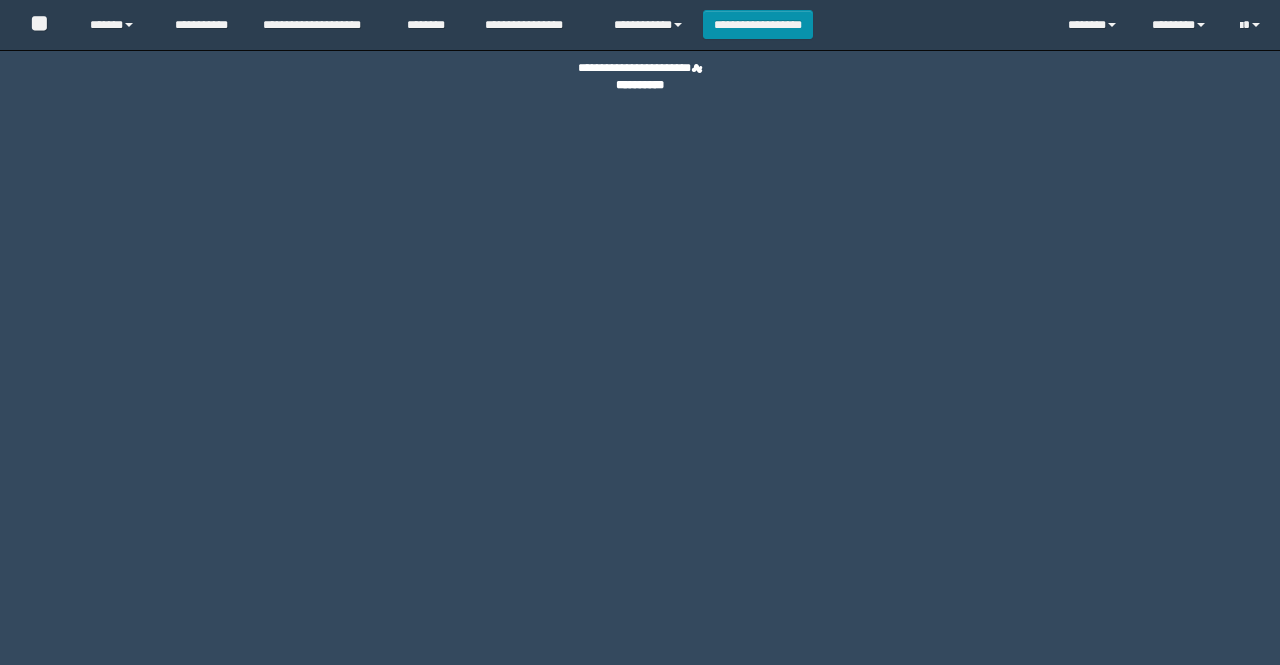 scroll, scrollTop: 0, scrollLeft: 0, axis: both 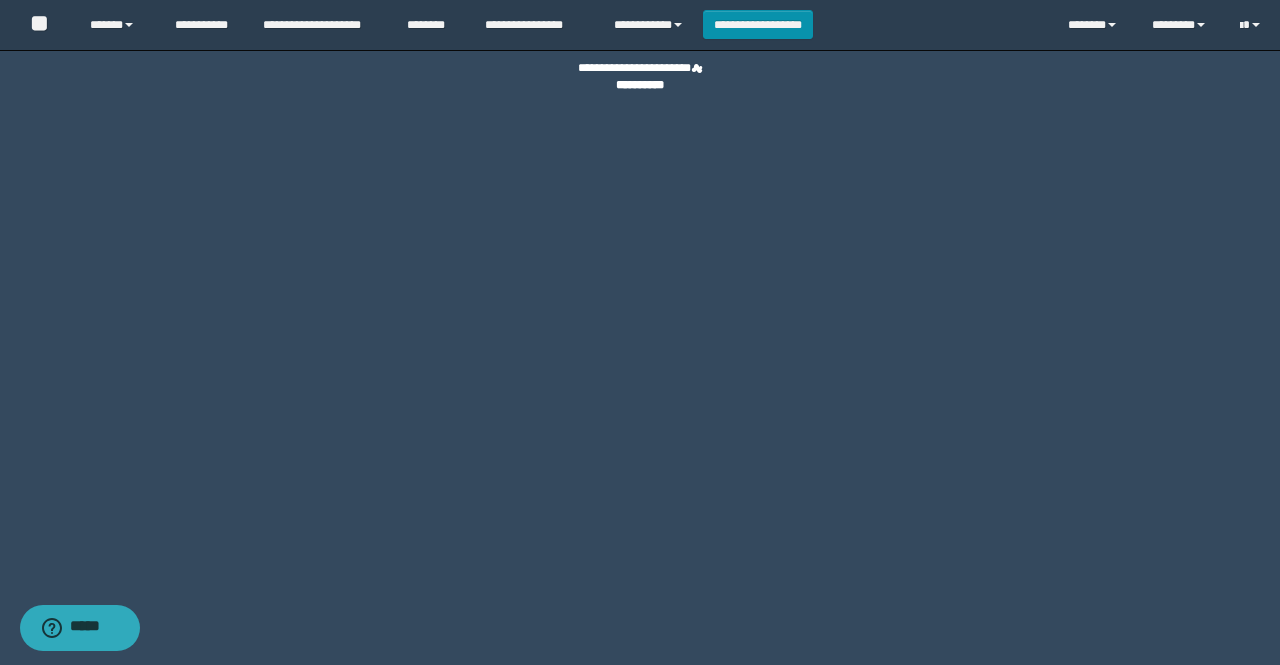 click on "**********" at bounding box center [640, 332] 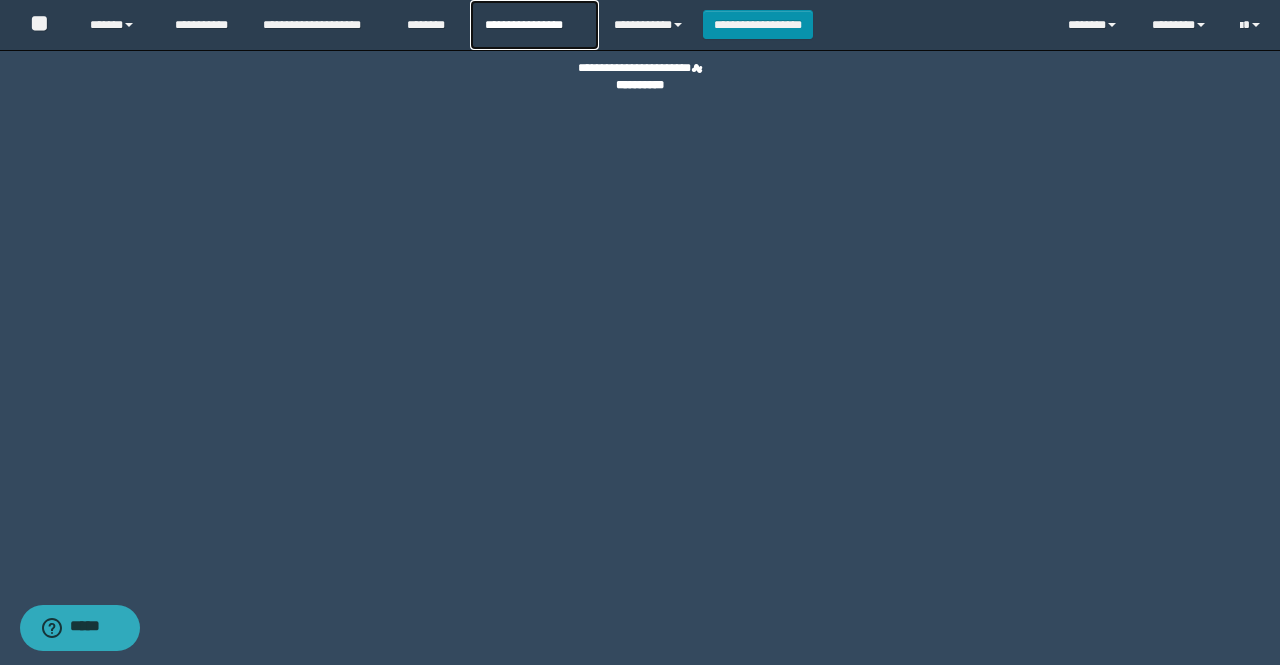 click on "**********" at bounding box center [534, 25] 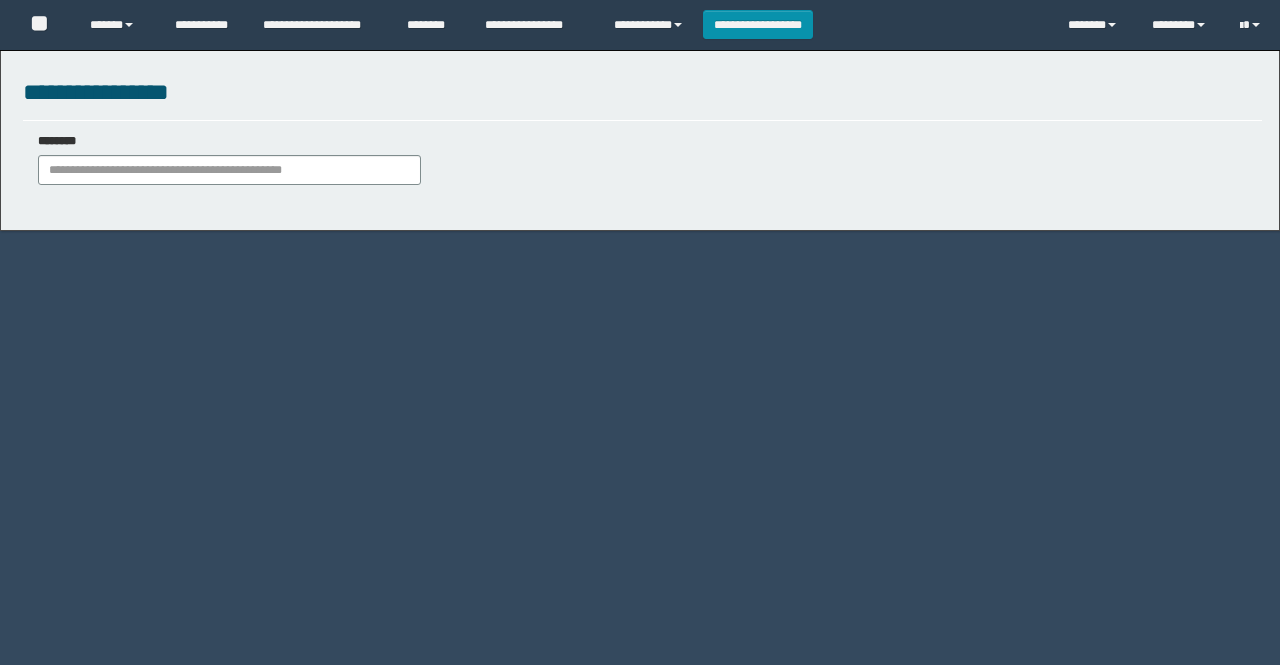 scroll, scrollTop: 0, scrollLeft: 0, axis: both 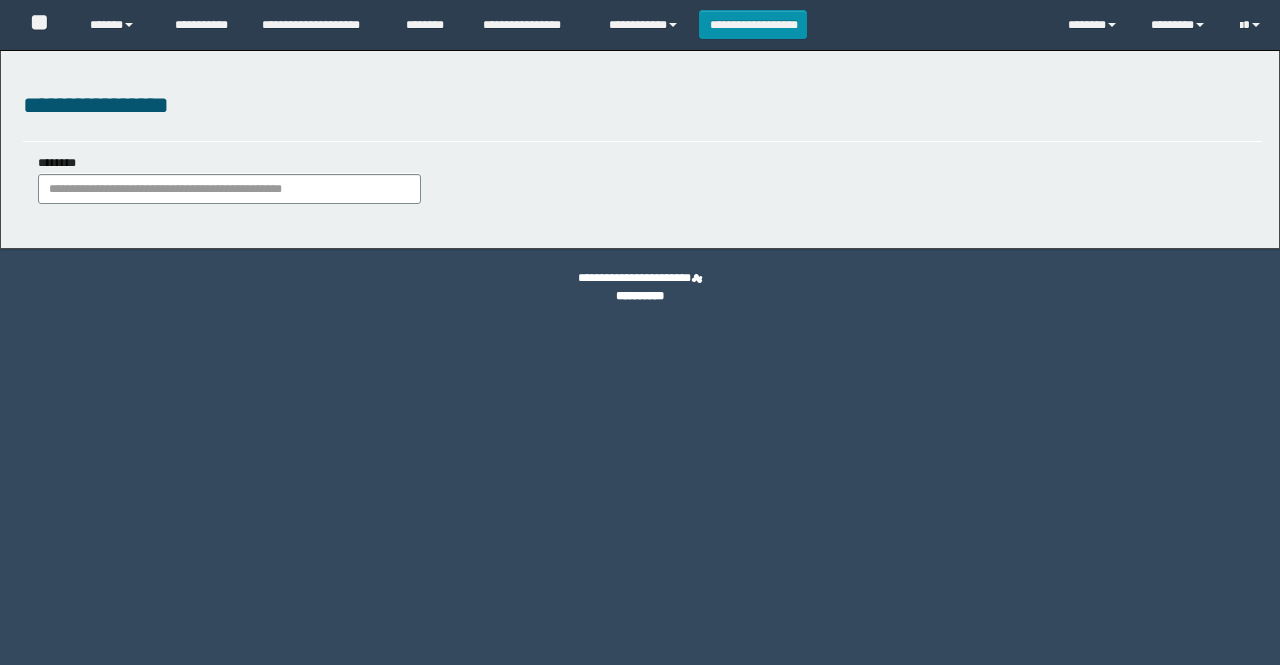 click on "********" at bounding box center (229, 178) 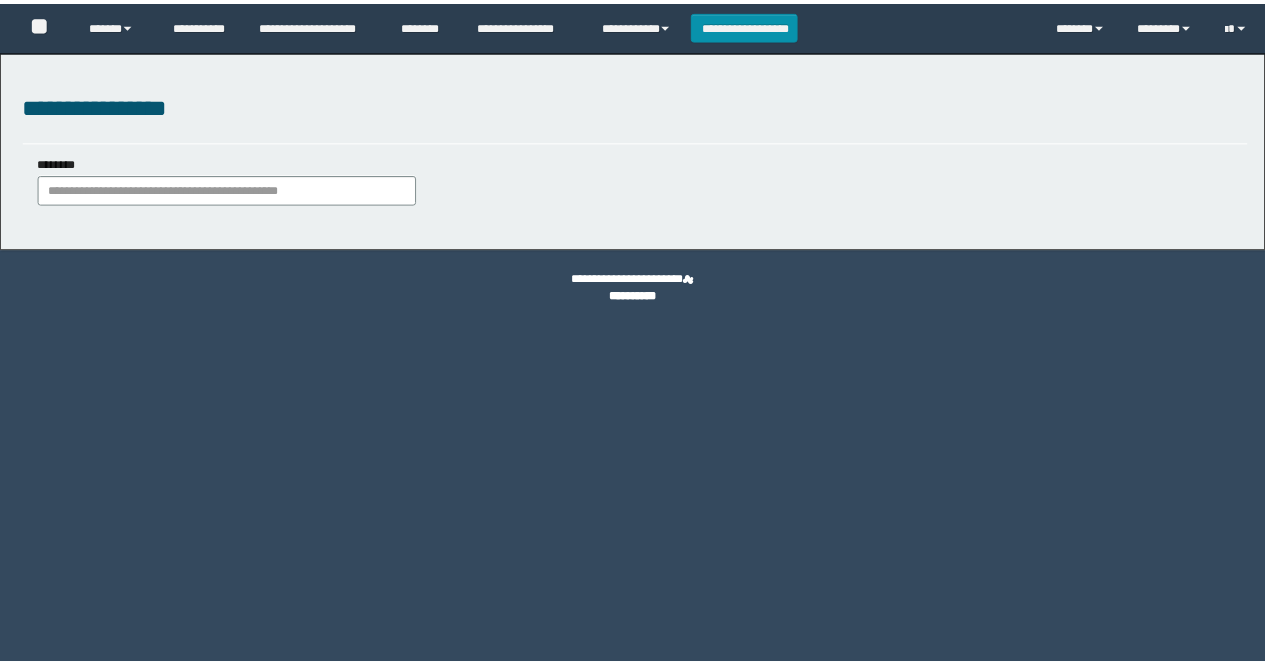 scroll, scrollTop: 0, scrollLeft: 0, axis: both 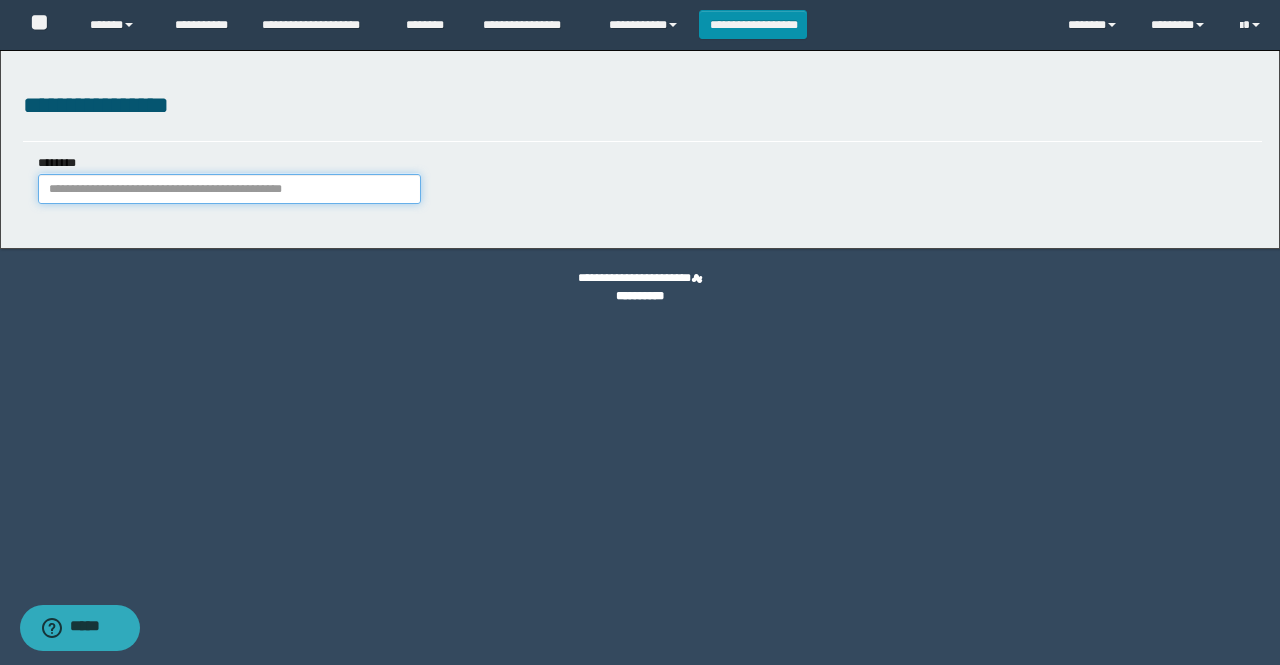 click on "********" at bounding box center [229, 189] 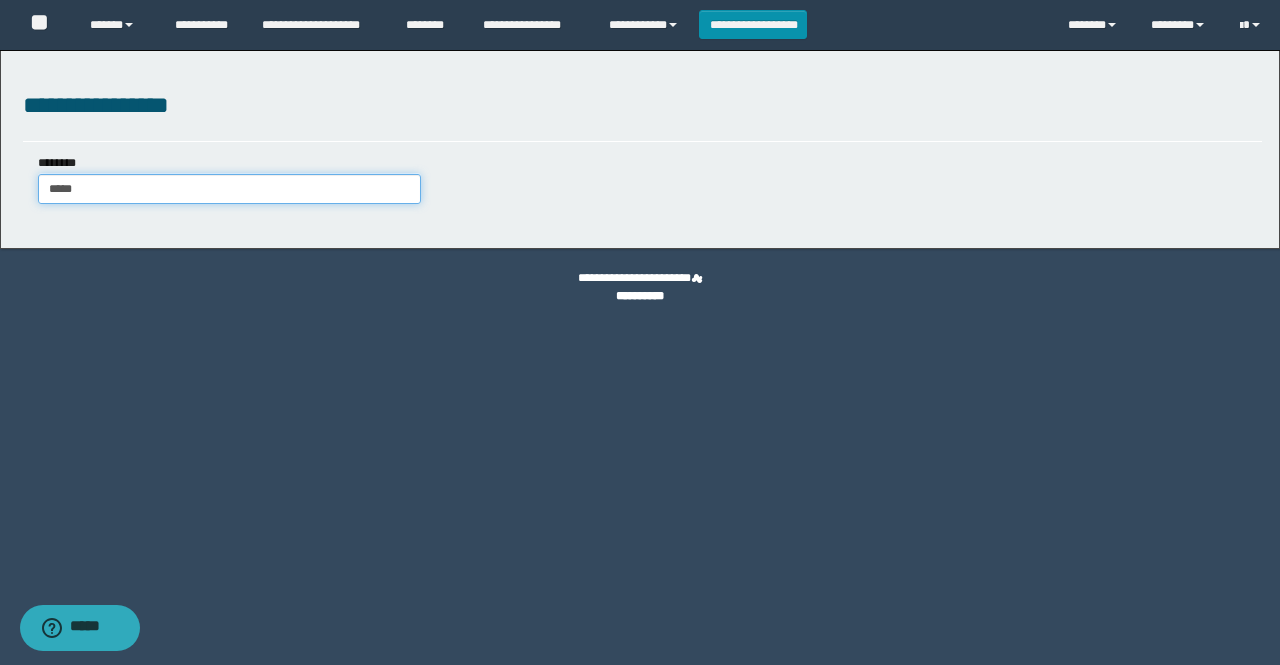type on "******" 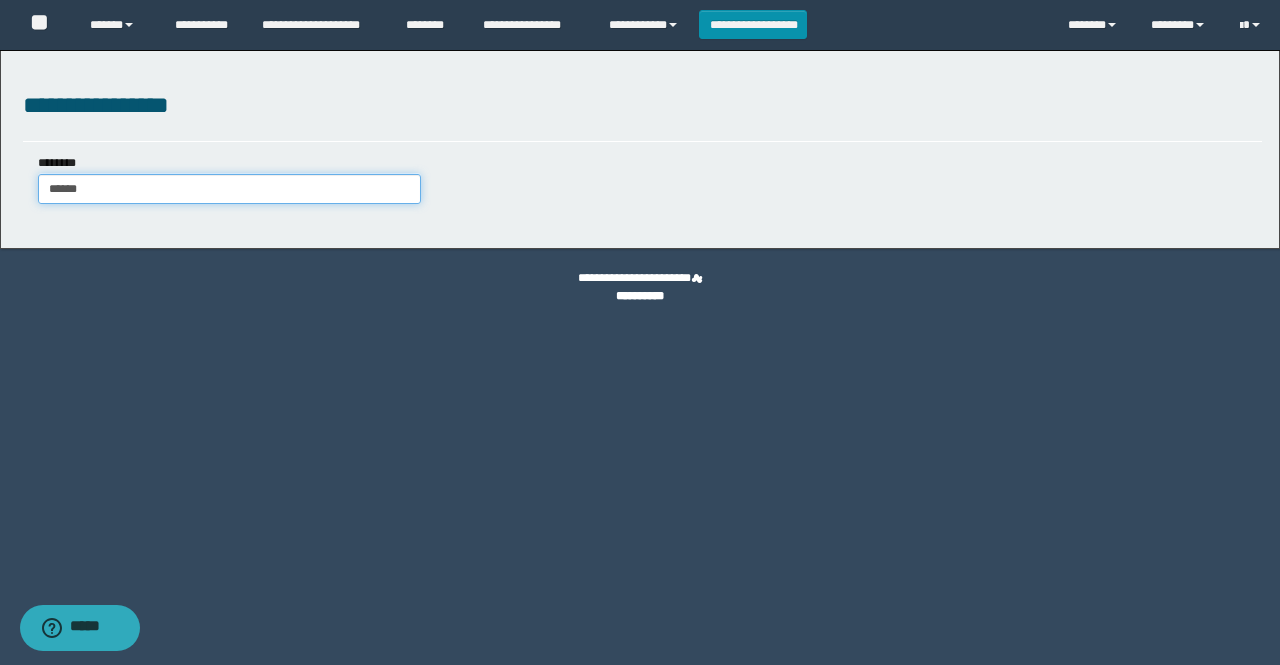 type on "******" 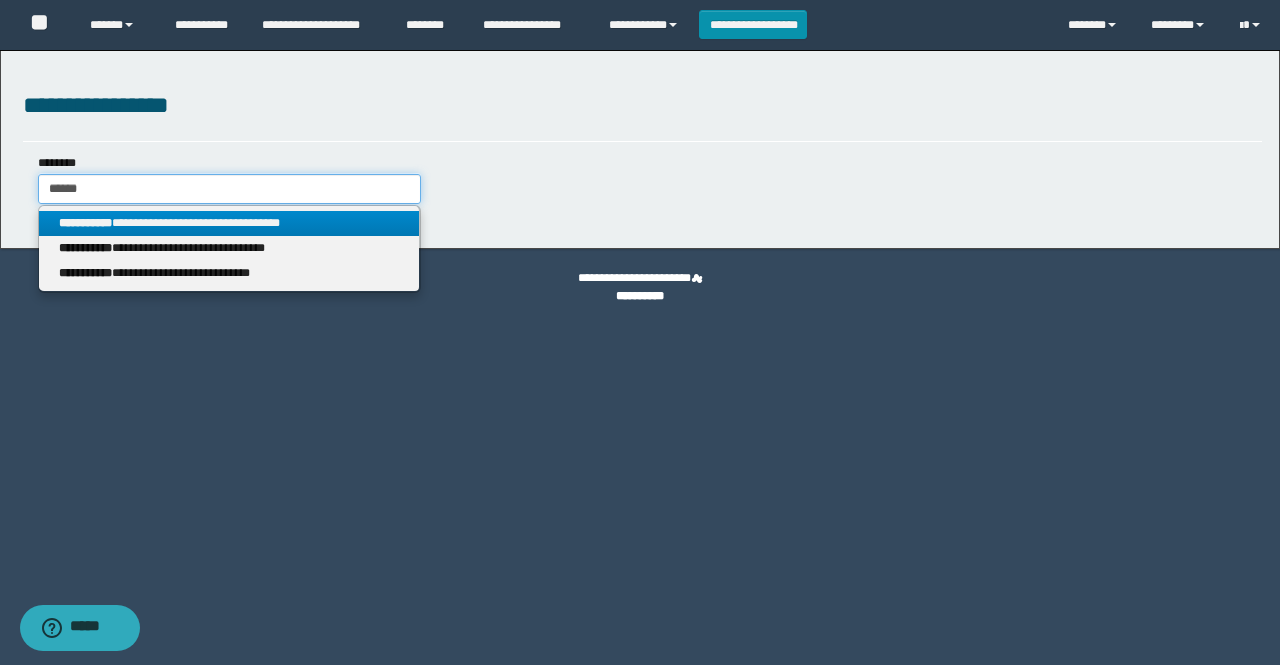 type on "******" 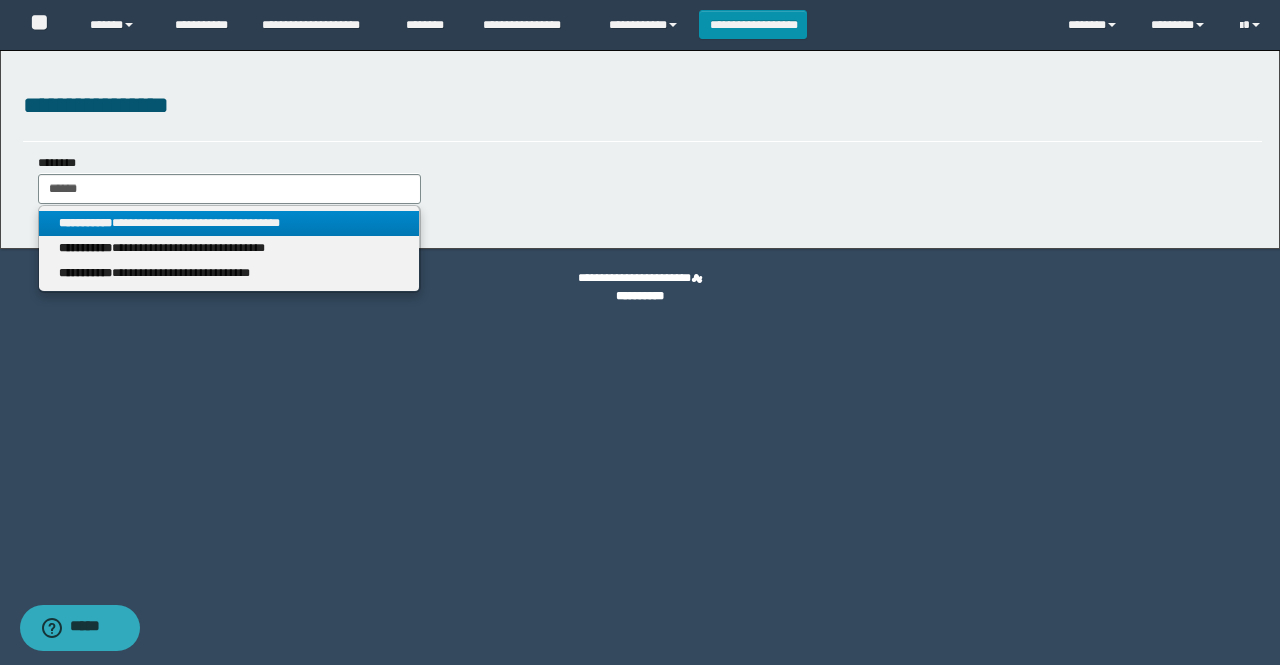 click on "**********" at bounding box center (229, 223) 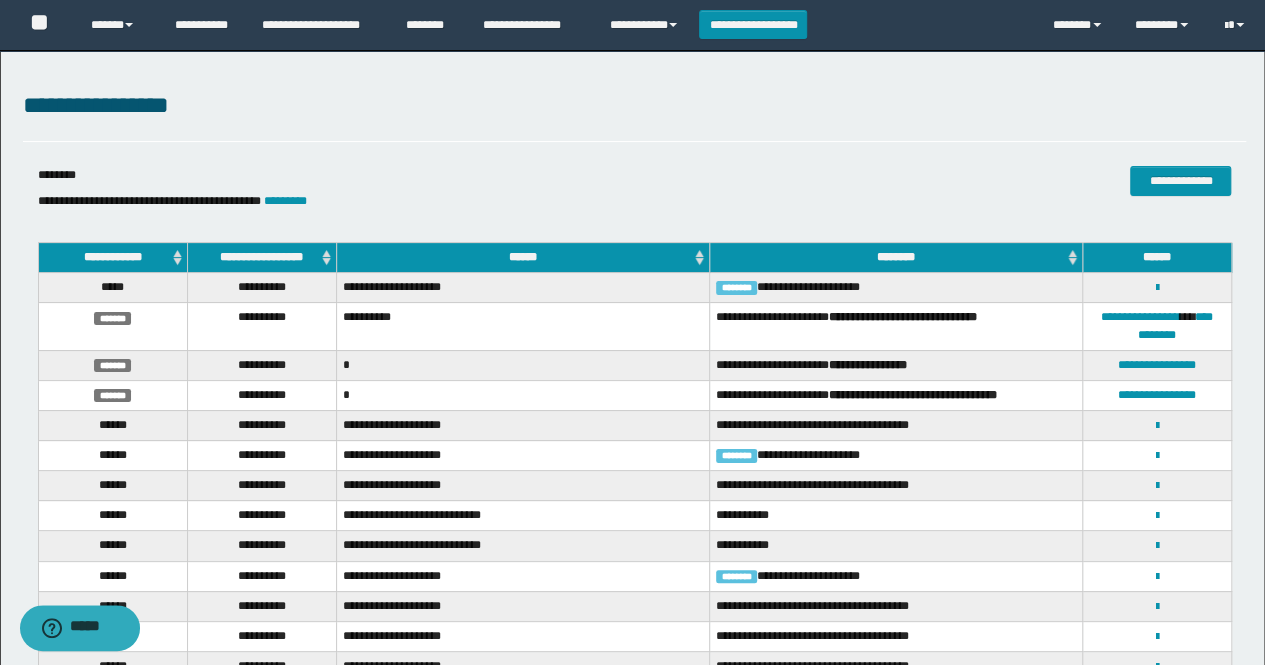 click on "**********" at bounding box center [261, 258] 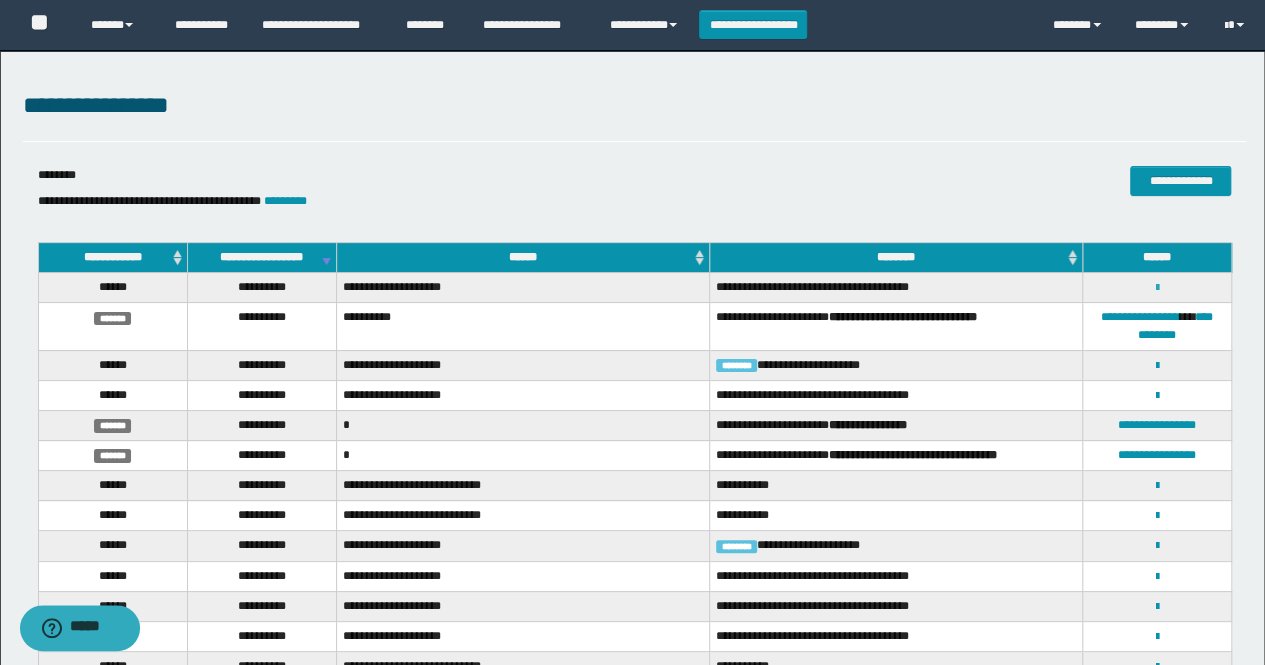 click at bounding box center (1157, 288) 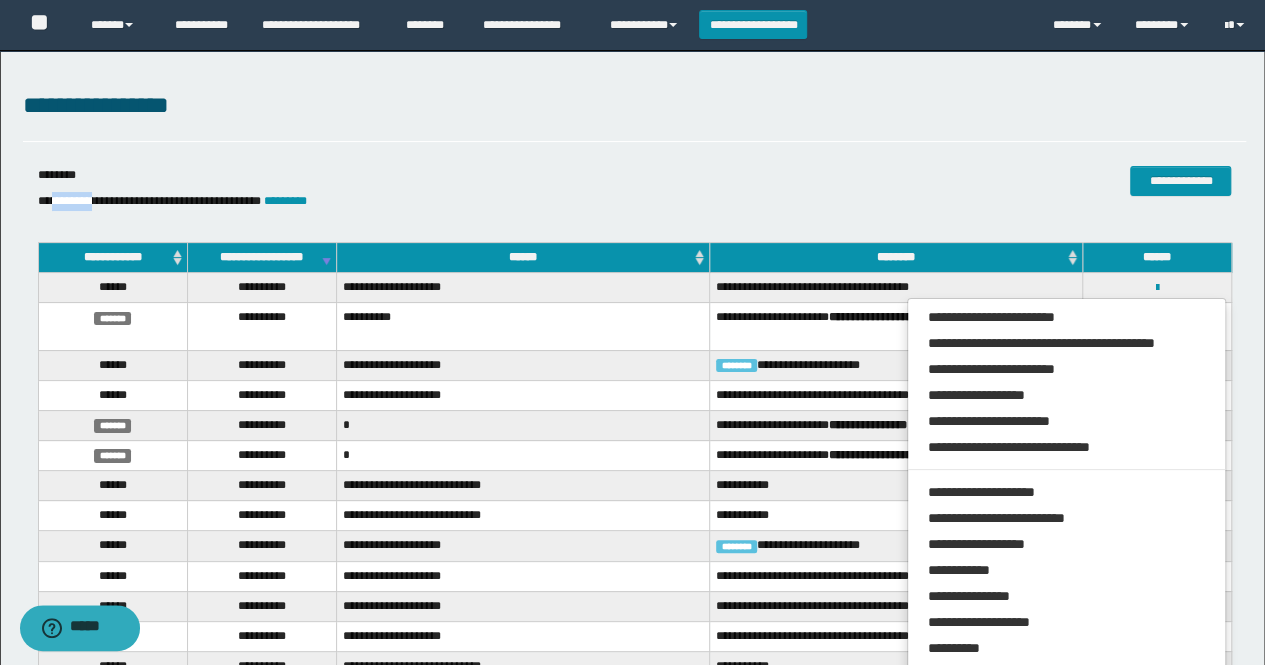 drag, startPoint x: 54, startPoint y: 204, endPoint x: 104, endPoint y: 215, distance: 51.1957 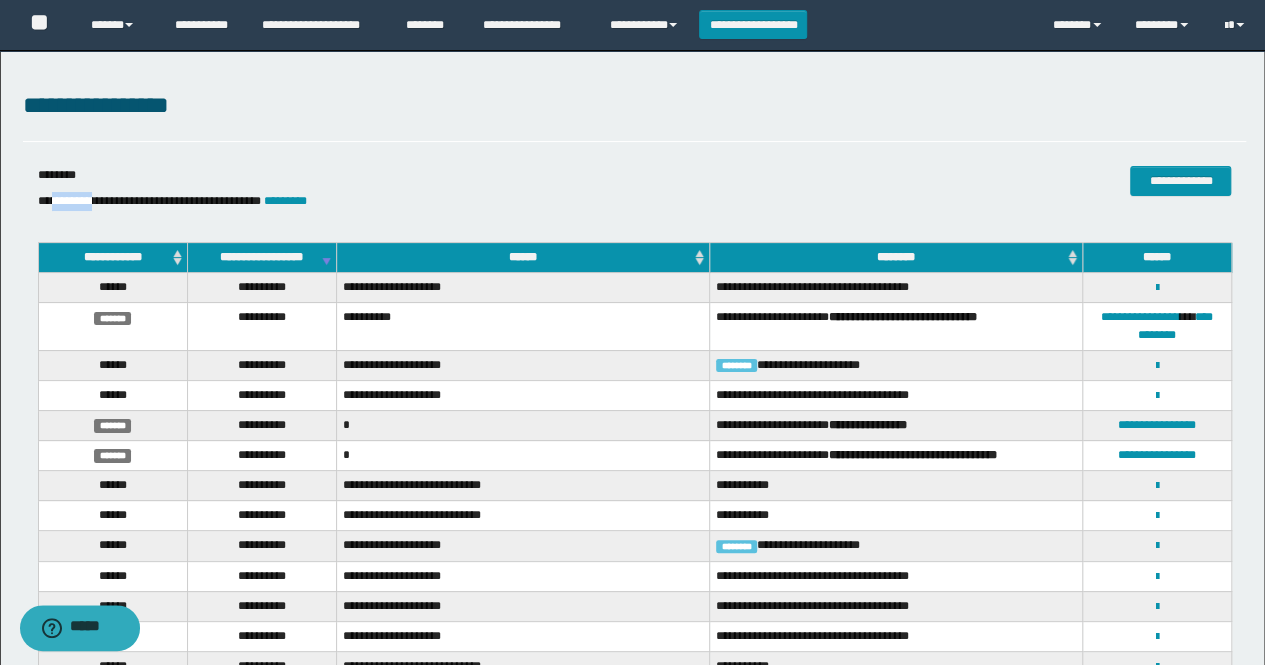 copy on "********" 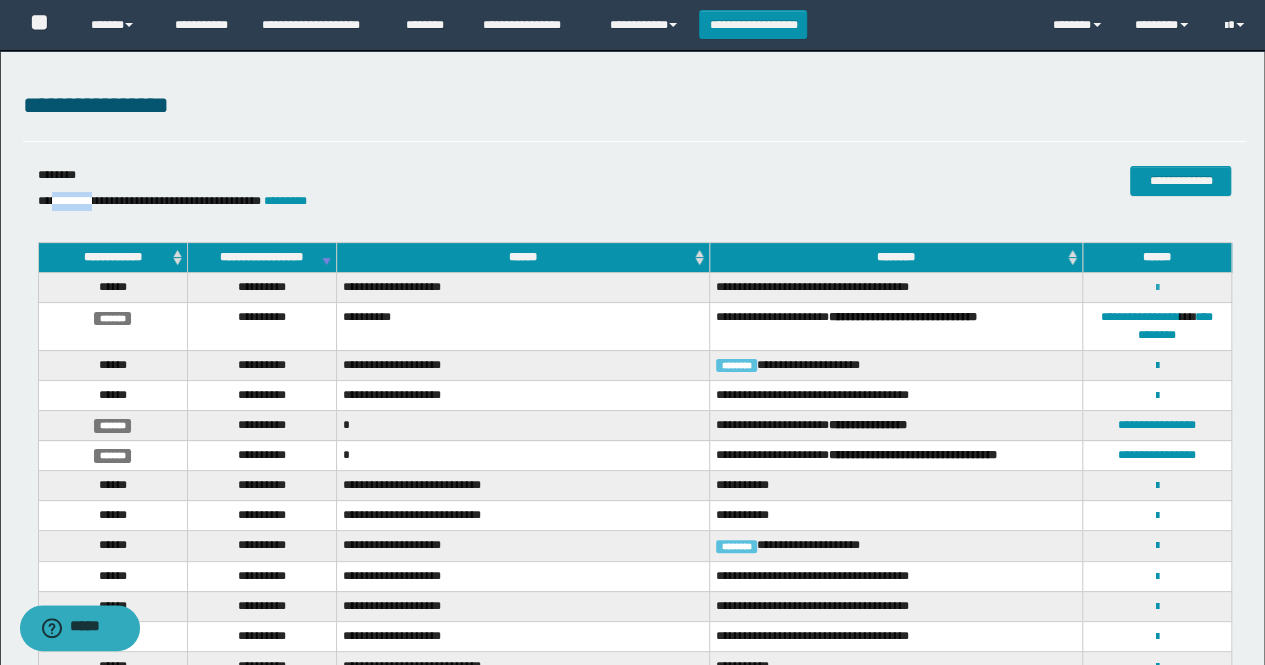 click at bounding box center [1157, 288] 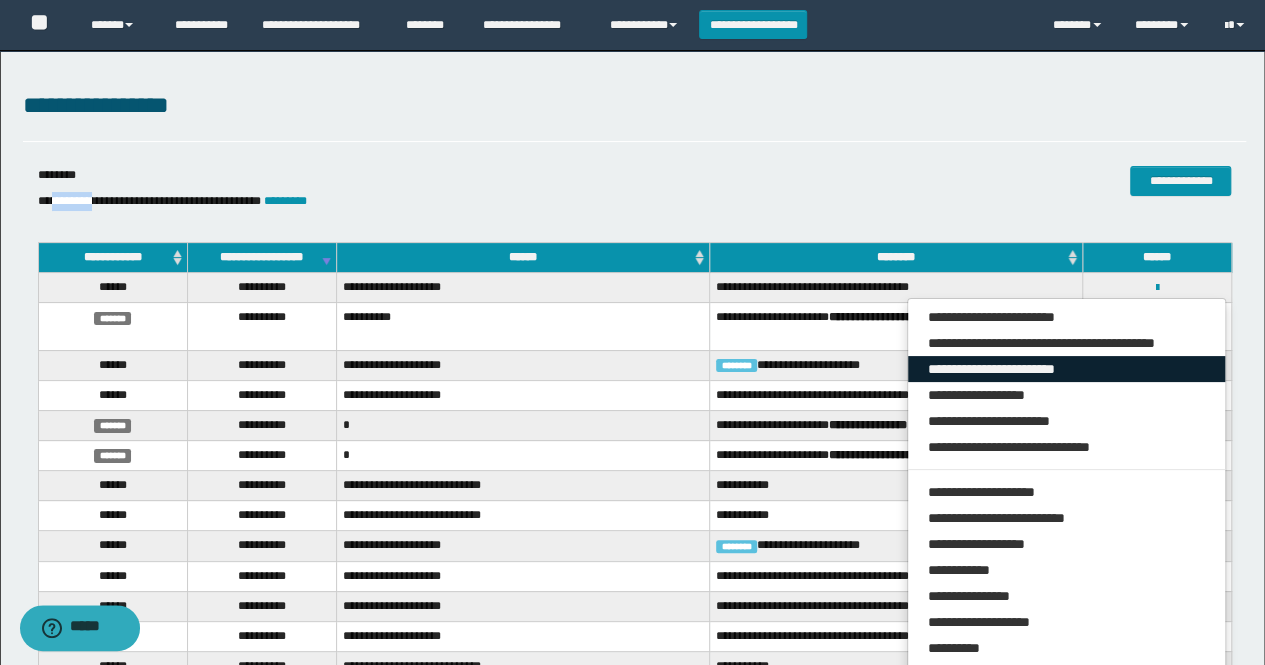 click on "**********" at bounding box center (1067, 369) 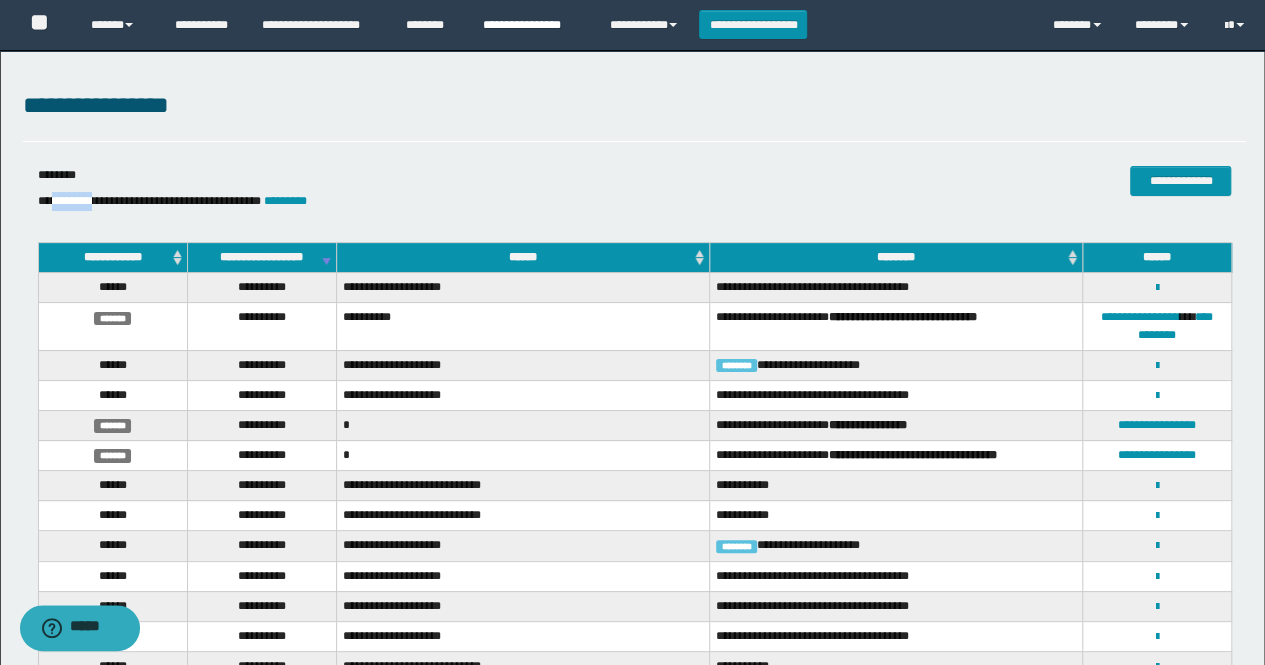 click on "**********" at bounding box center (531, 25) 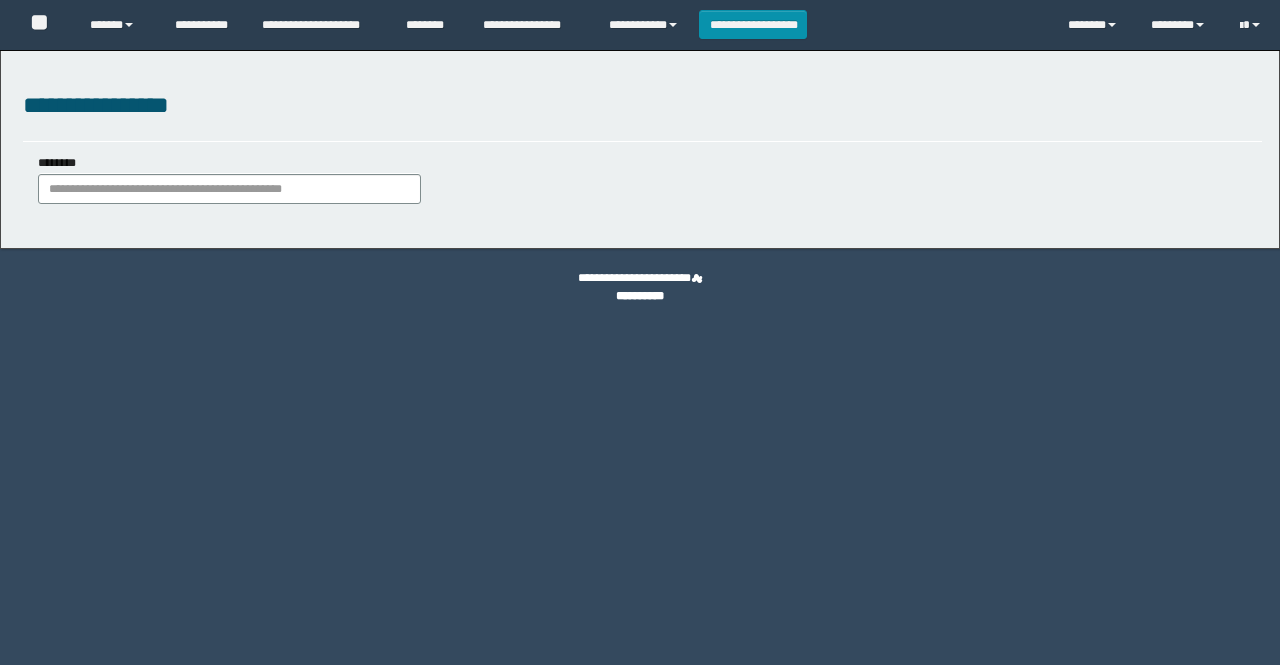 scroll, scrollTop: 0, scrollLeft: 0, axis: both 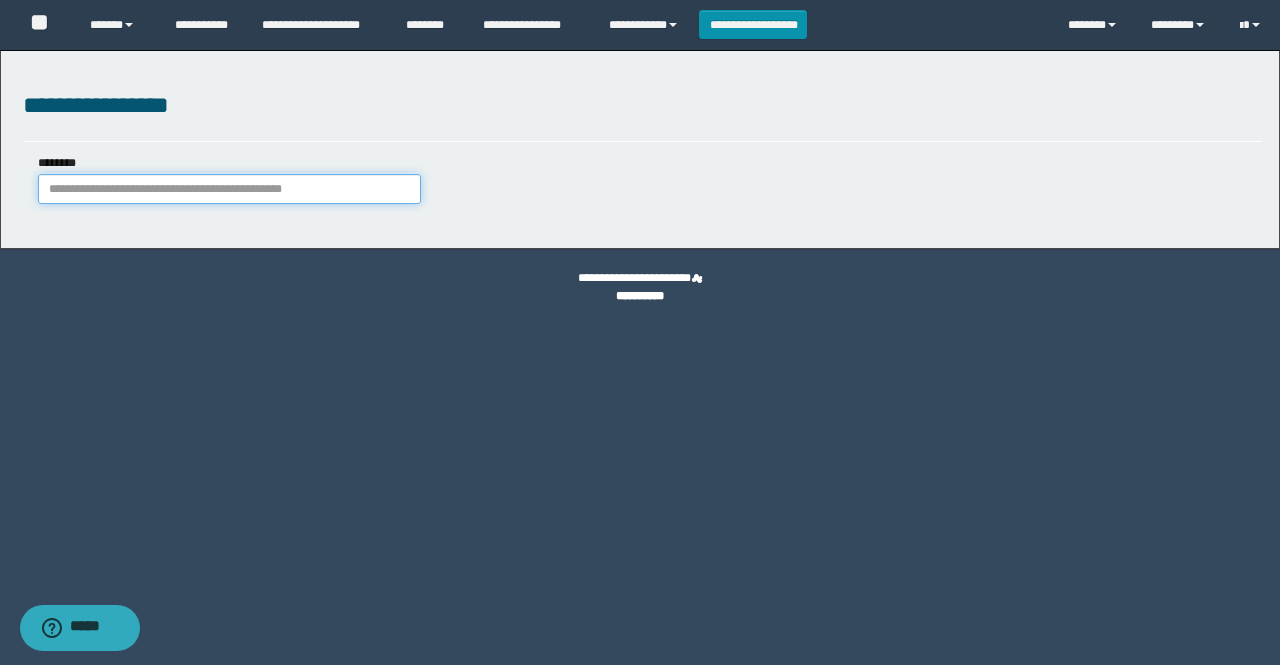 click on "********" at bounding box center (229, 189) 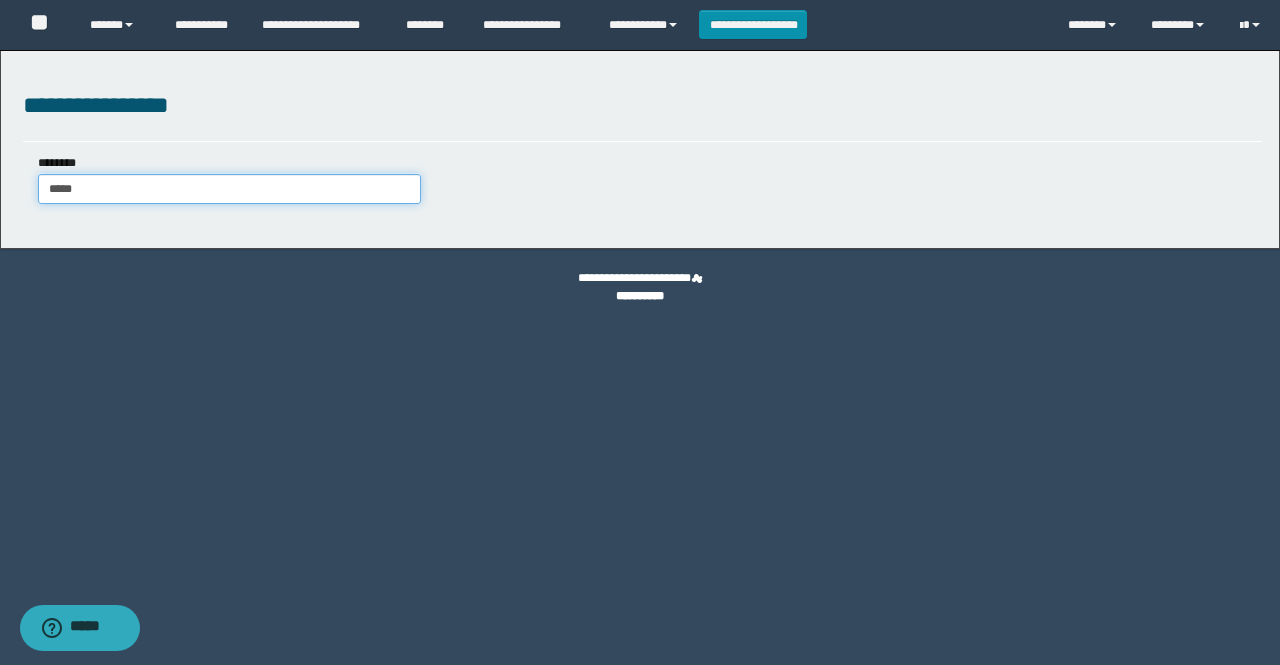 type on "******" 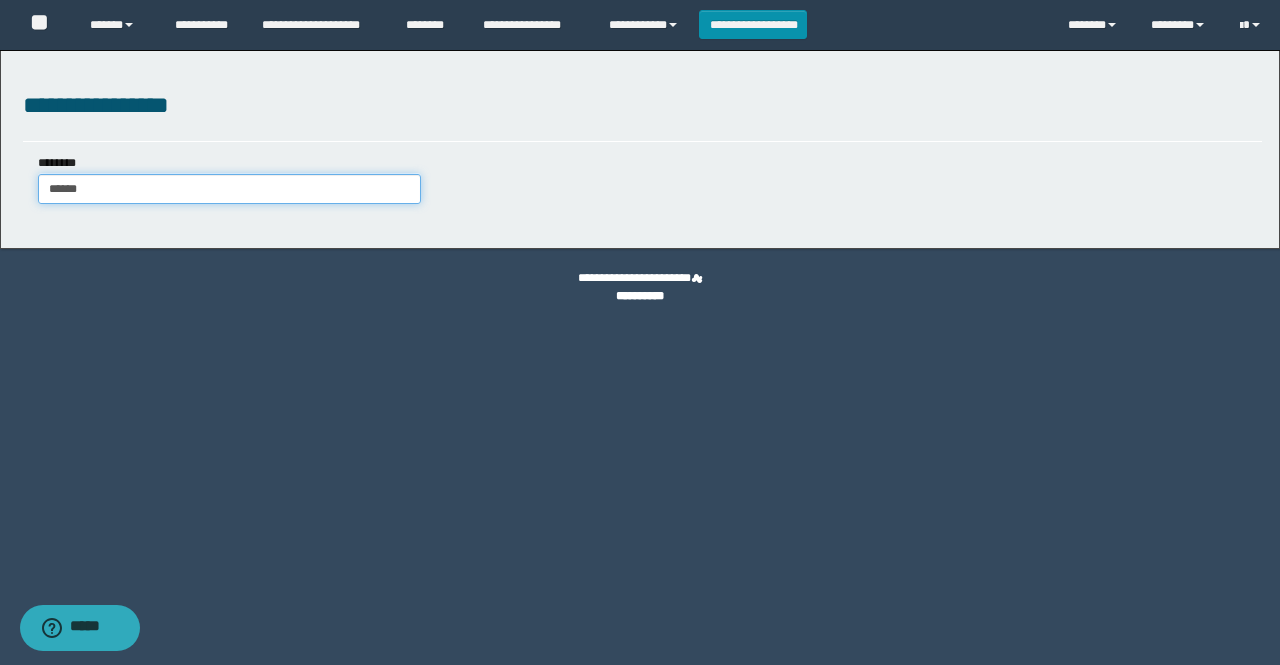 type on "******" 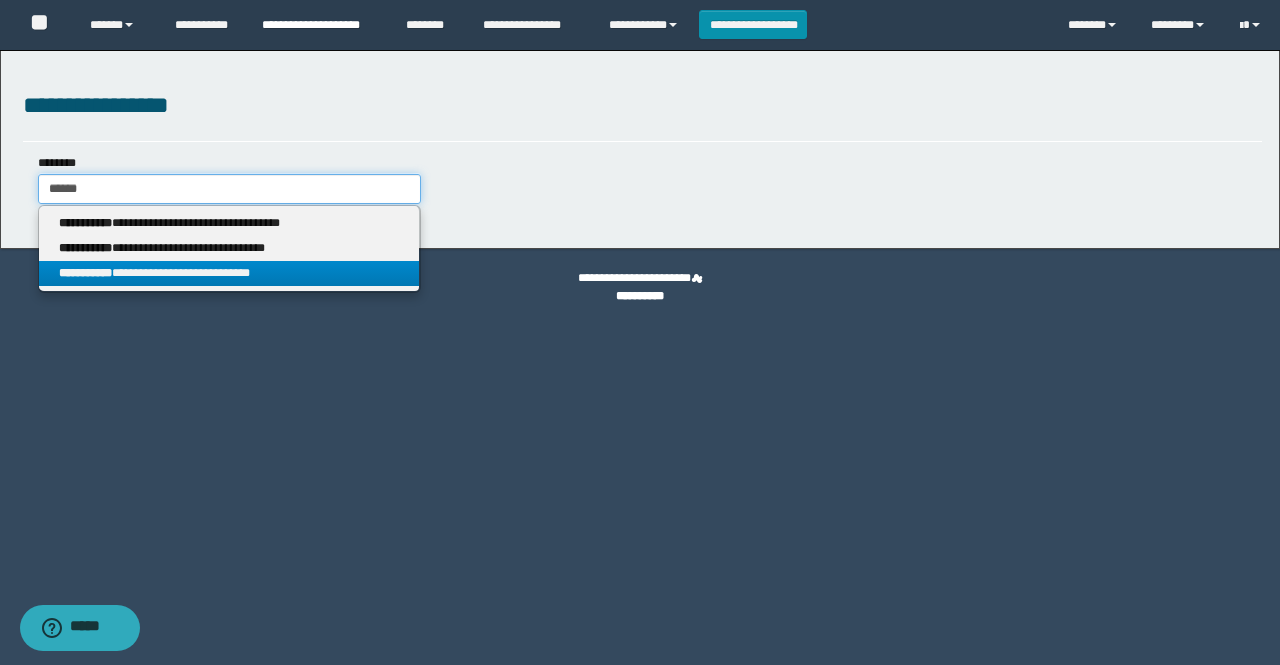 type on "******" 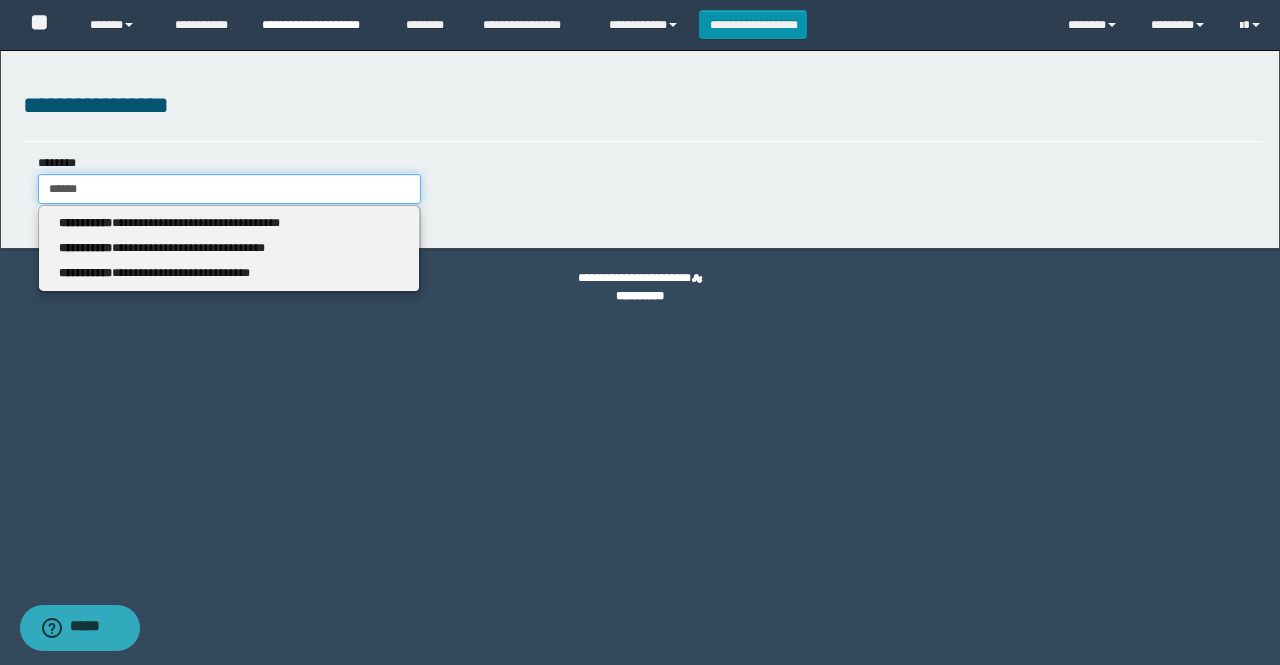 type on "******" 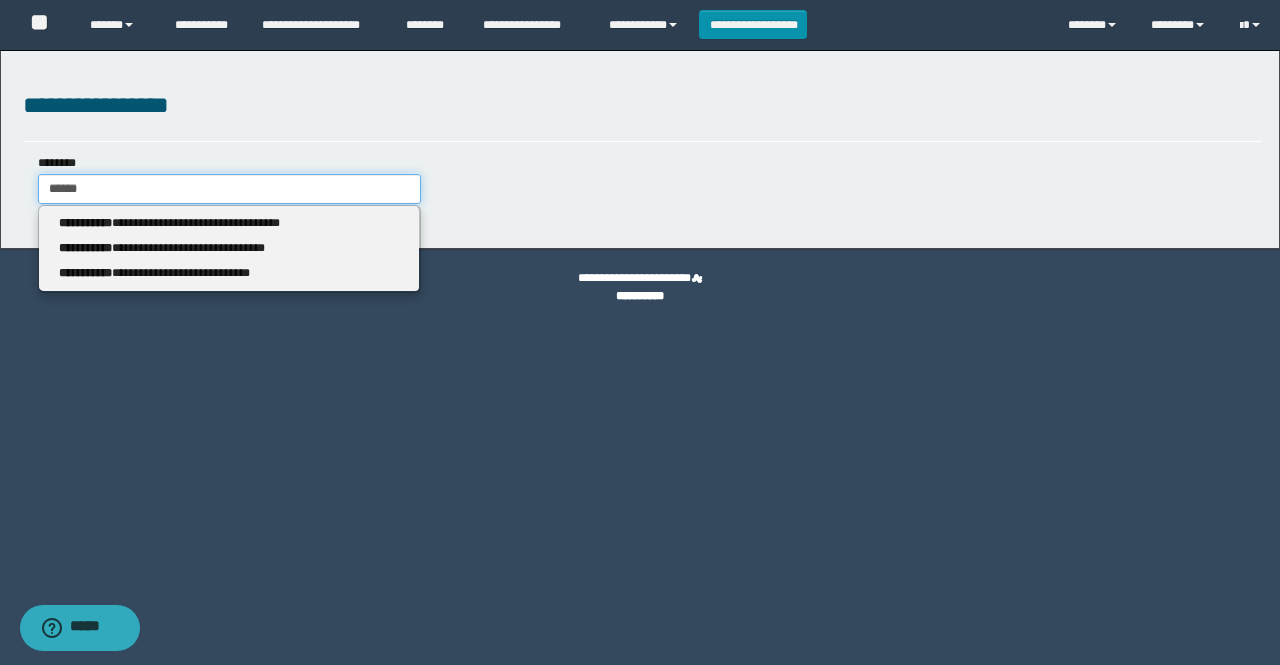 click on "******" at bounding box center [229, 189] 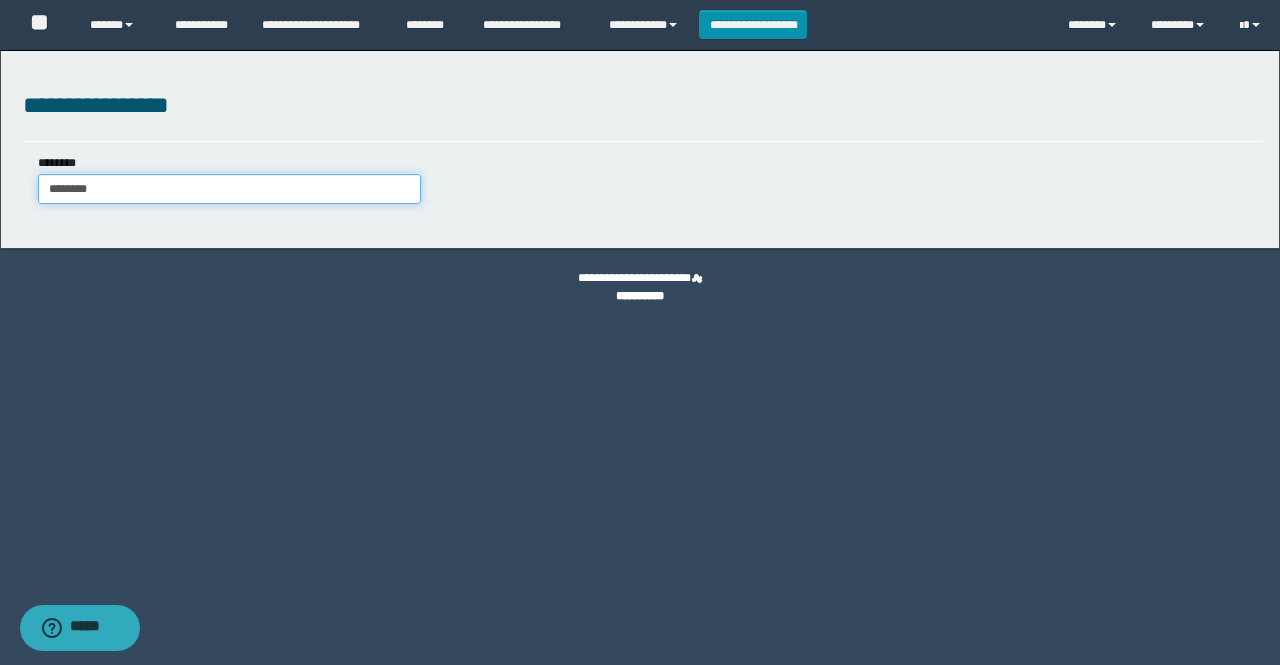 type on "********" 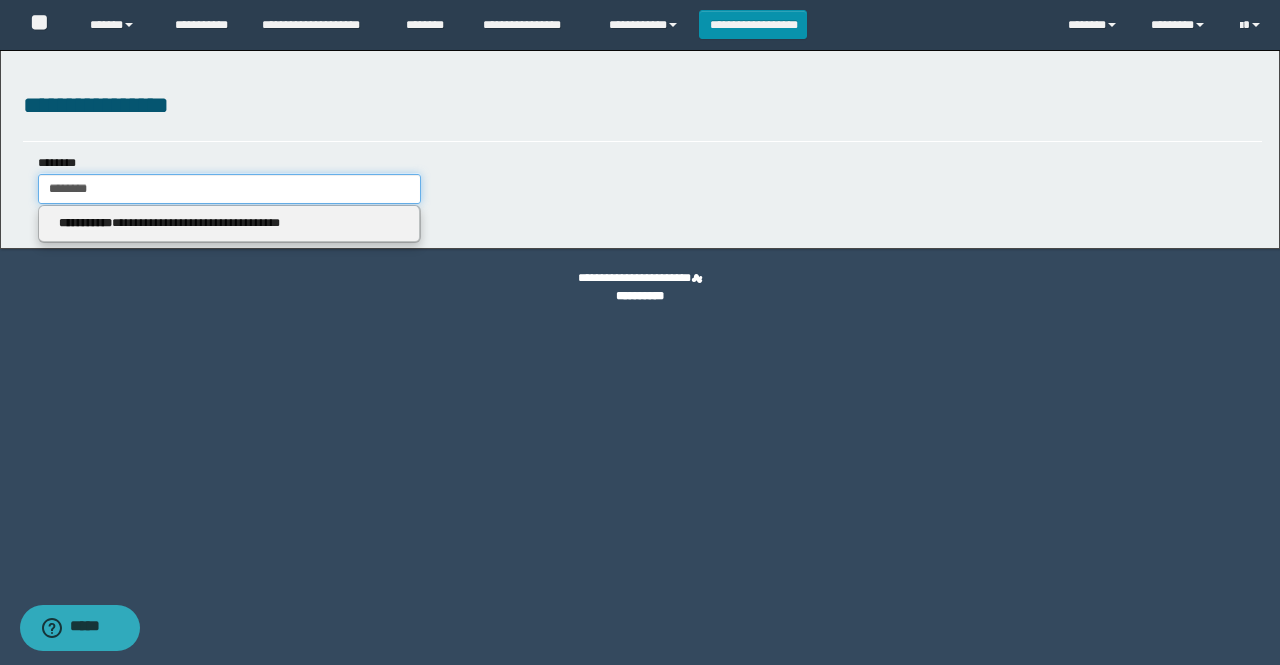 type 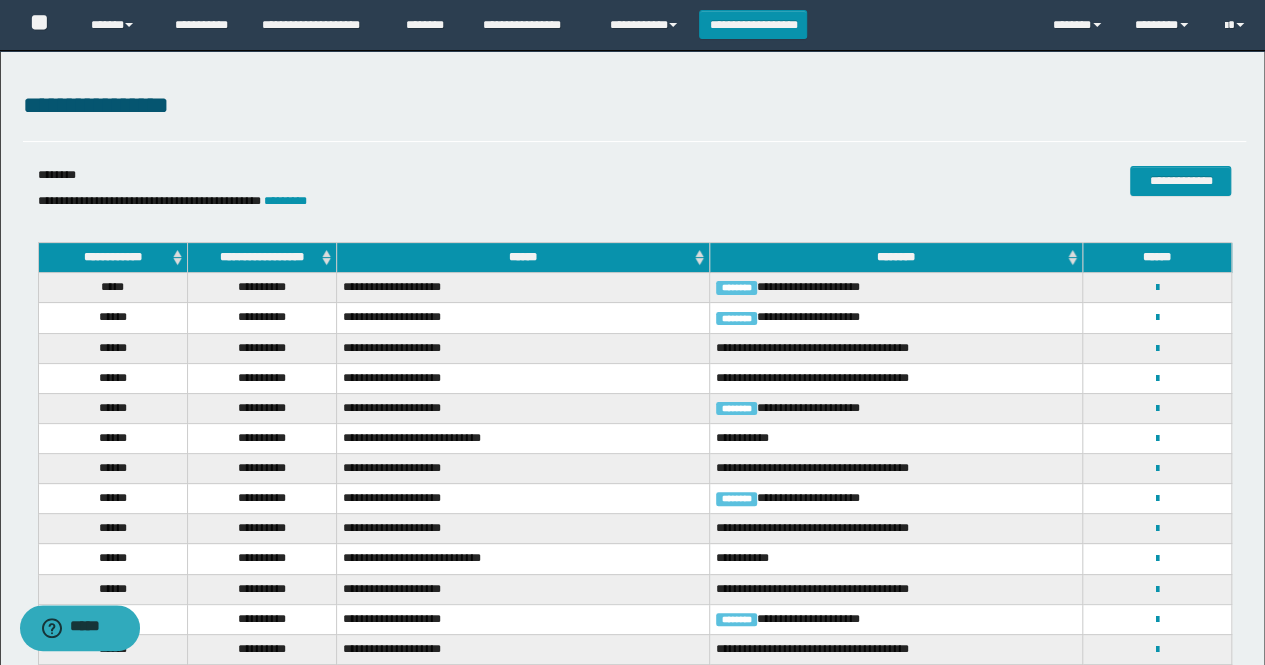 click on "**********" at bounding box center [261, 258] 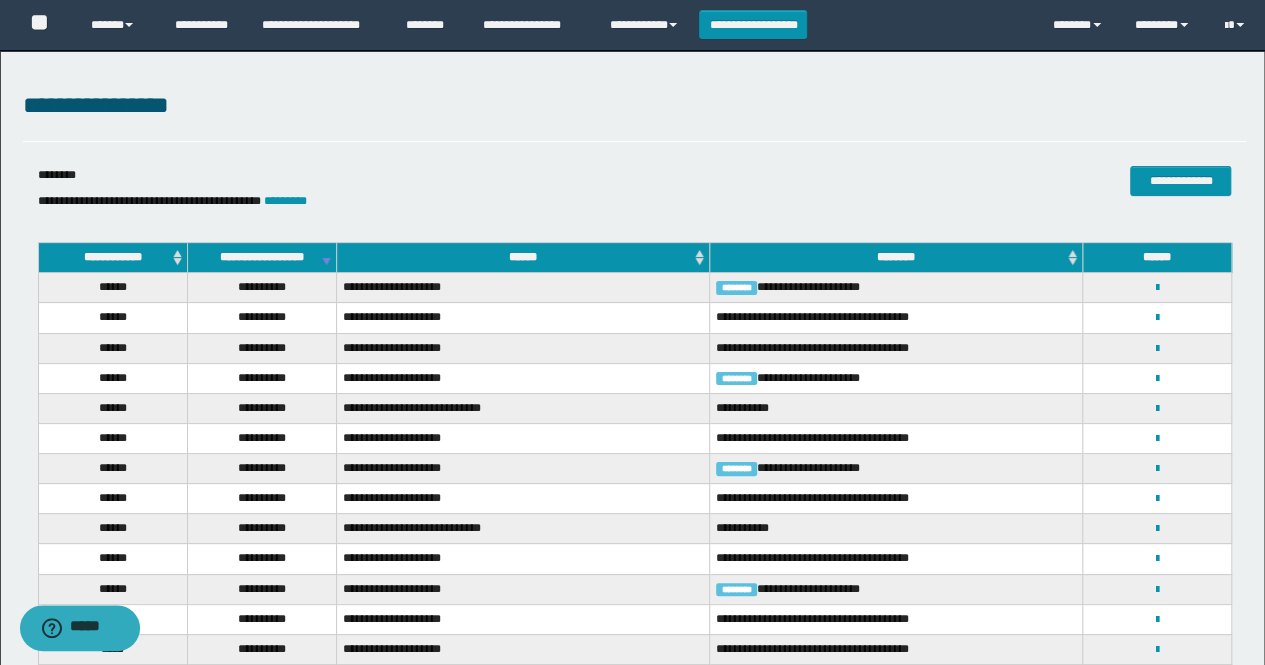 click on "**********" at bounding box center (1157, 317) 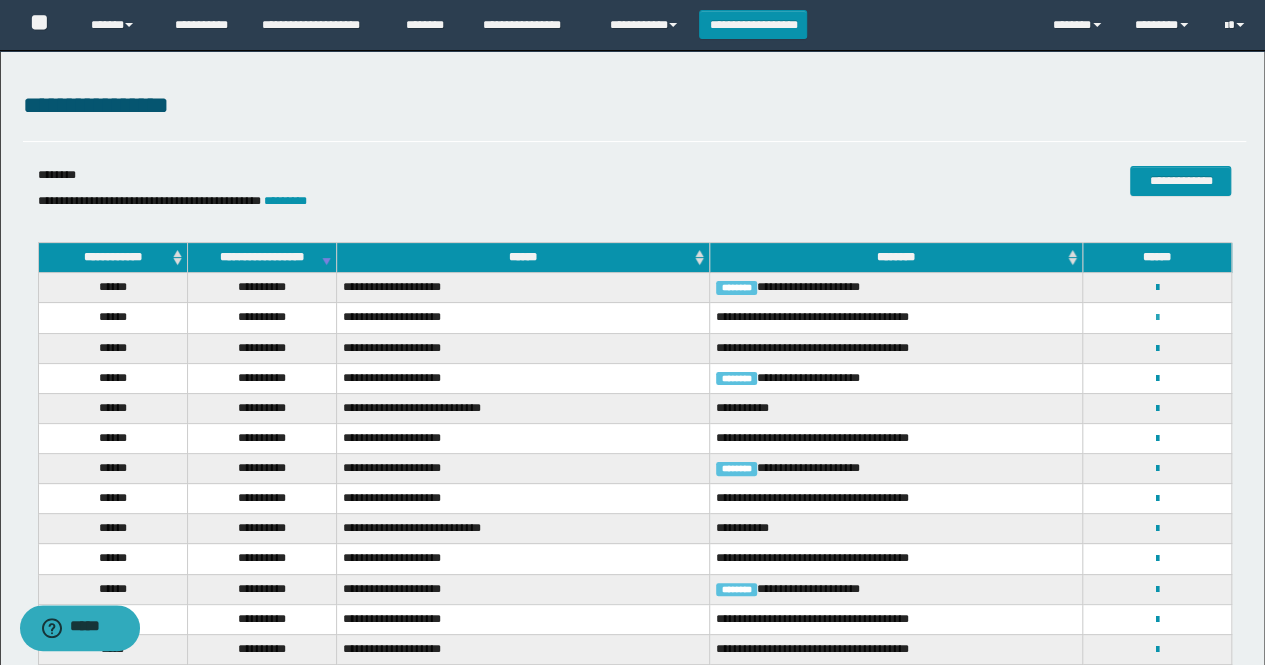 click at bounding box center (1157, 318) 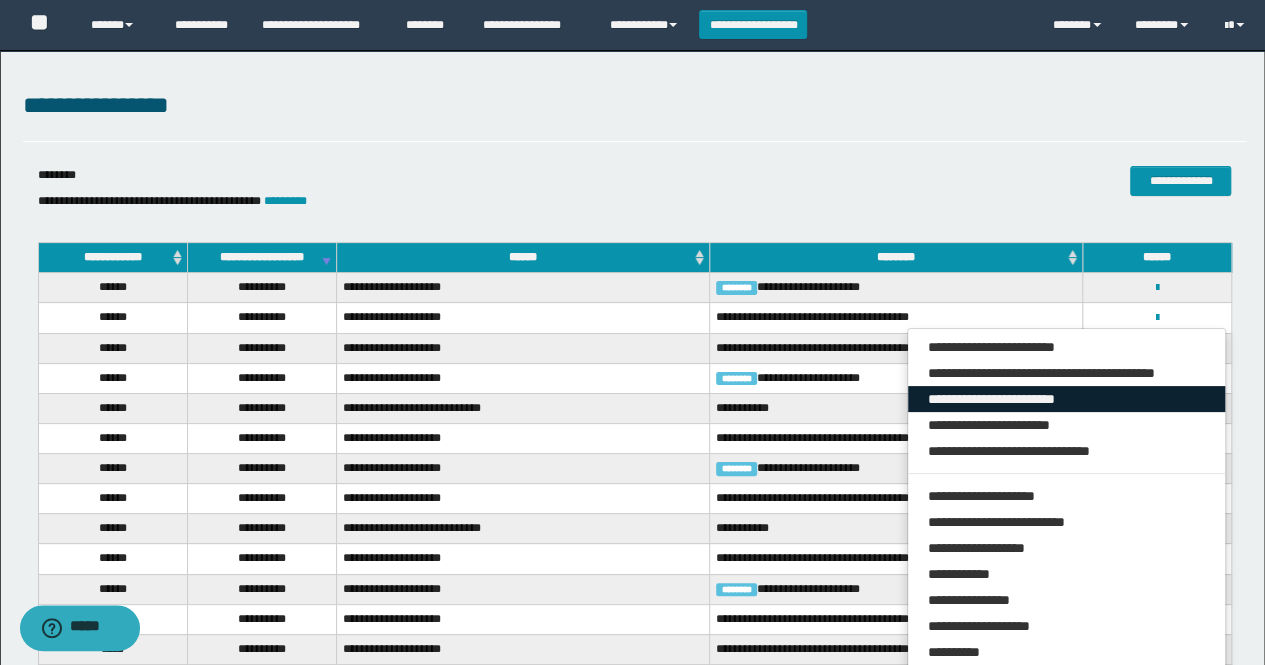 click on "**********" at bounding box center (1067, 399) 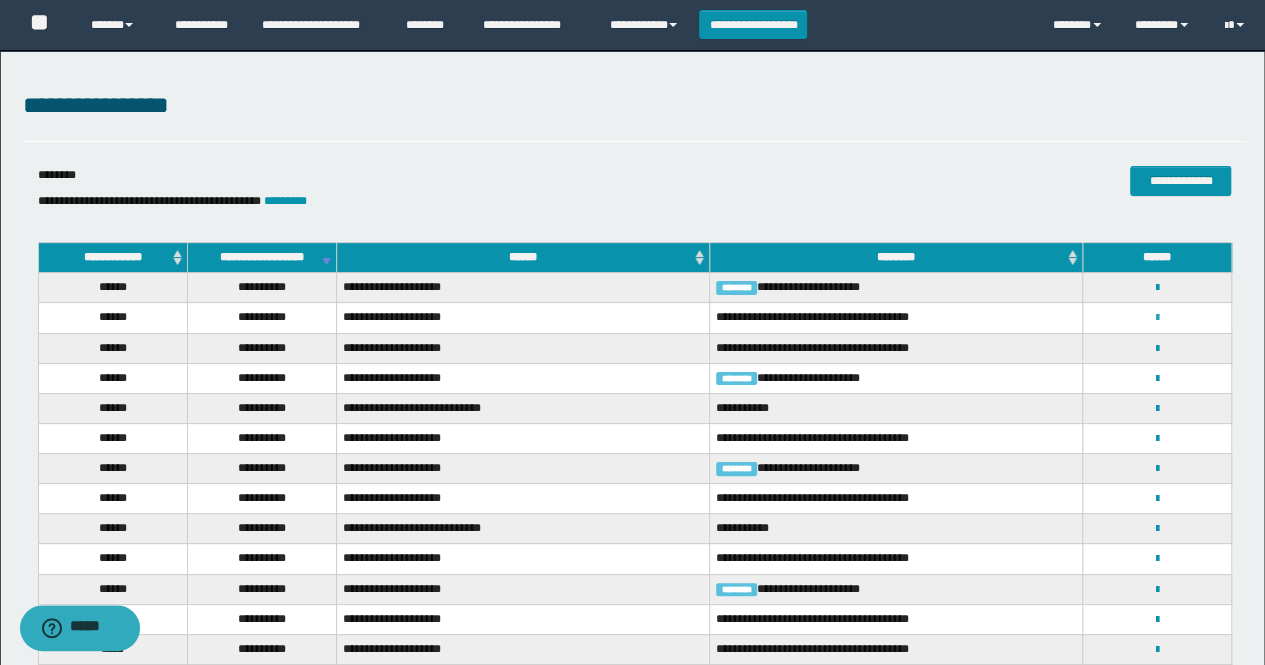 click at bounding box center (1157, 318) 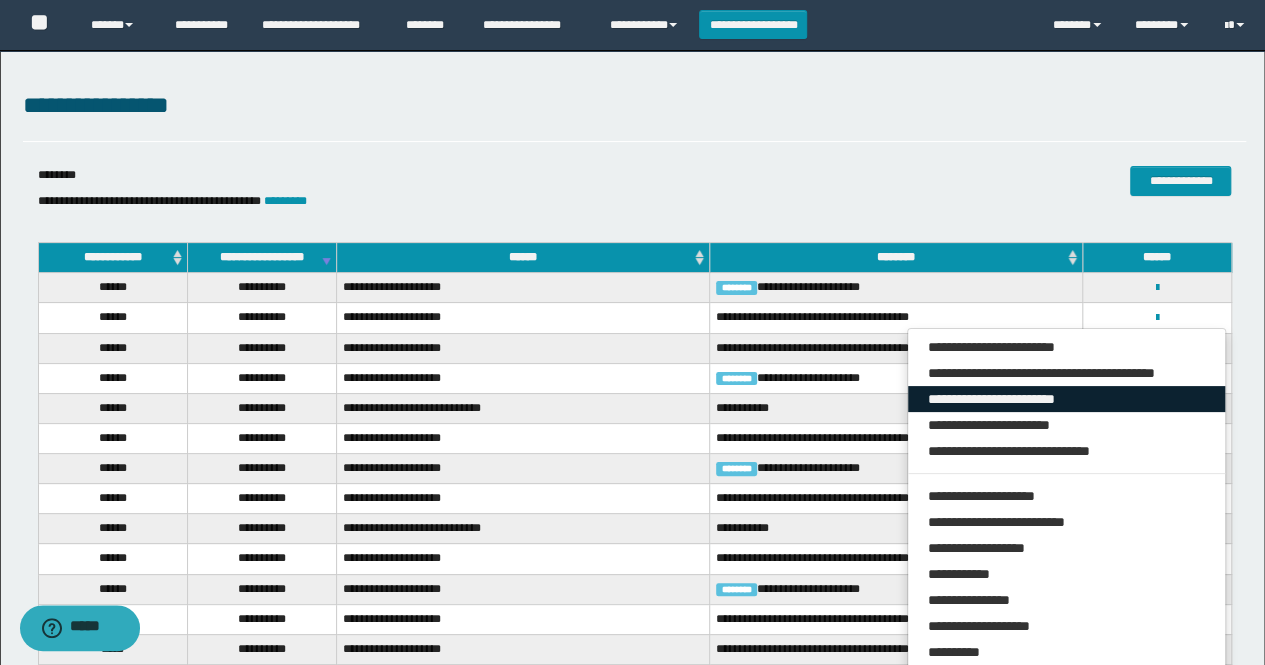 click on "**********" at bounding box center (1067, 399) 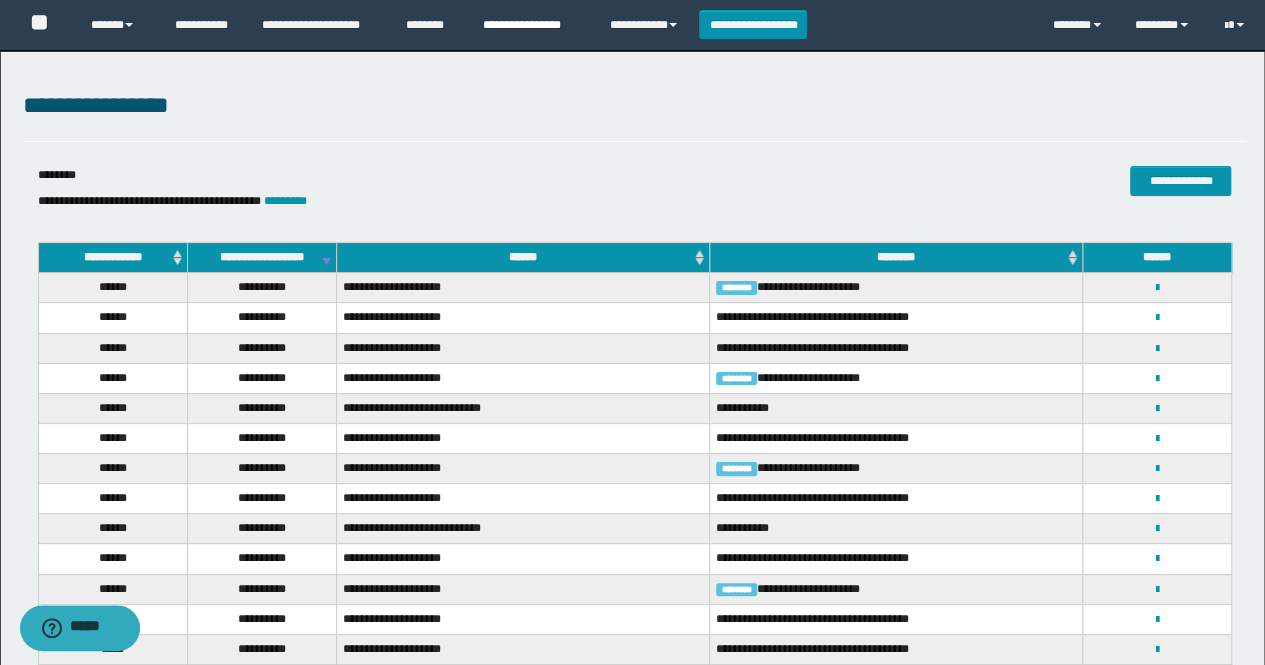 click on "**********" at bounding box center [531, 25] 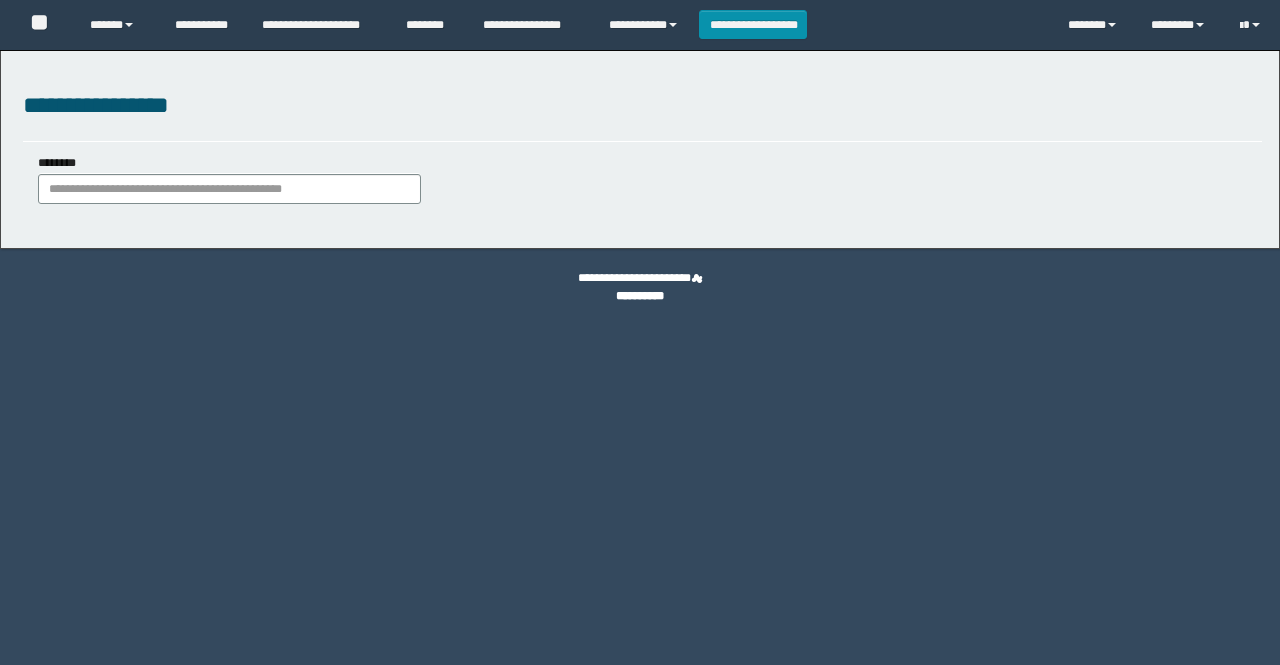 scroll, scrollTop: 0, scrollLeft: 0, axis: both 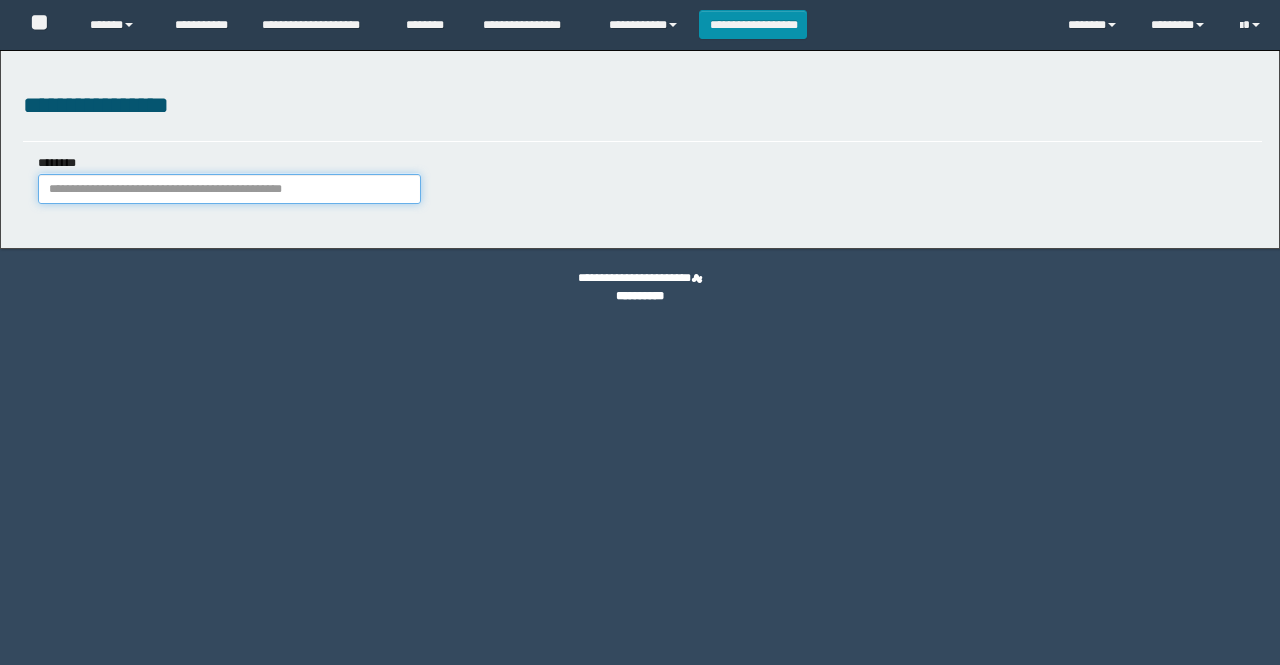 click on "********" at bounding box center (229, 189) 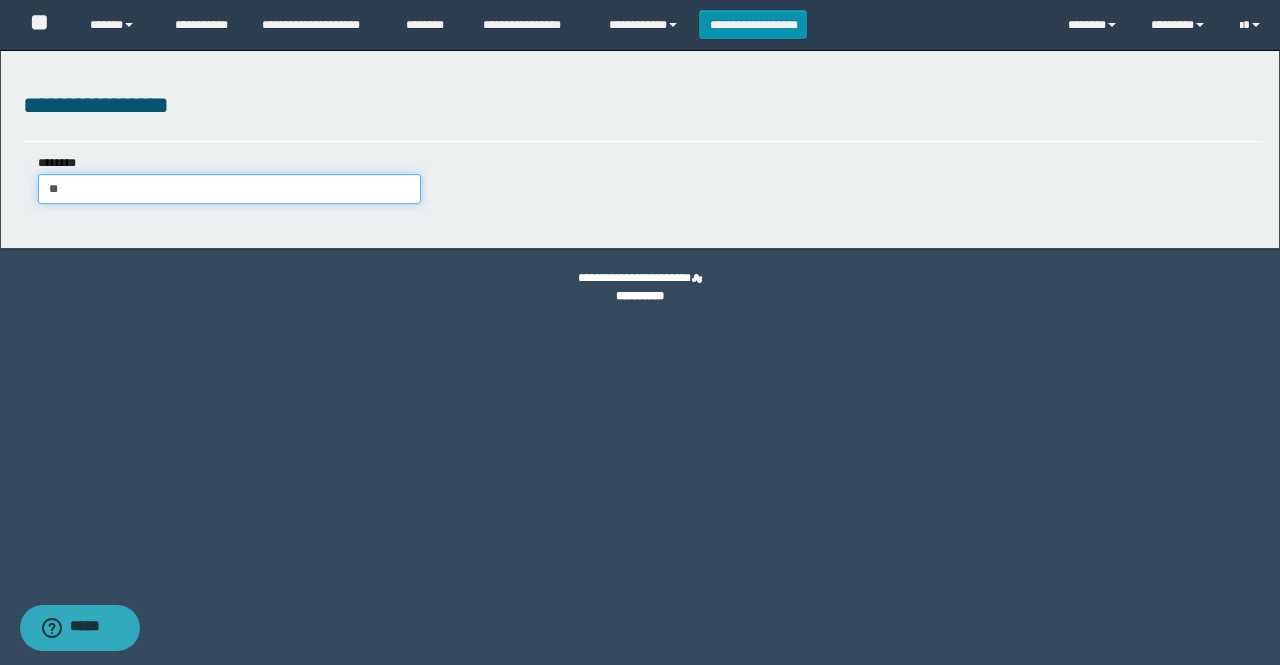 type on "*" 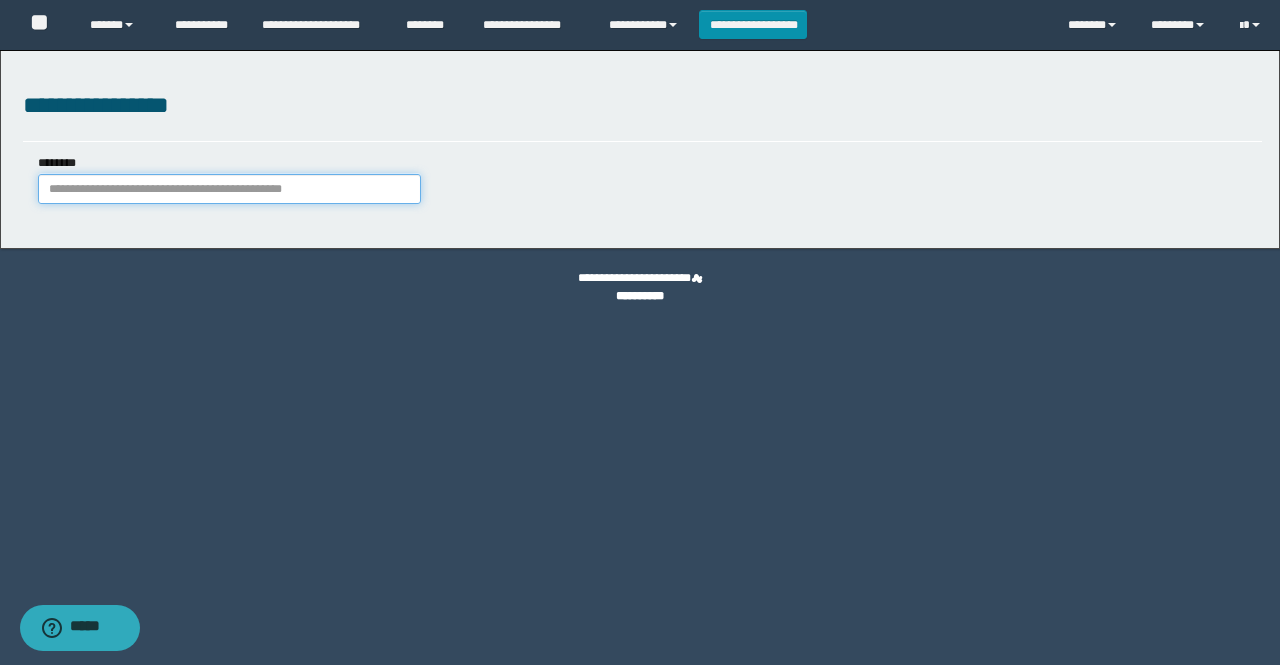 click on "********" at bounding box center (229, 189) 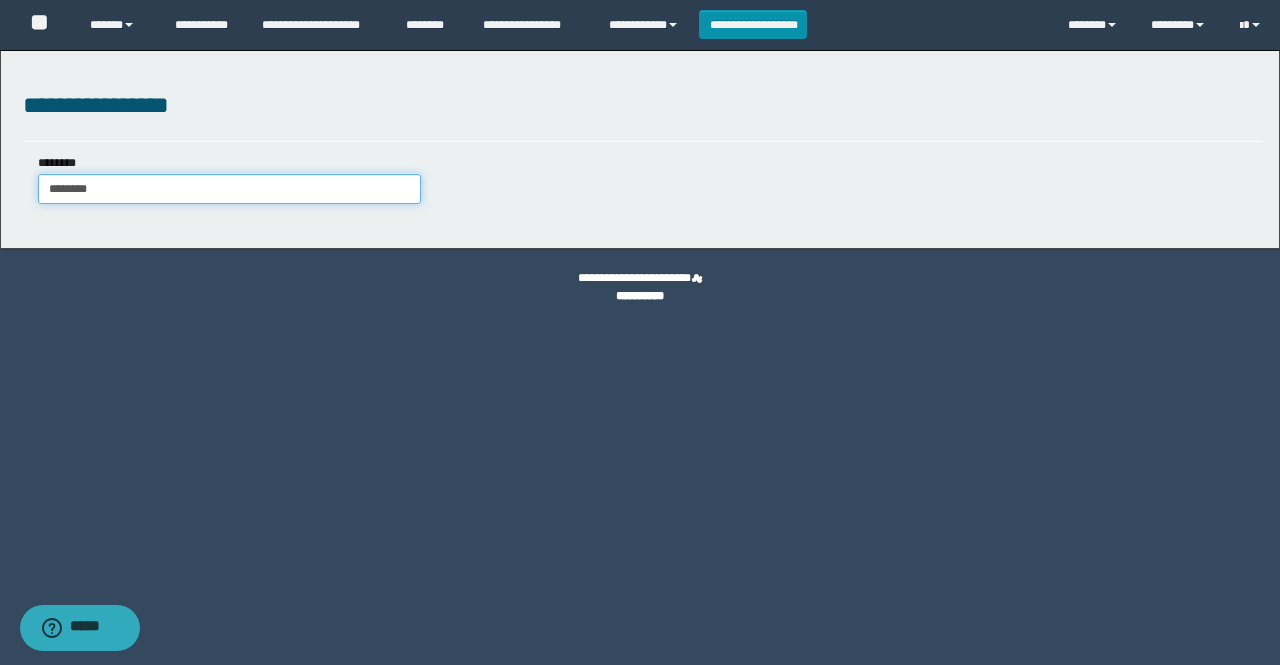 type on "********" 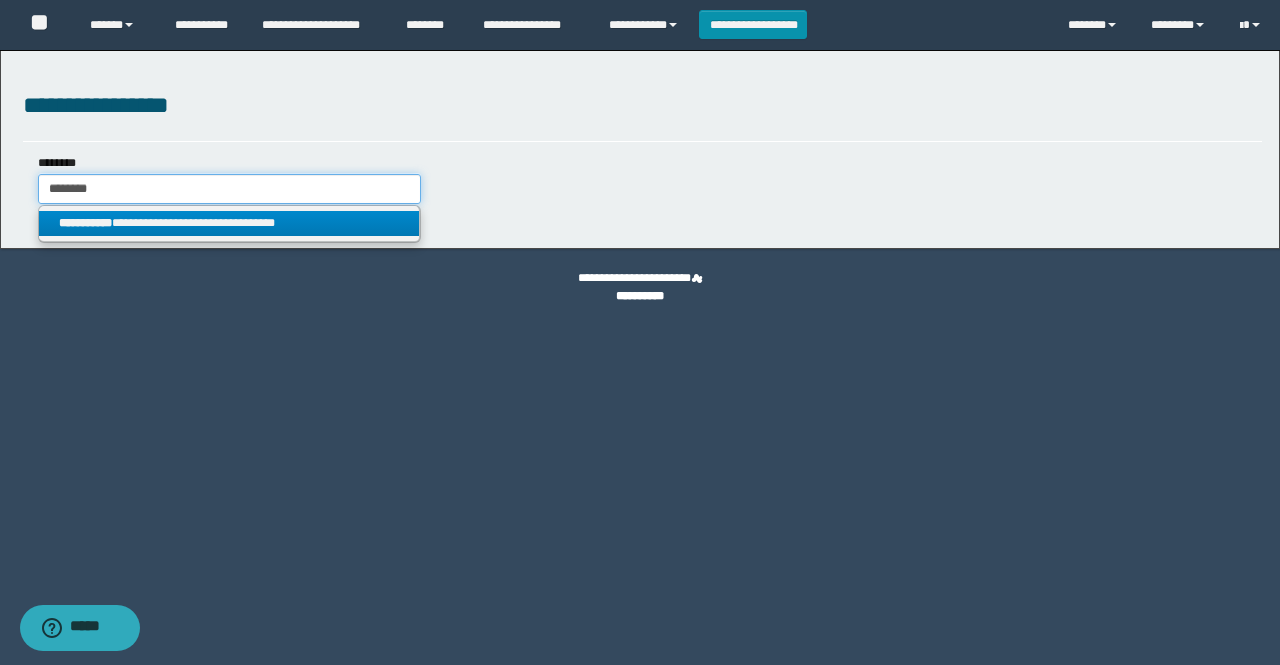 type on "********" 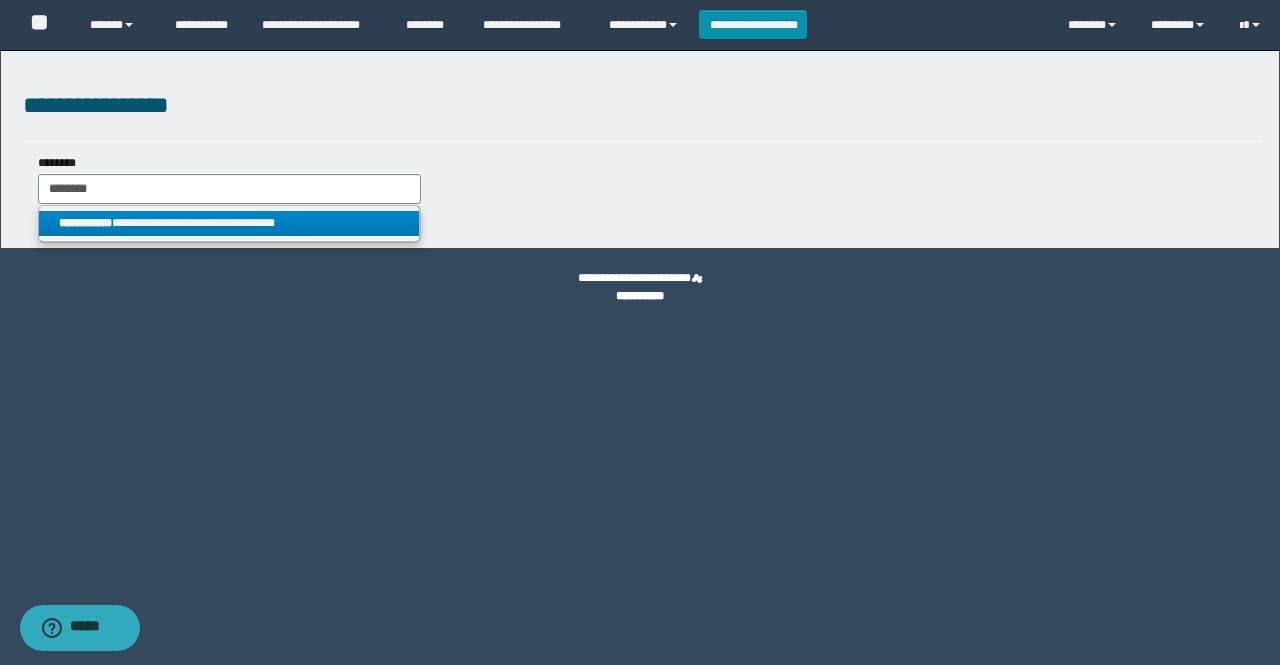 click on "**********" at bounding box center [229, 223] 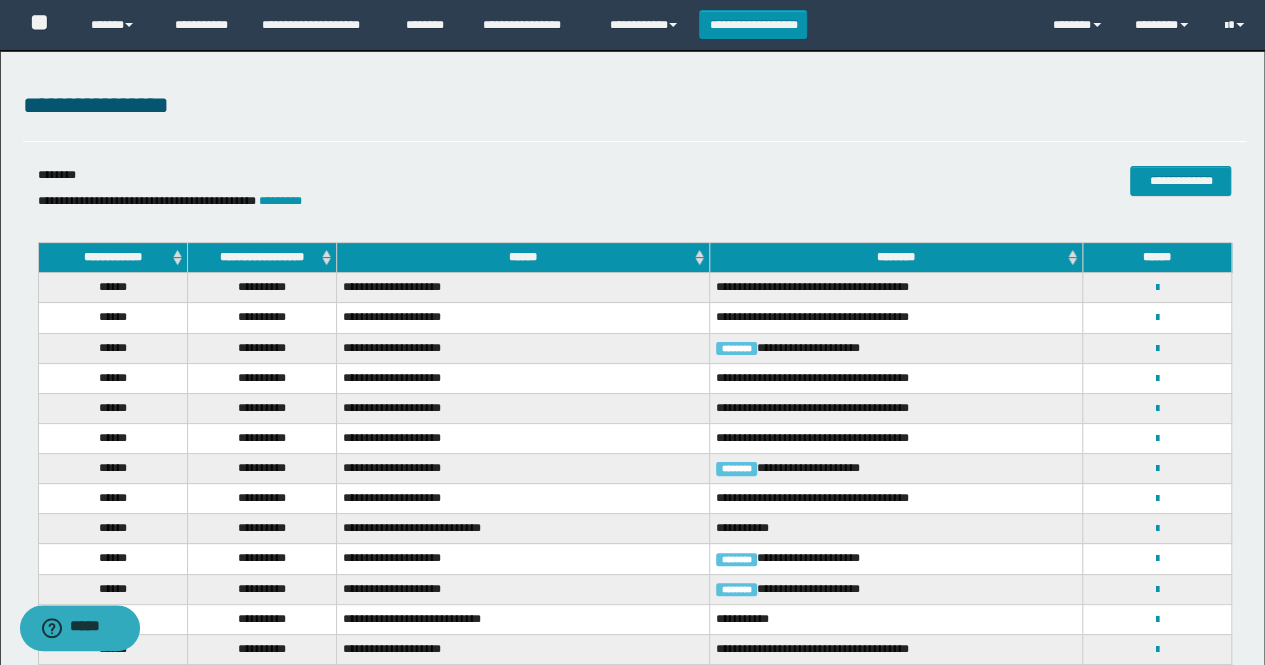 click on "**********" at bounding box center (261, 258) 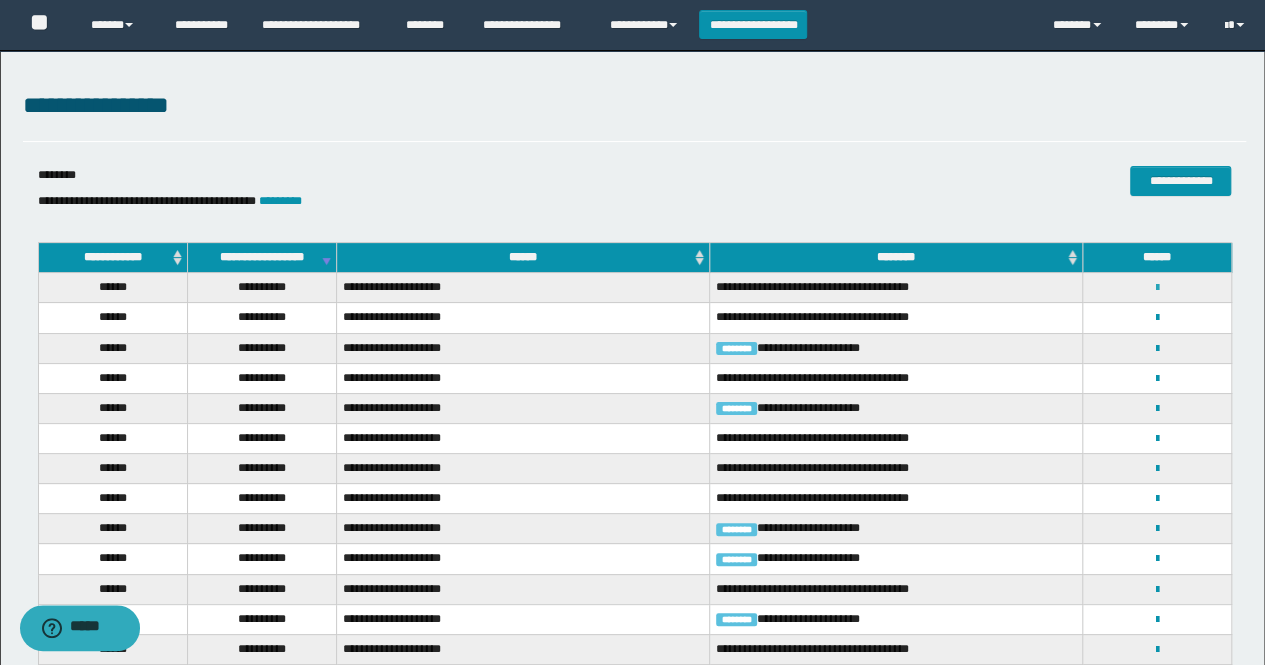 click at bounding box center [1157, 288] 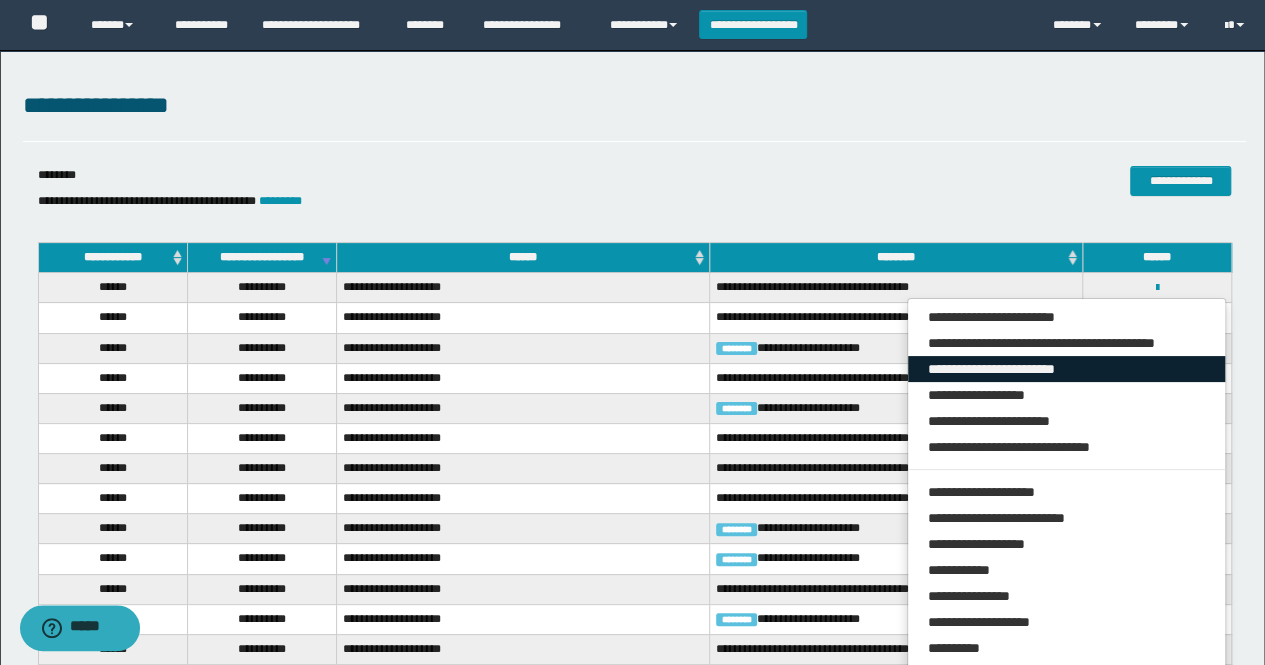 click on "**********" at bounding box center [1067, 369] 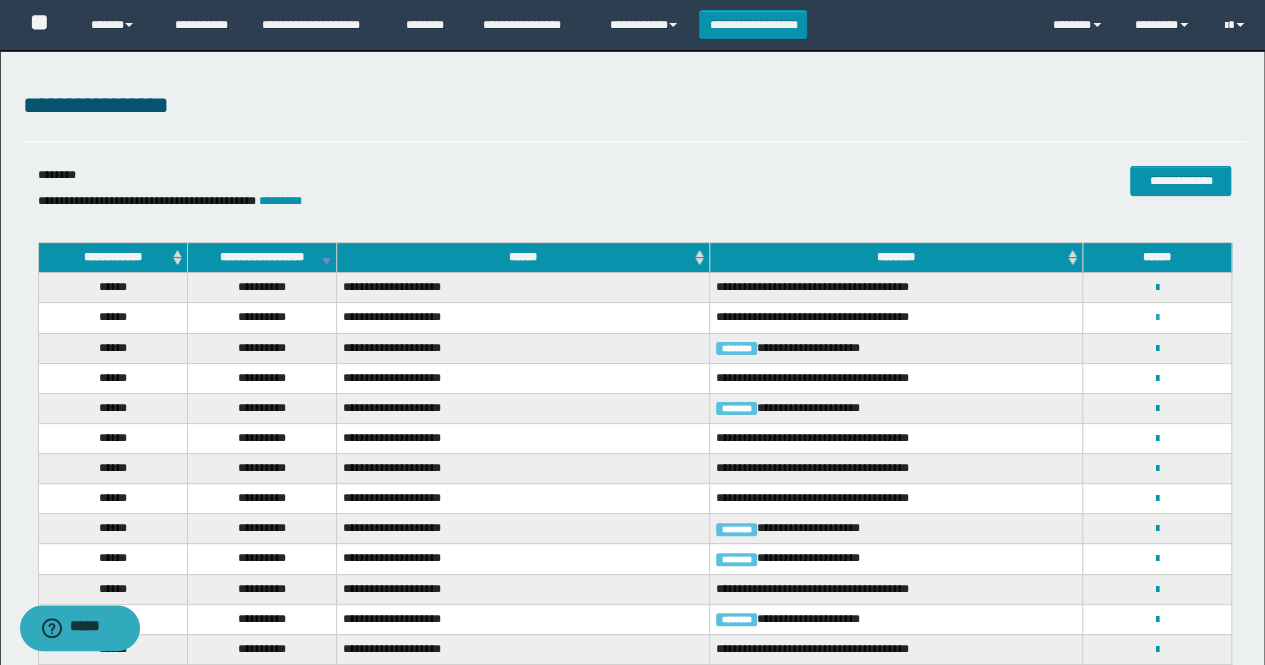 click at bounding box center [1157, 318] 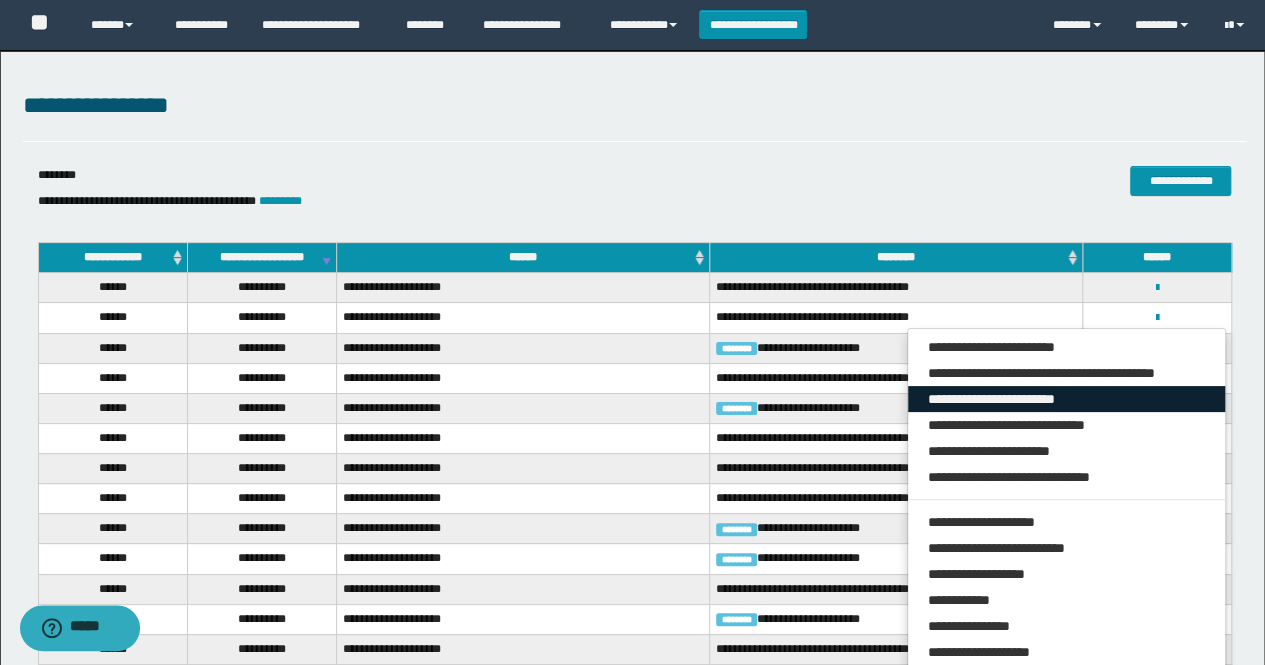 click on "**********" at bounding box center [1067, 399] 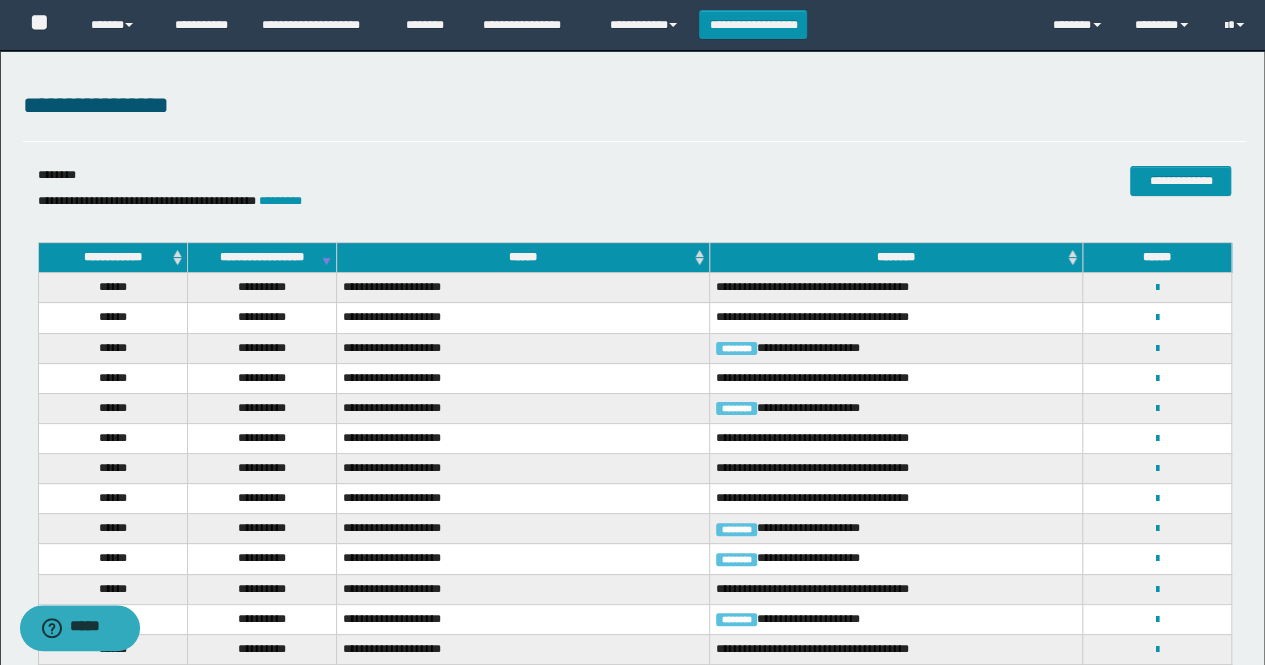 click on "******" at bounding box center (523, 258) 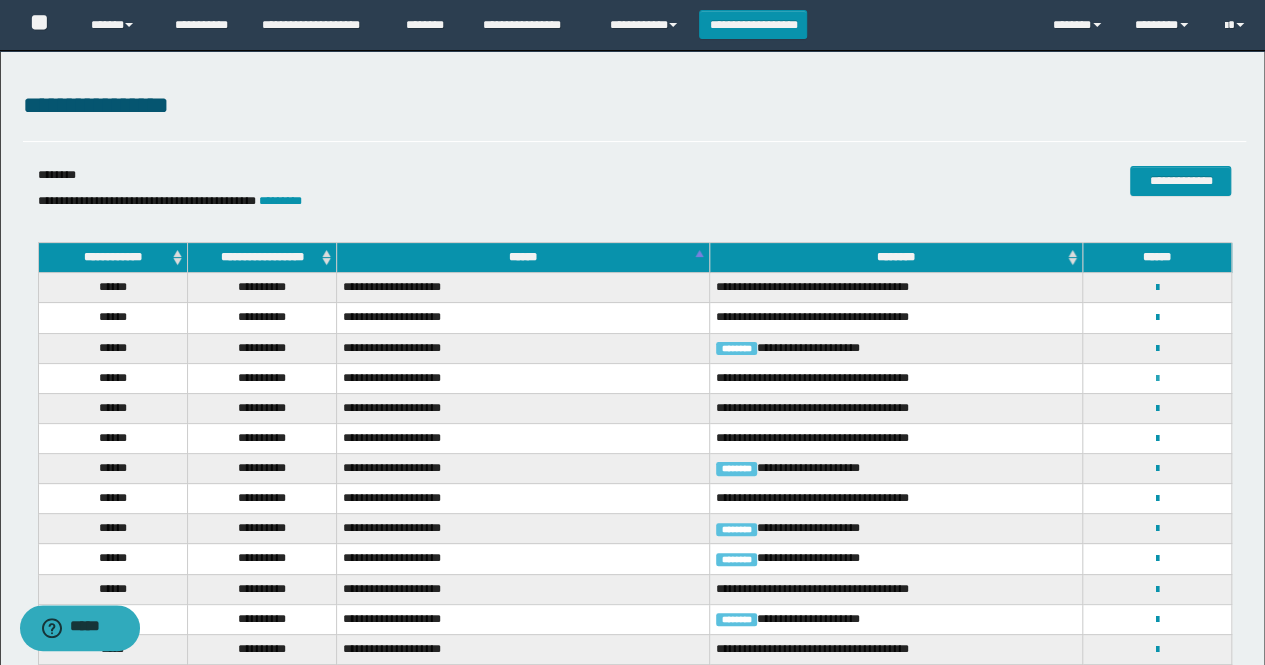 click at bounding box center (1157, 379) 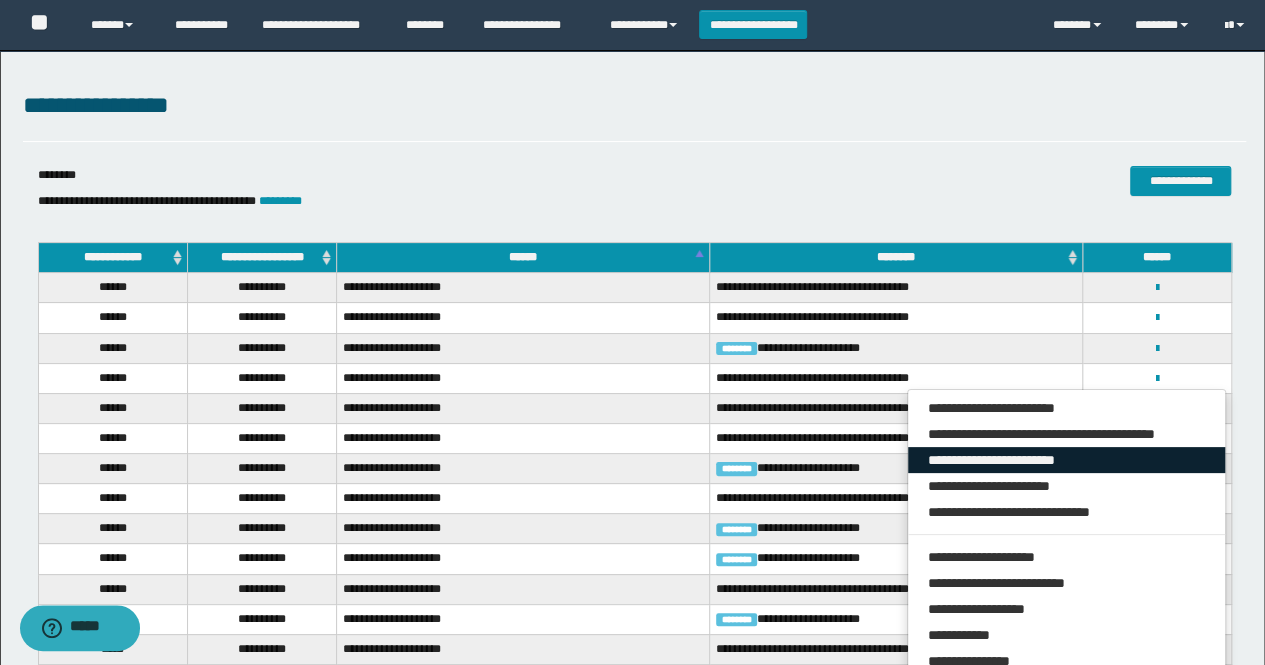 click on "**********" at bounding box center (1067, 460) 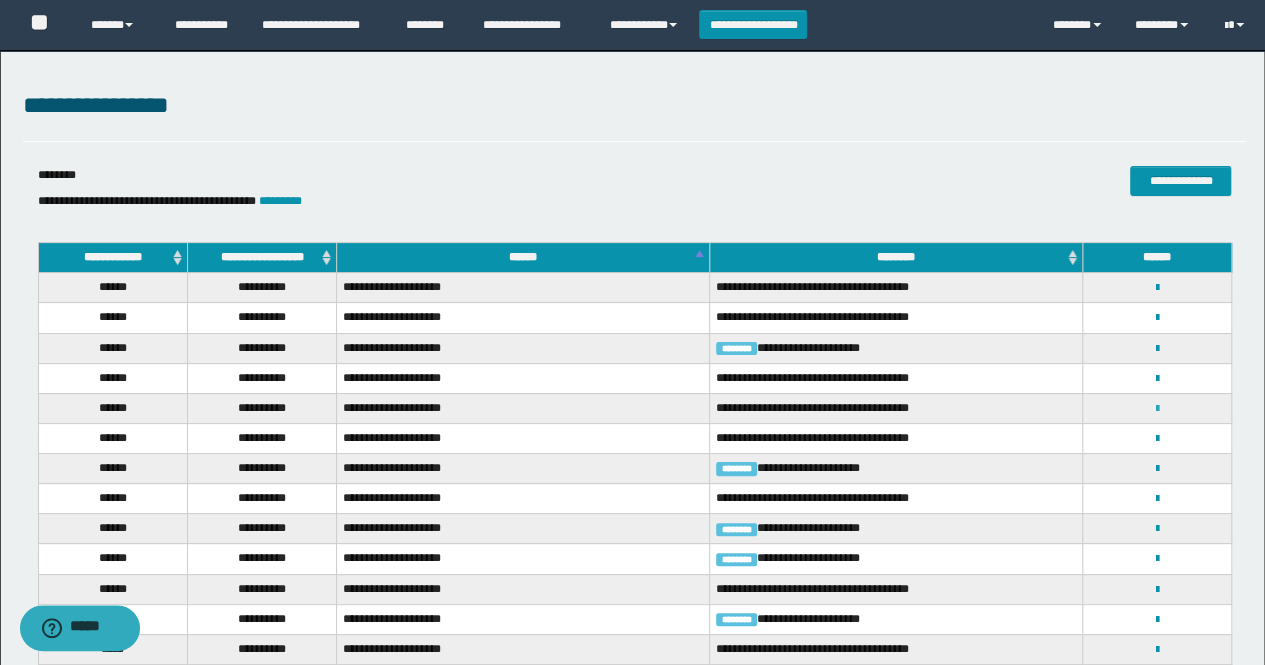 click at bounding box center (1157, 409) 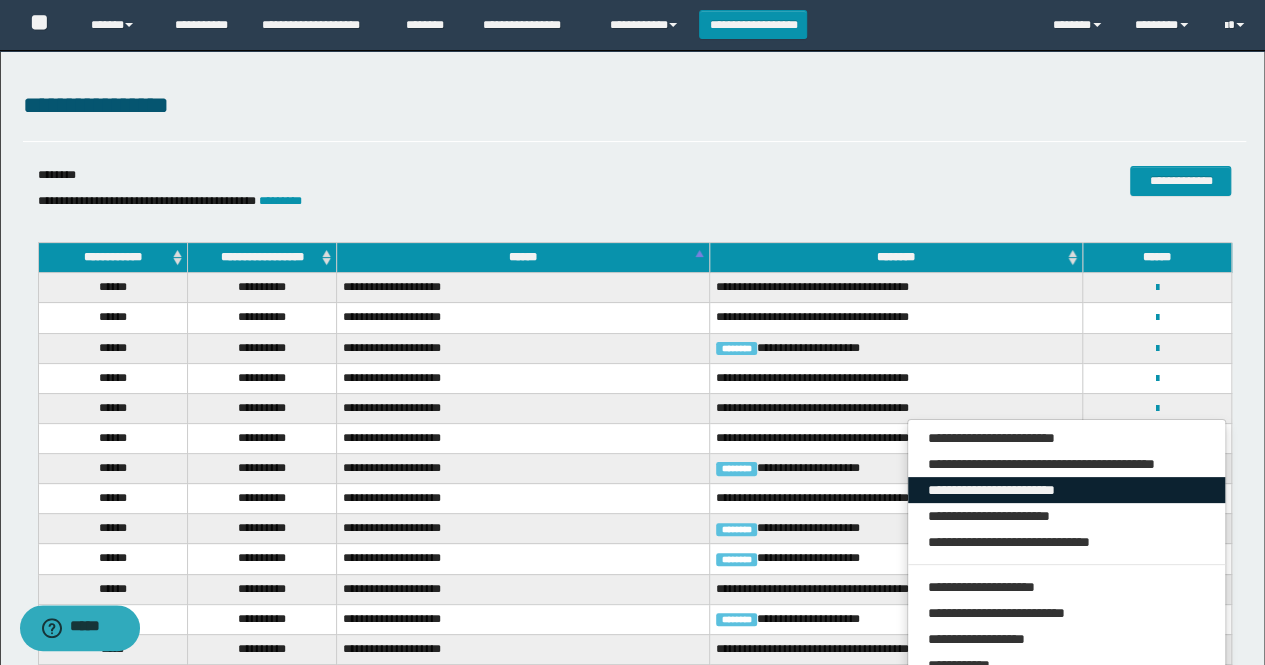 click on "**********" at bounding box center [1067, 490] 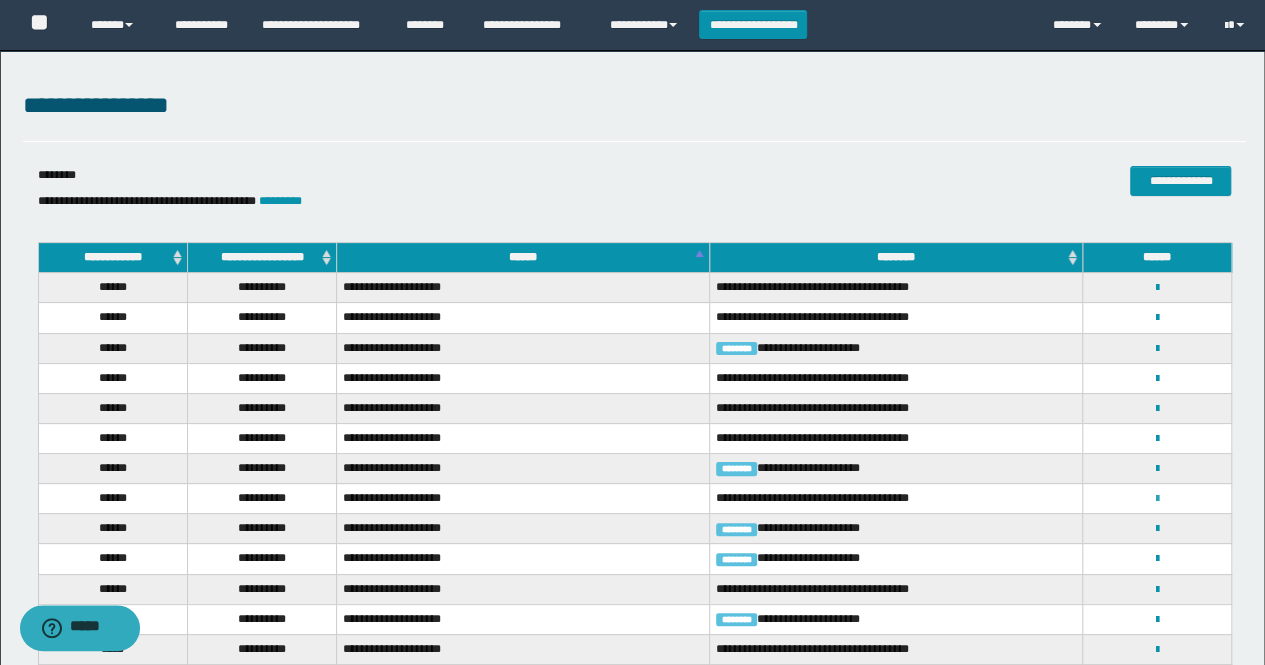 click at bounding box center [1157, 499] 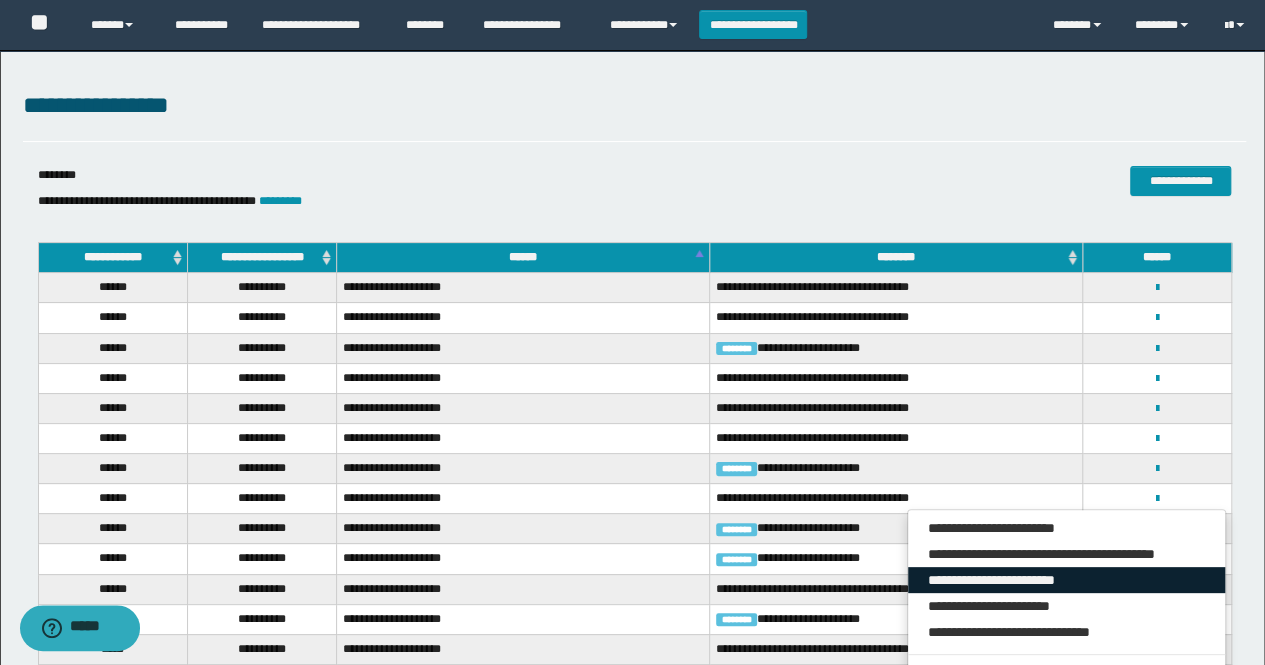 click on "**********" at bounding box center (1067, 580) 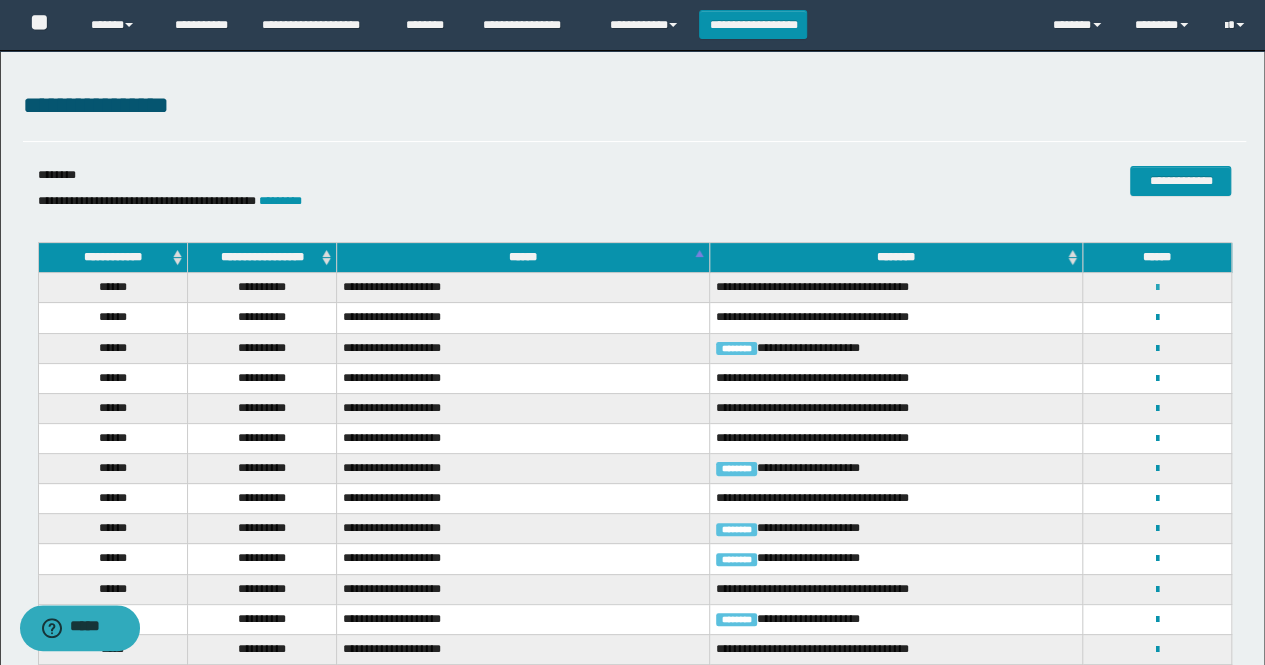click at bounding box center (1157, 288) 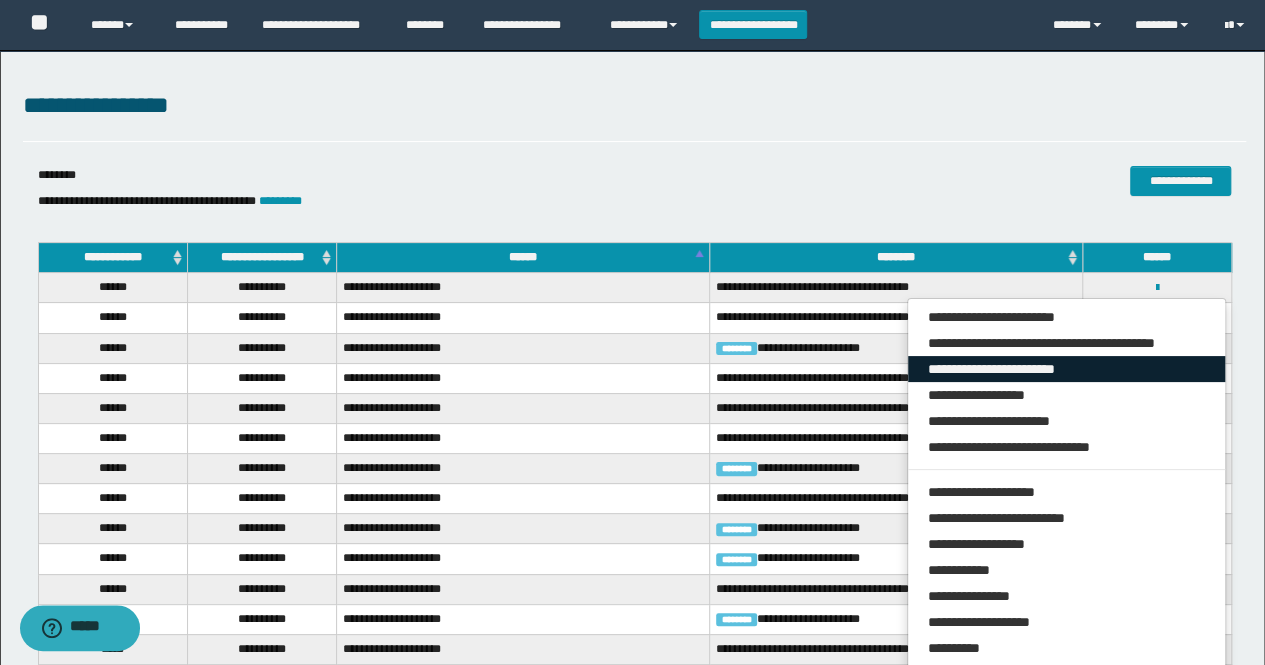 click on "**********" at bounding box center (1067, 369) 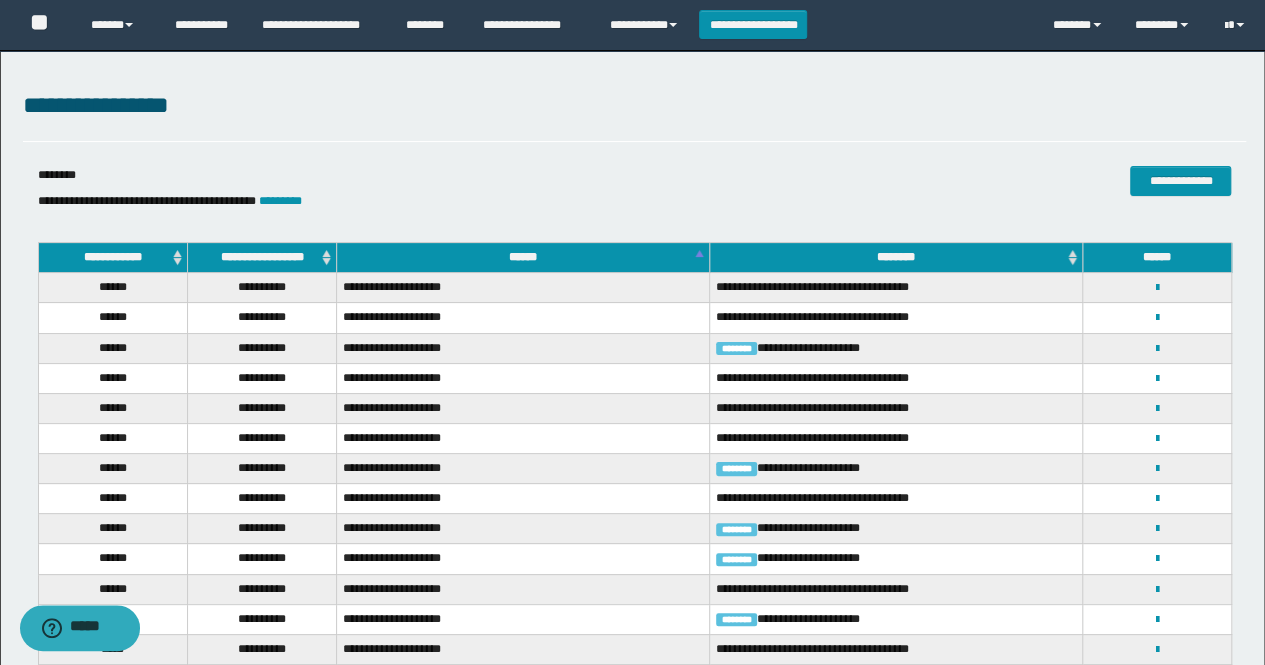 click on "**********" at bounding box center (523, 348) 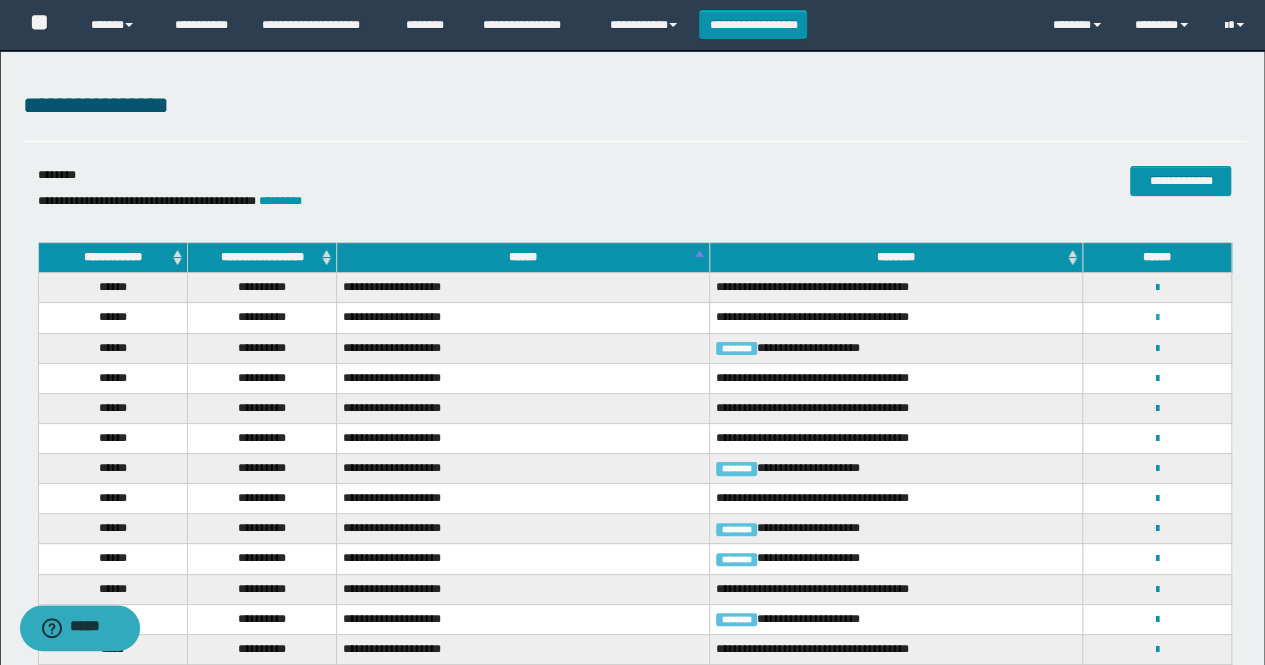 click at bounding box center [1157, 318] 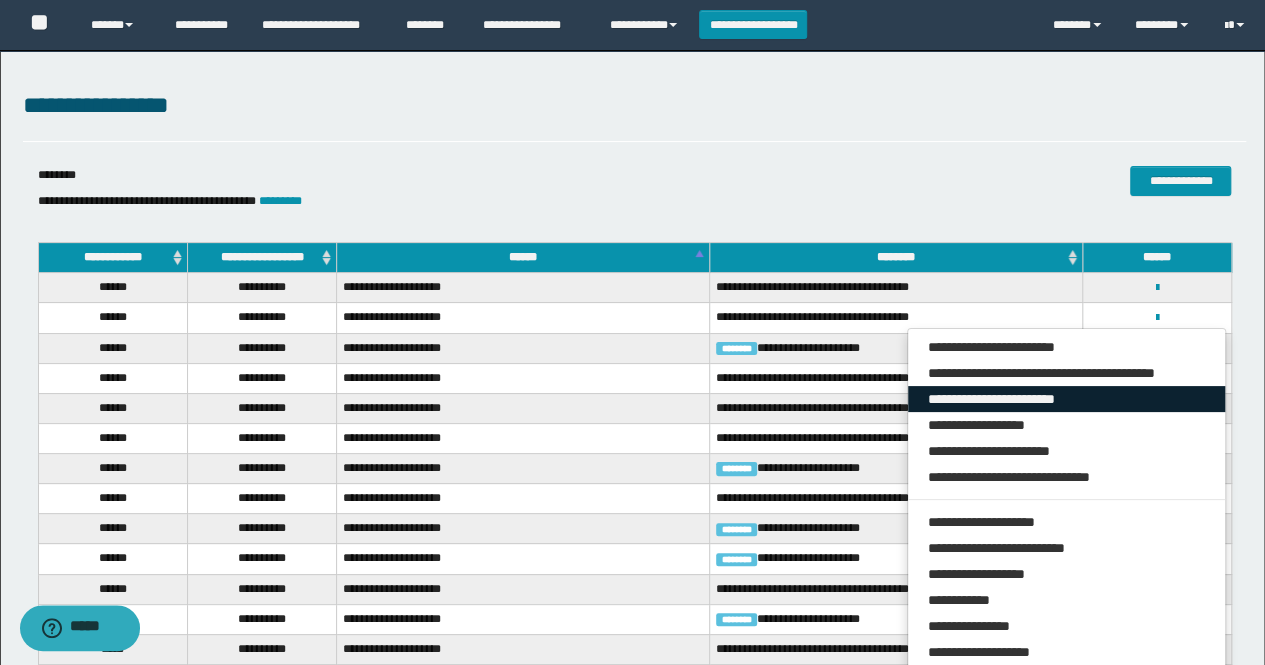 click on "**********" at bounding box center (1067, 399) 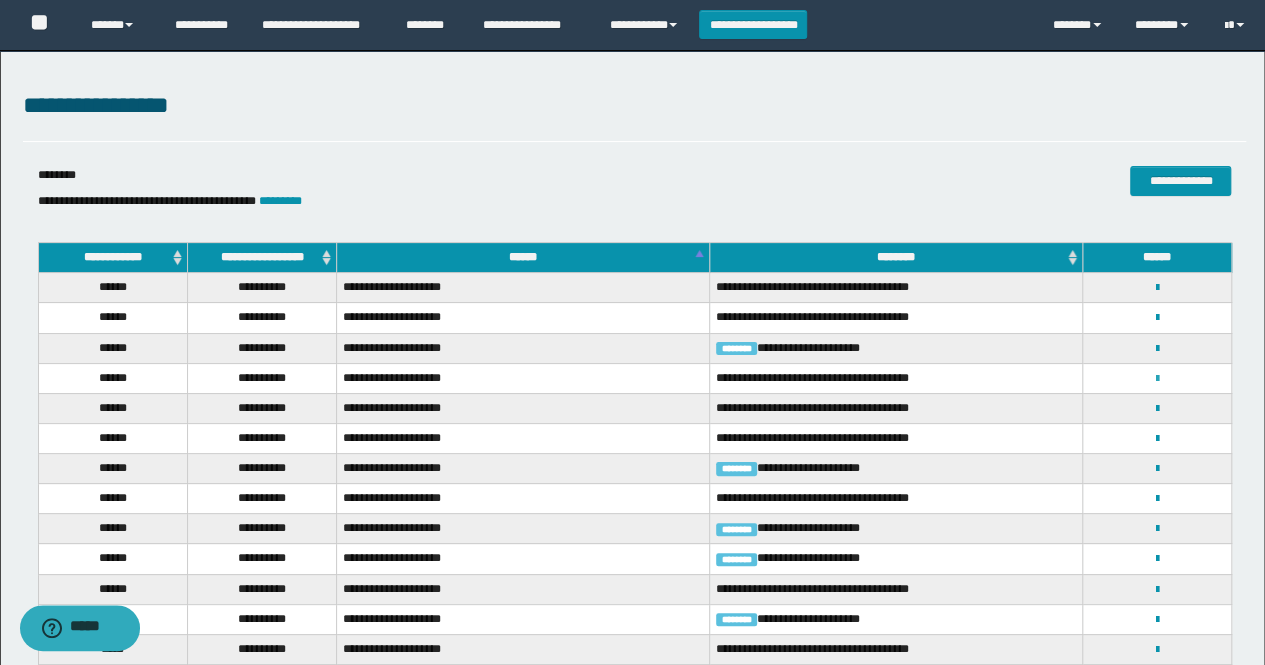 click at bounding box center (1157, 379) 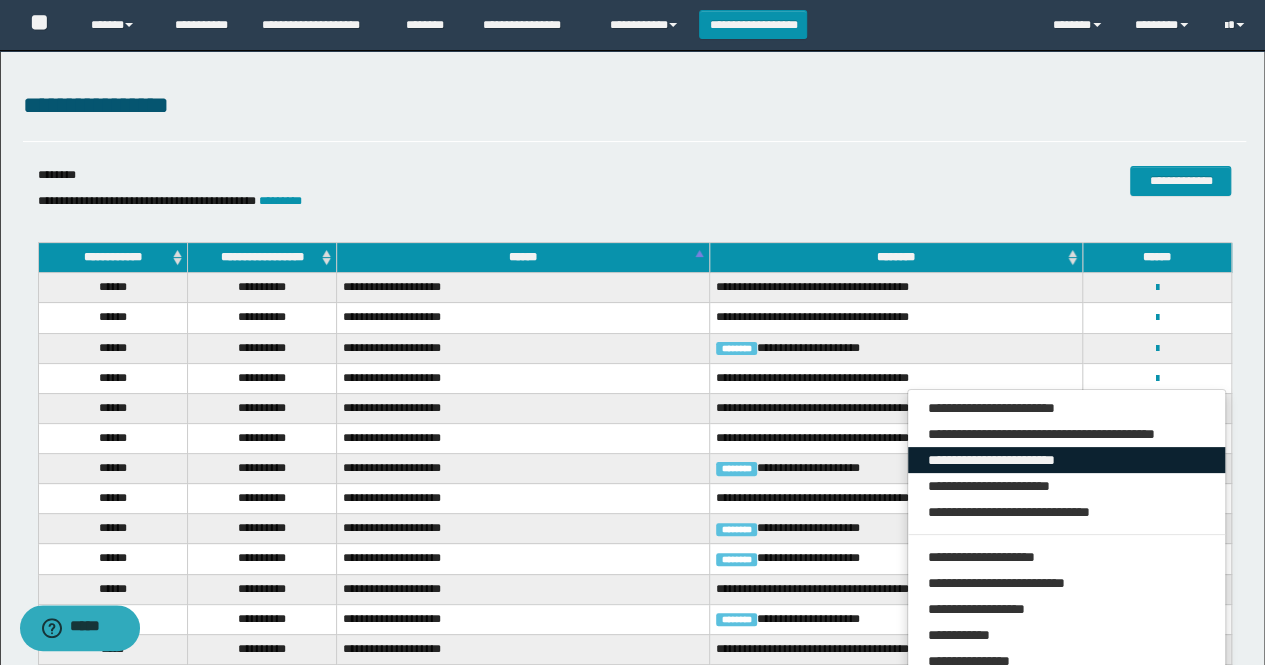 click on "**********" at bounding box center [1067, 460] 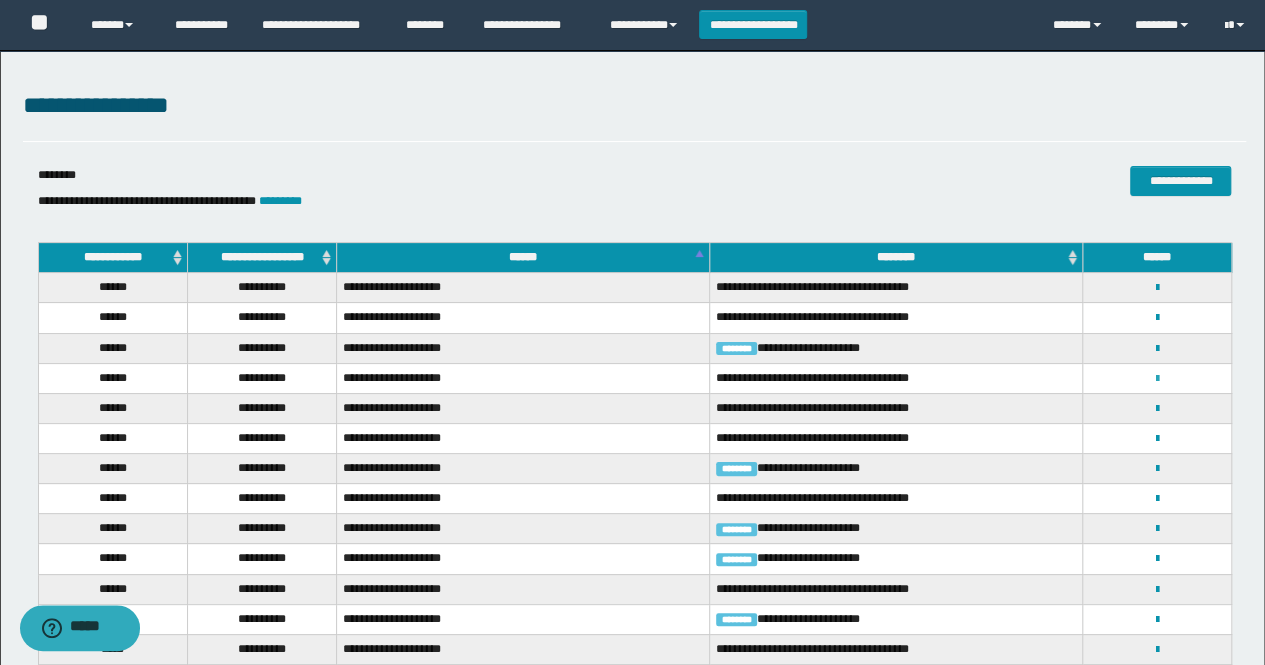 click at bounding box center [1157, 379] 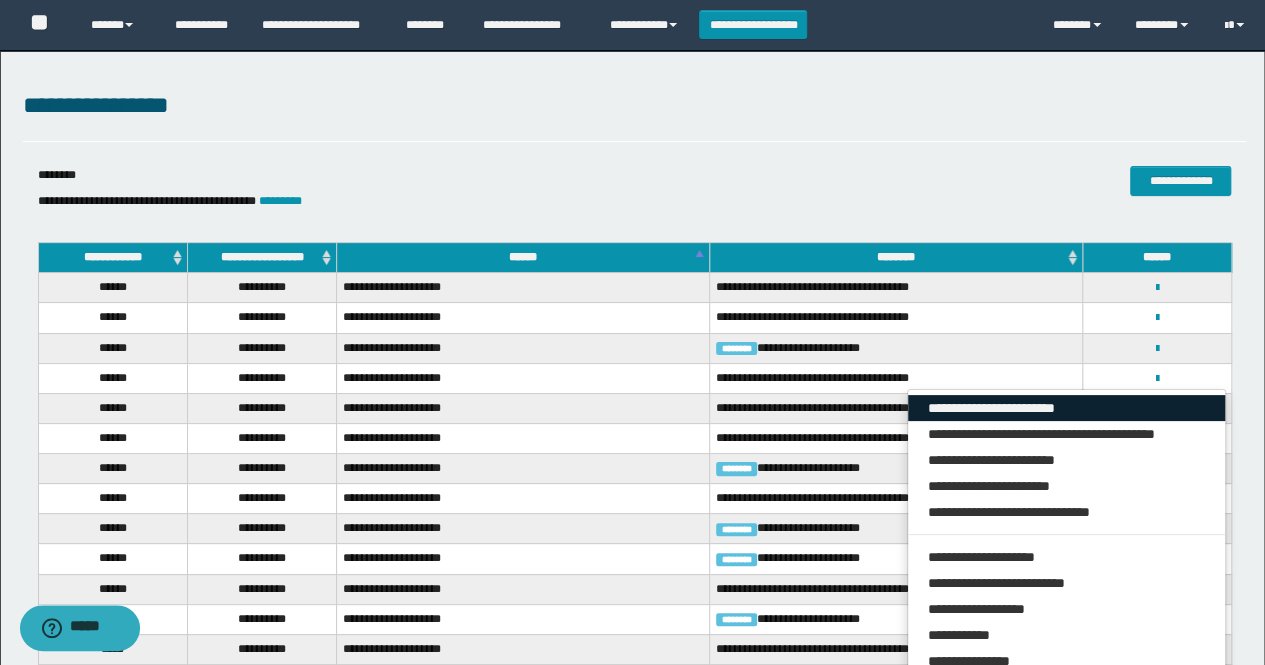 click on "**********" at bounding box center [1067, 408] 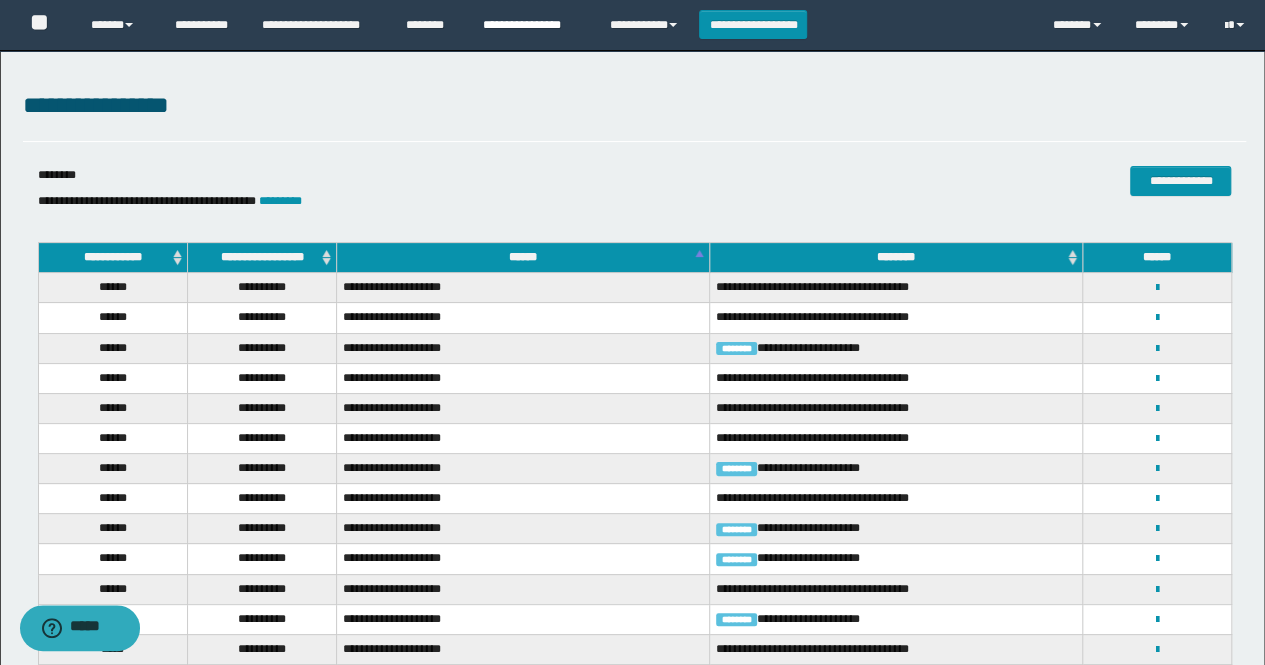 click on "**********" at bounding box center (531, 25) 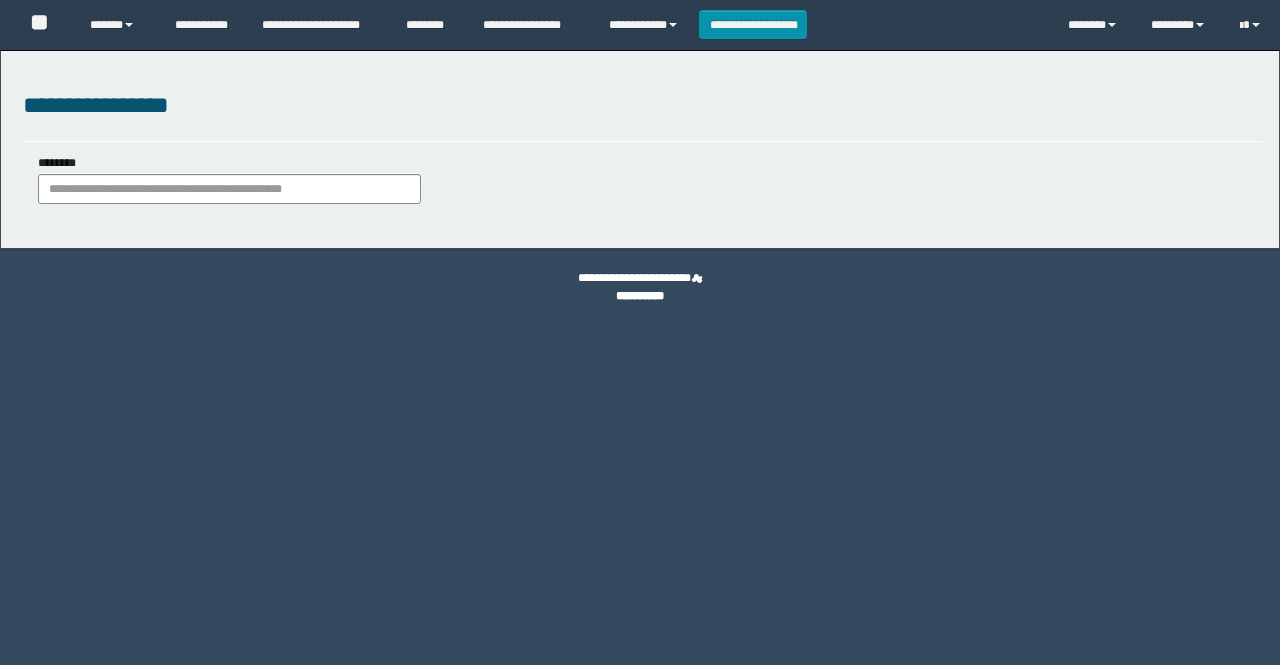scroll, scrollTop: 0, scrollLeft: 0, axis: both 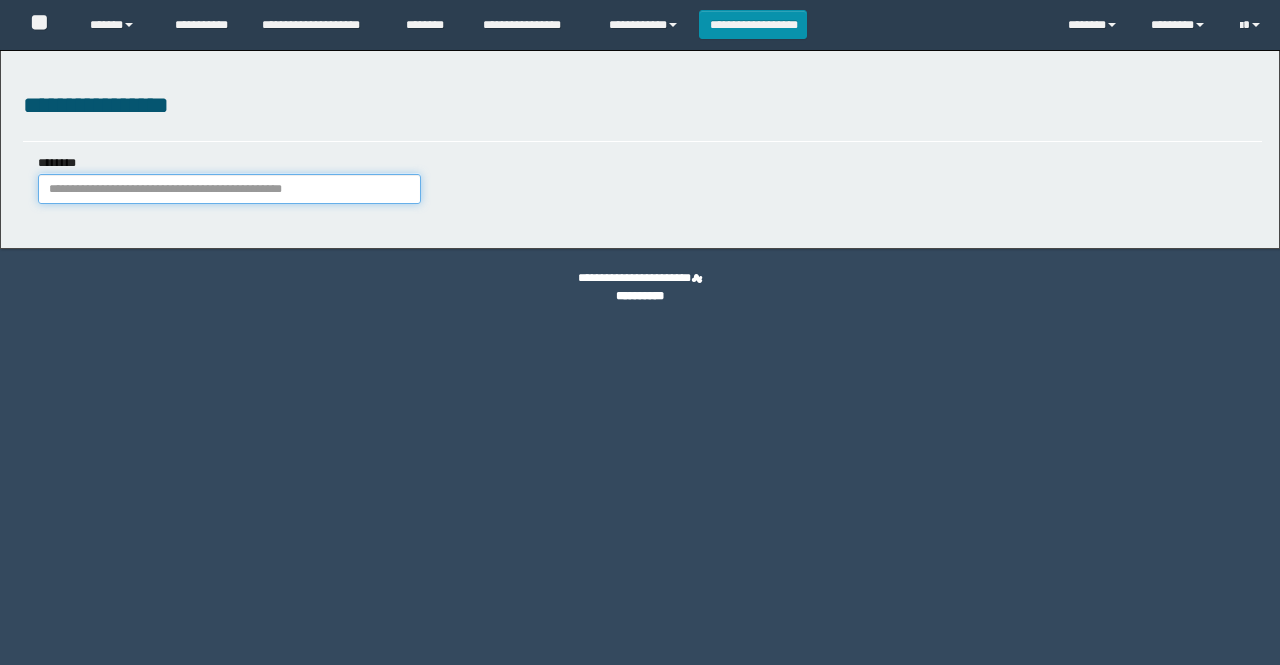 click on "********" at bounding box center [229, 189] 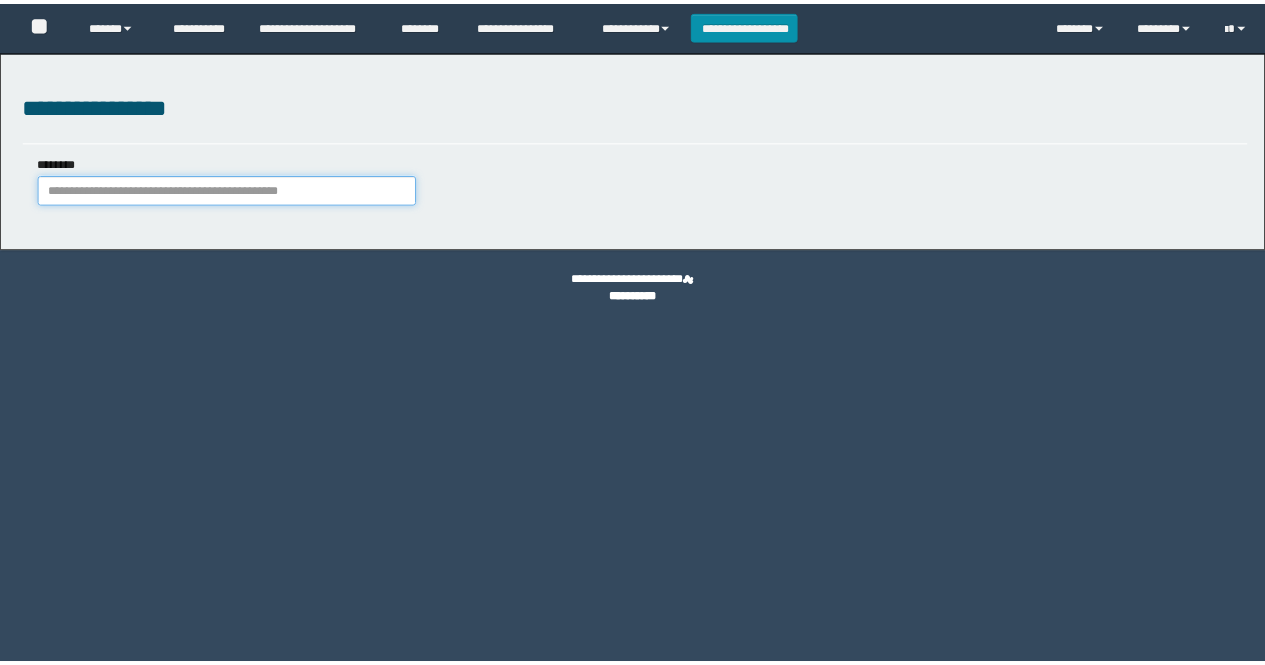 scroll, scrollTop: 0, scrollLeft: 0, axis: both 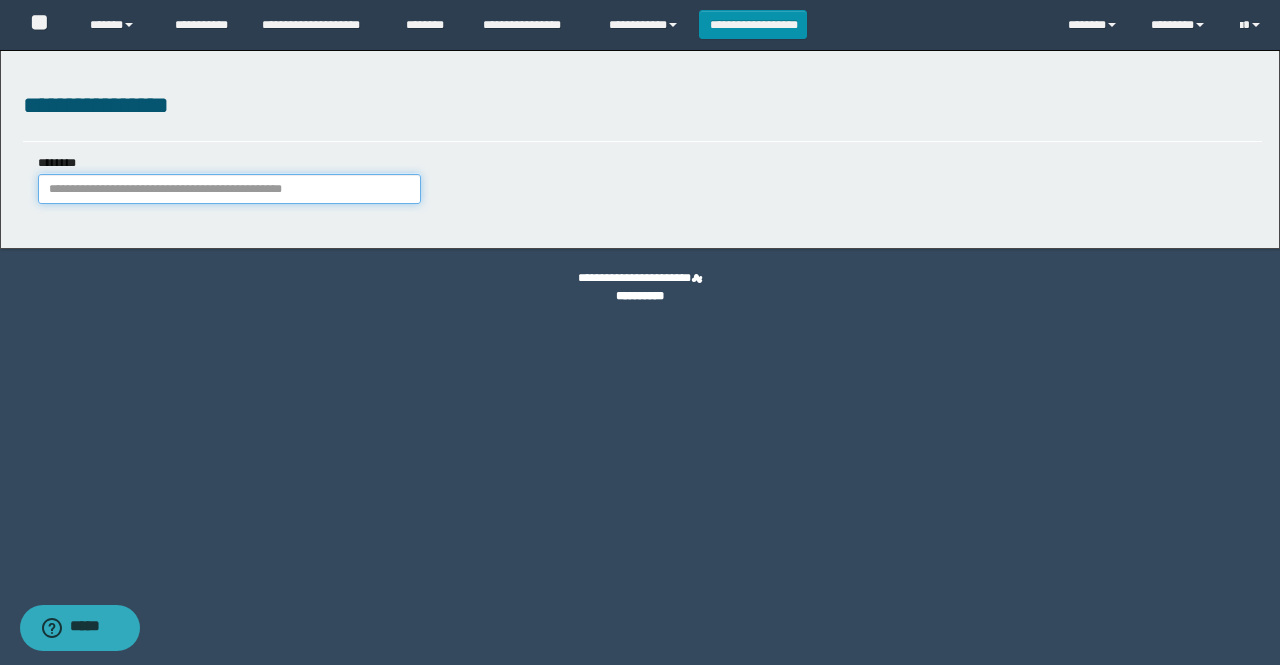 paste on "********" 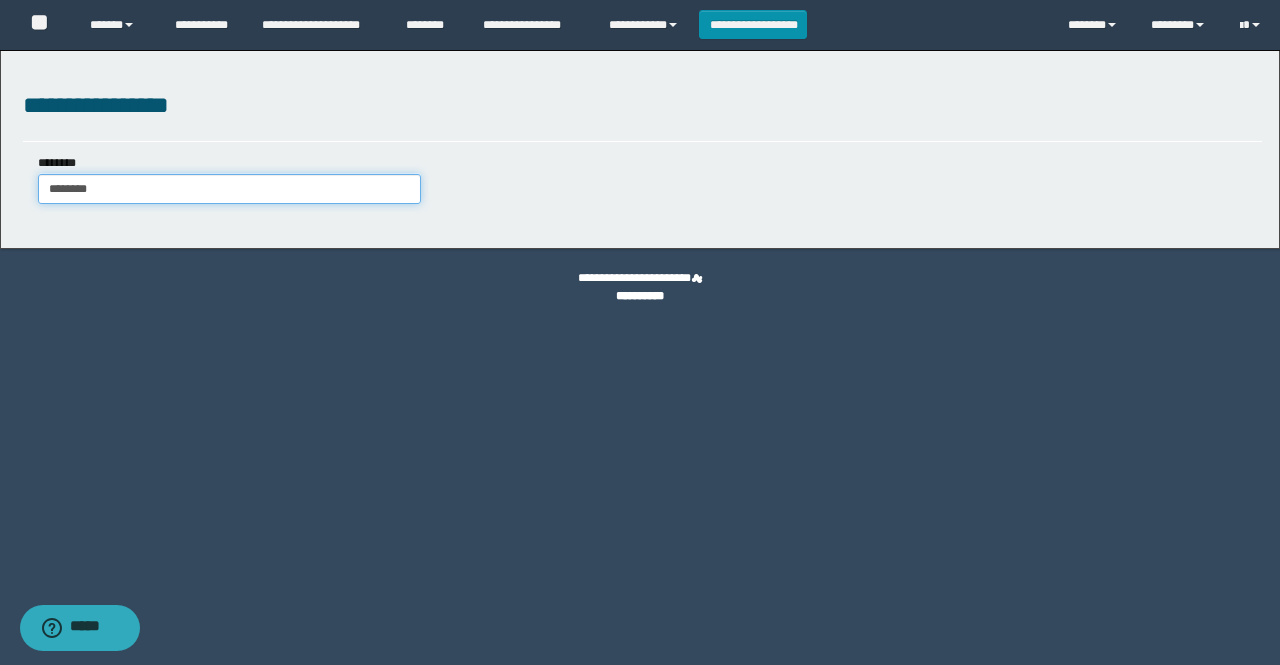 type on "********" 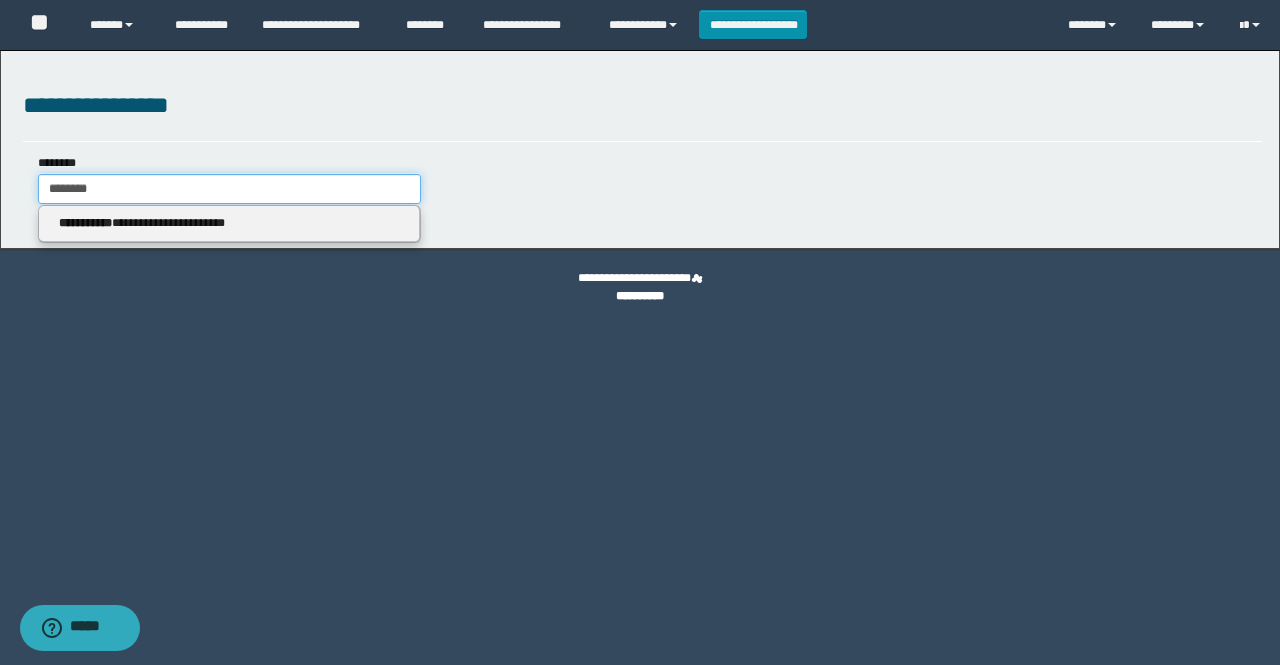 type on "********" 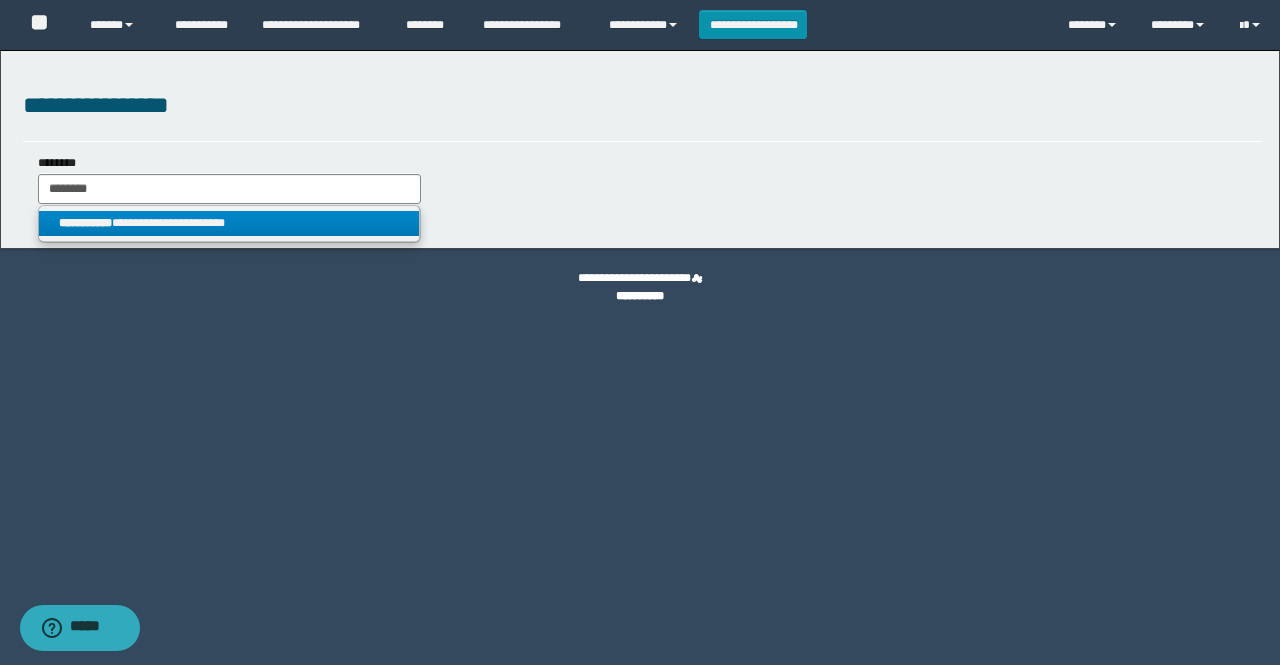 click on "**********" at bounding box center (229, 223) 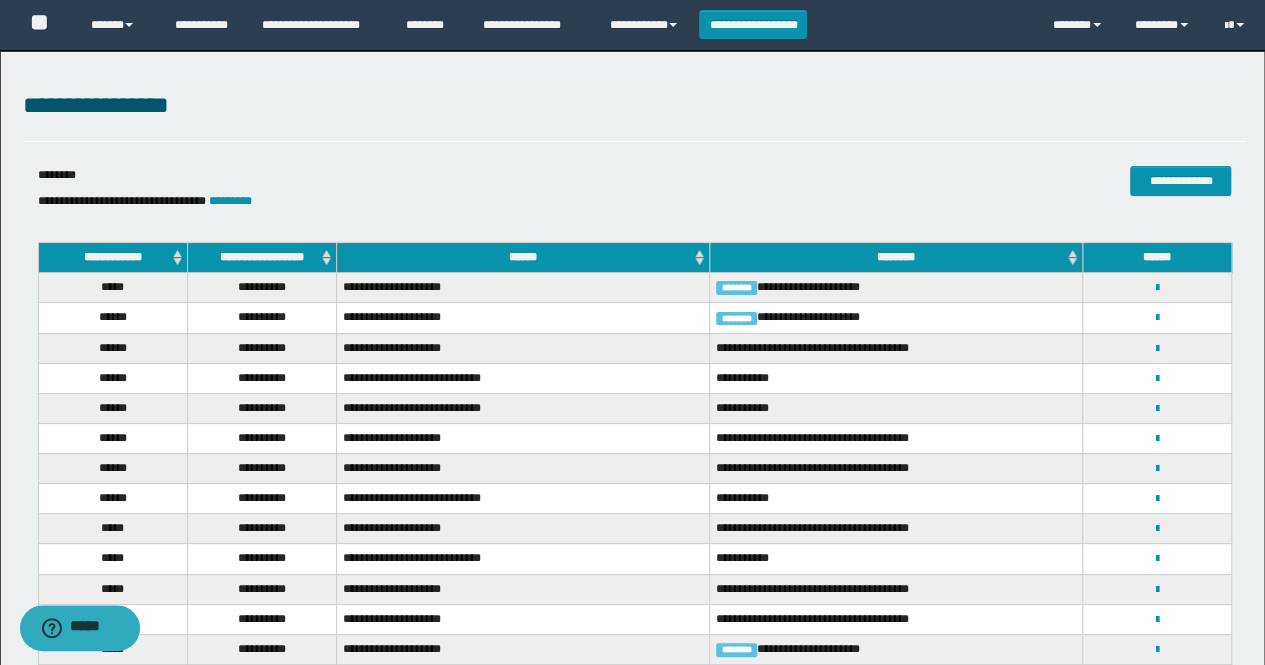 click on "**********" at bounding box center (261, 258) 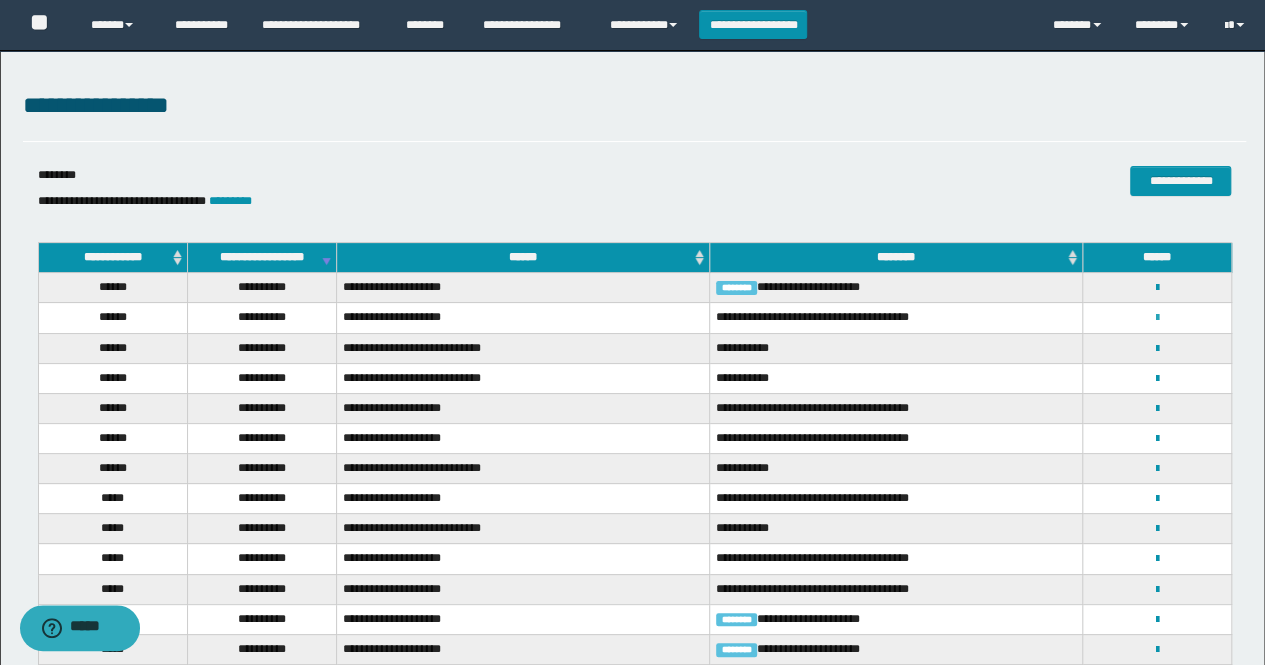 click at bounding box center (1157, 318) 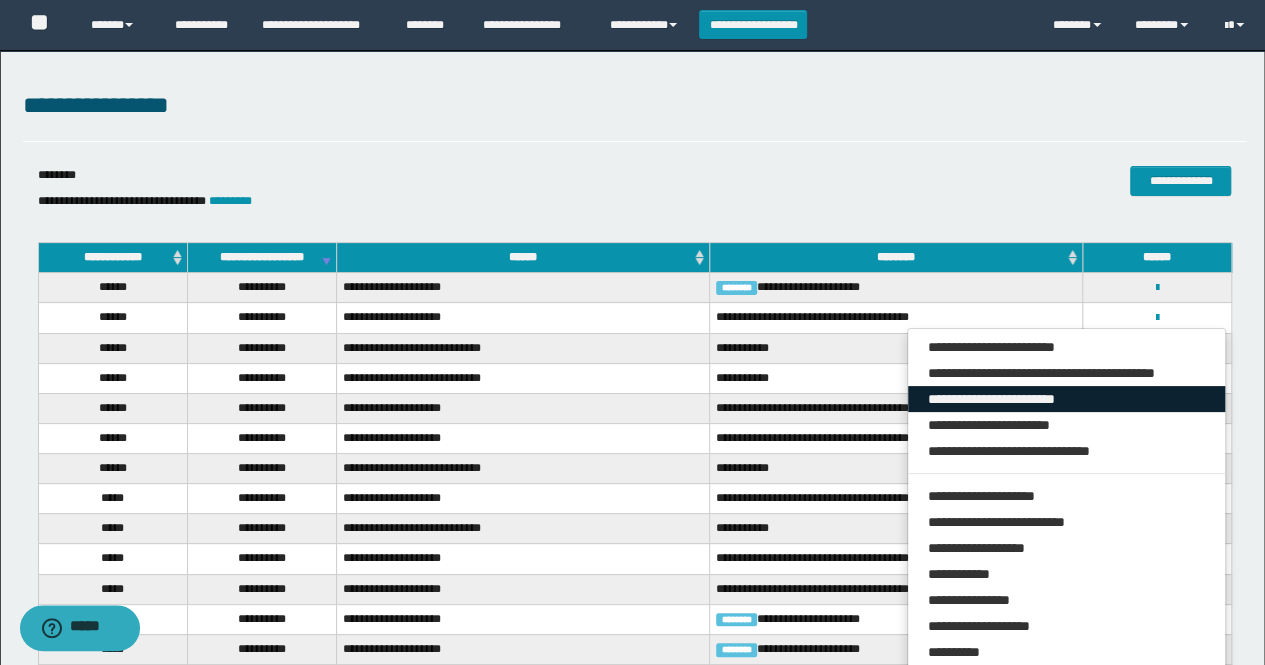 click on "**********" at bounding box center [1067, 399] 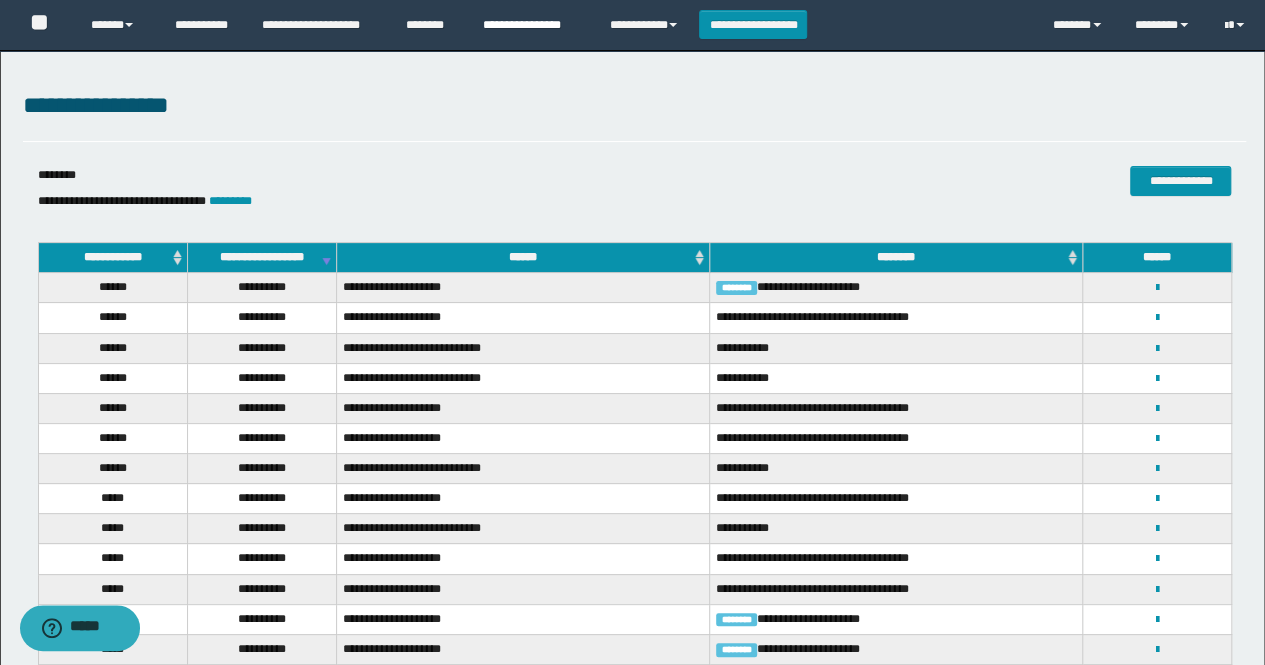 click on "**********" at bounding box center (531, 25) 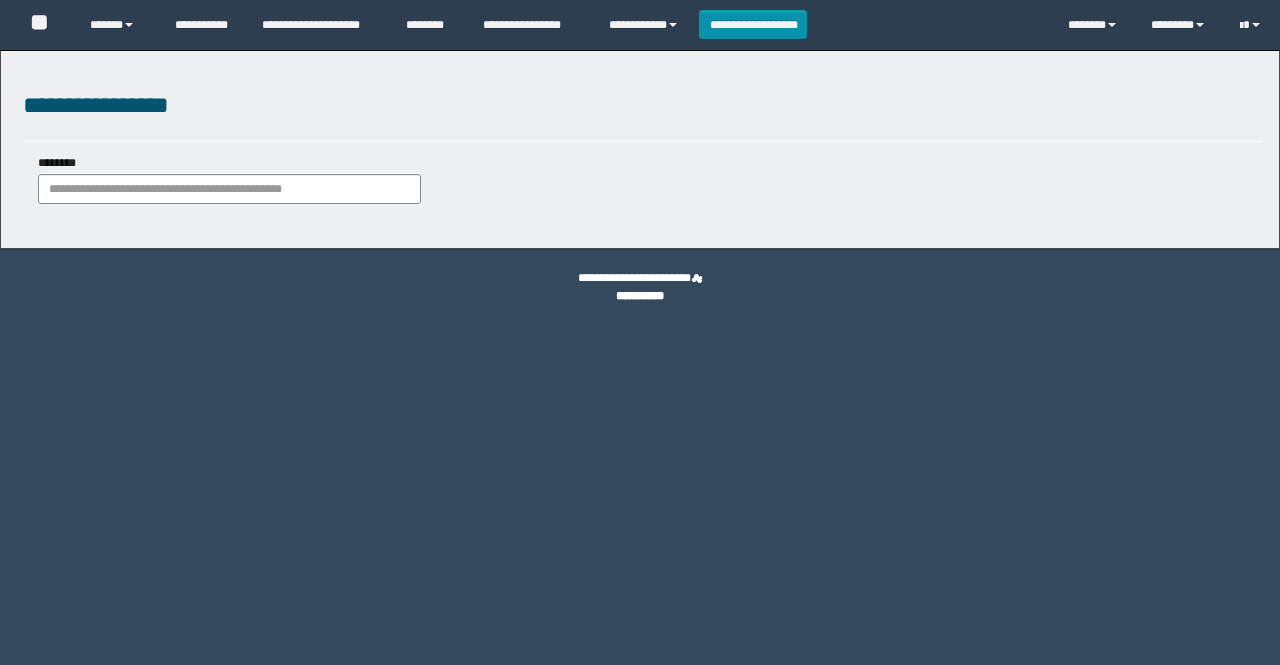 scroll, scrollTop: 0, scrollLeft: 0, axis: both 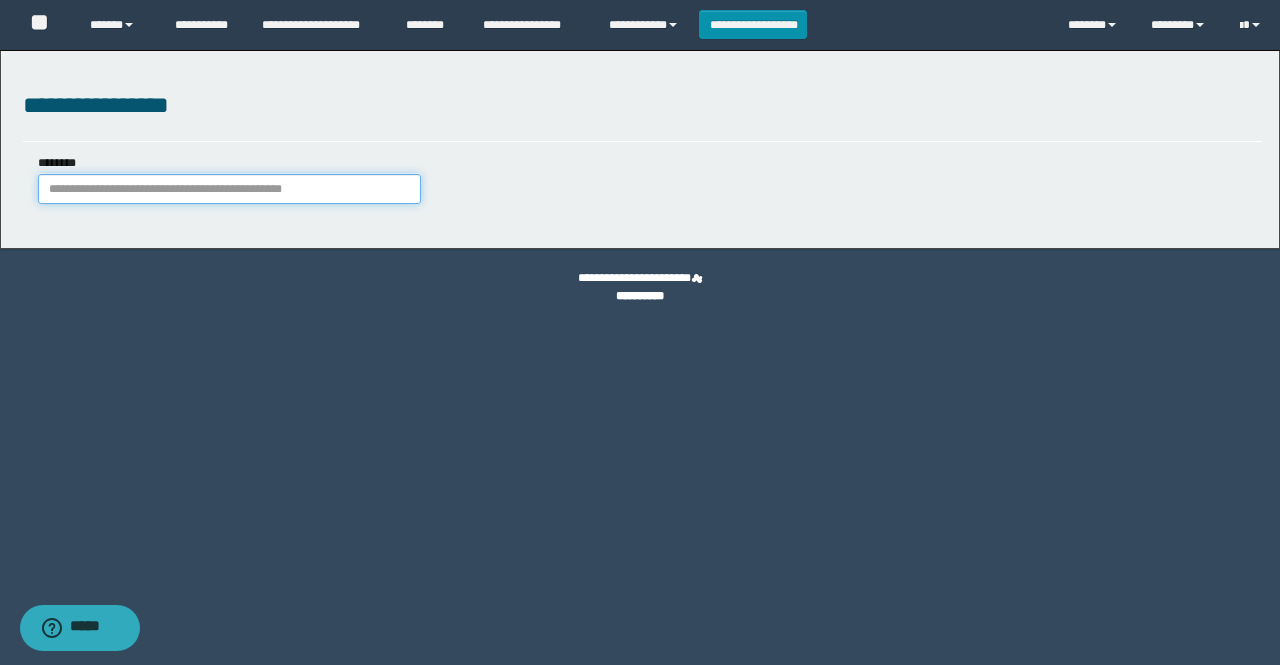 click on "********" at bounding box center (229, 189) 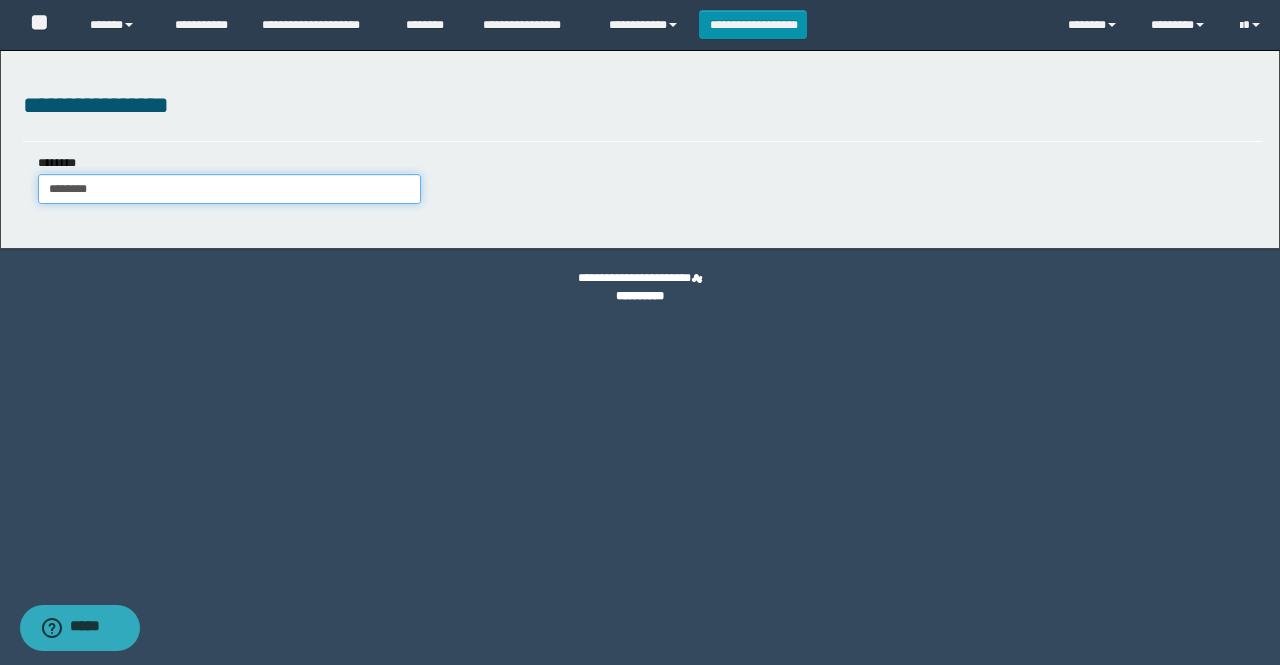 type on "********" 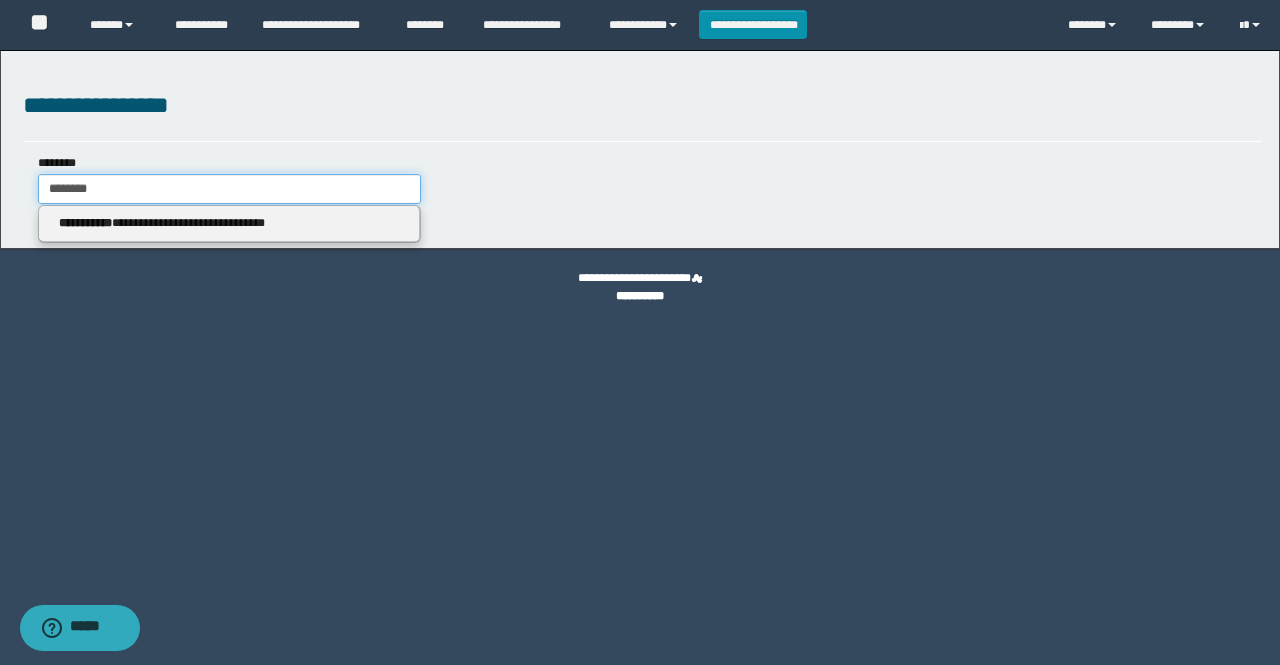 type 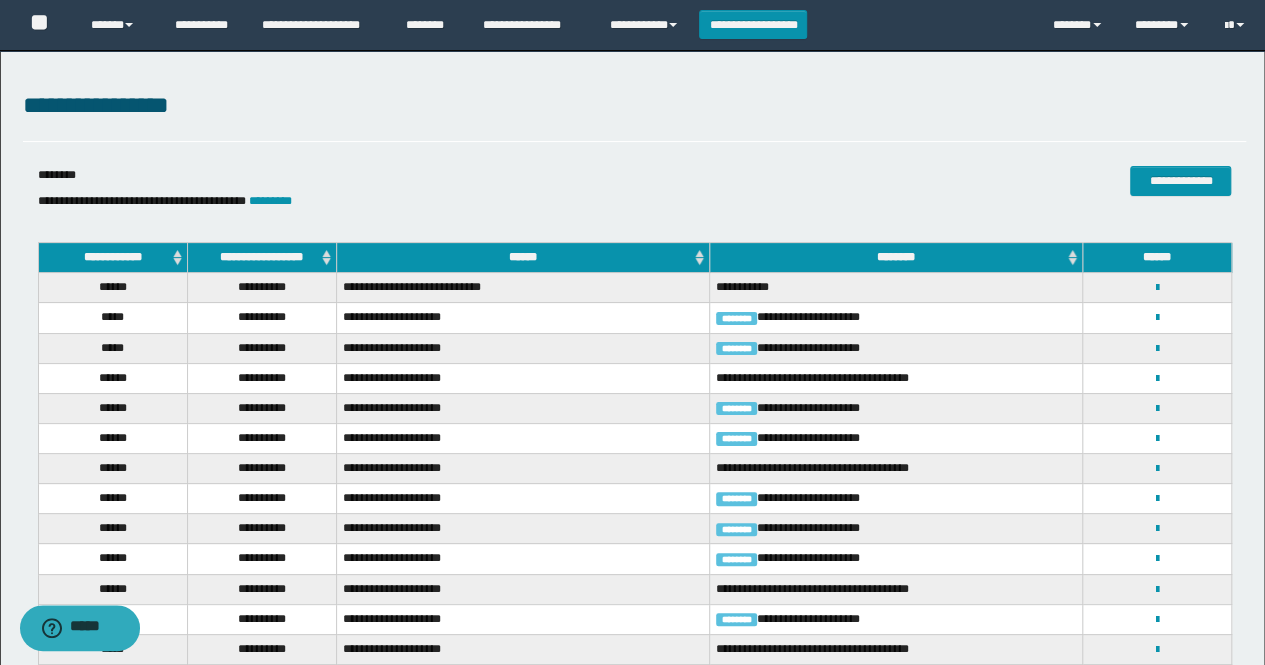 click on "**********" at bounding box center [261, 258] 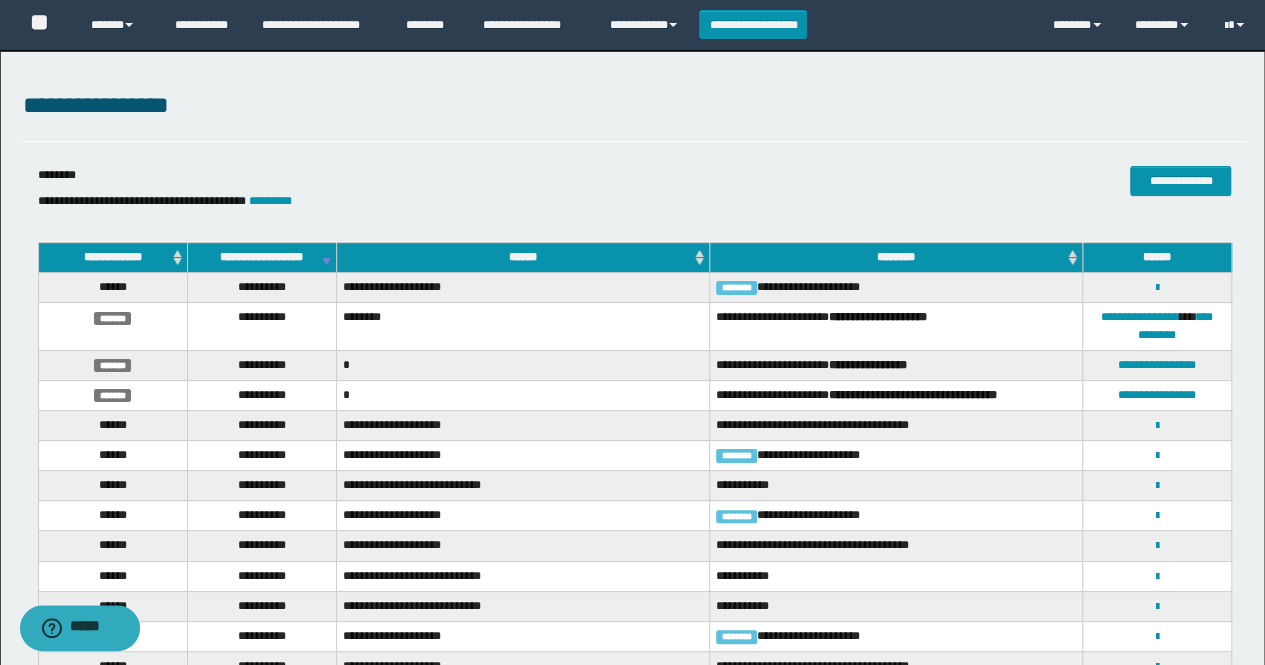 click on "**********" at bounding box center (1157, 425) 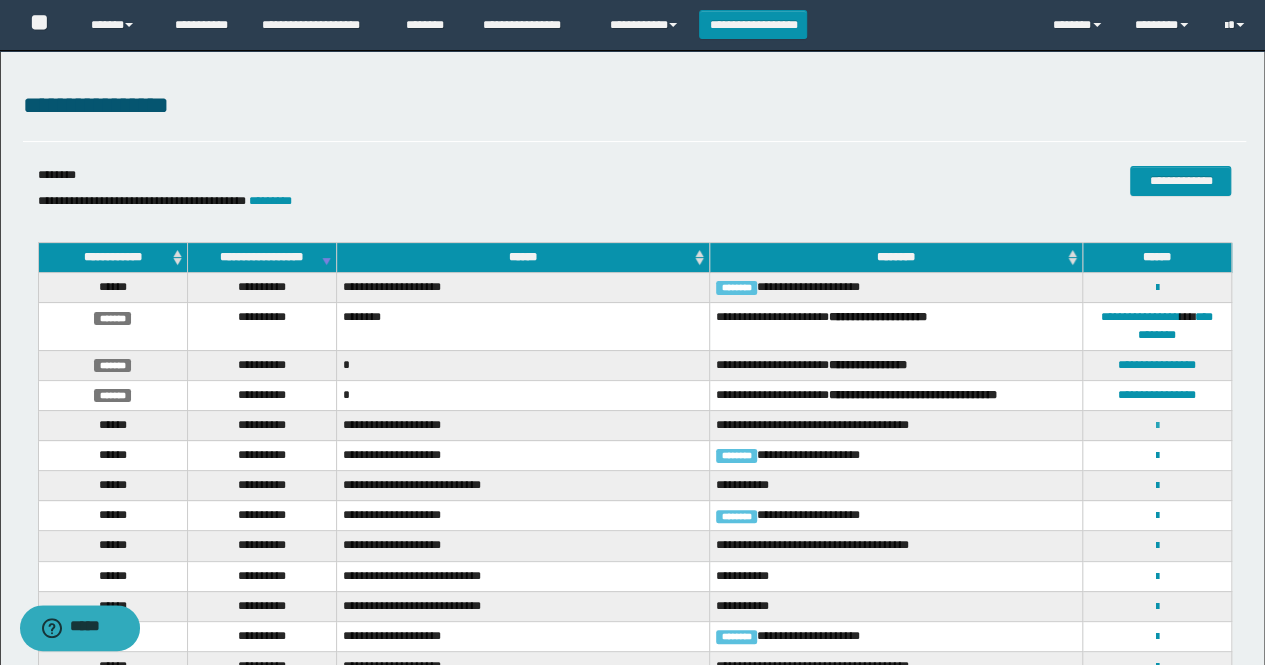 click at bounding box center [1157, 426] 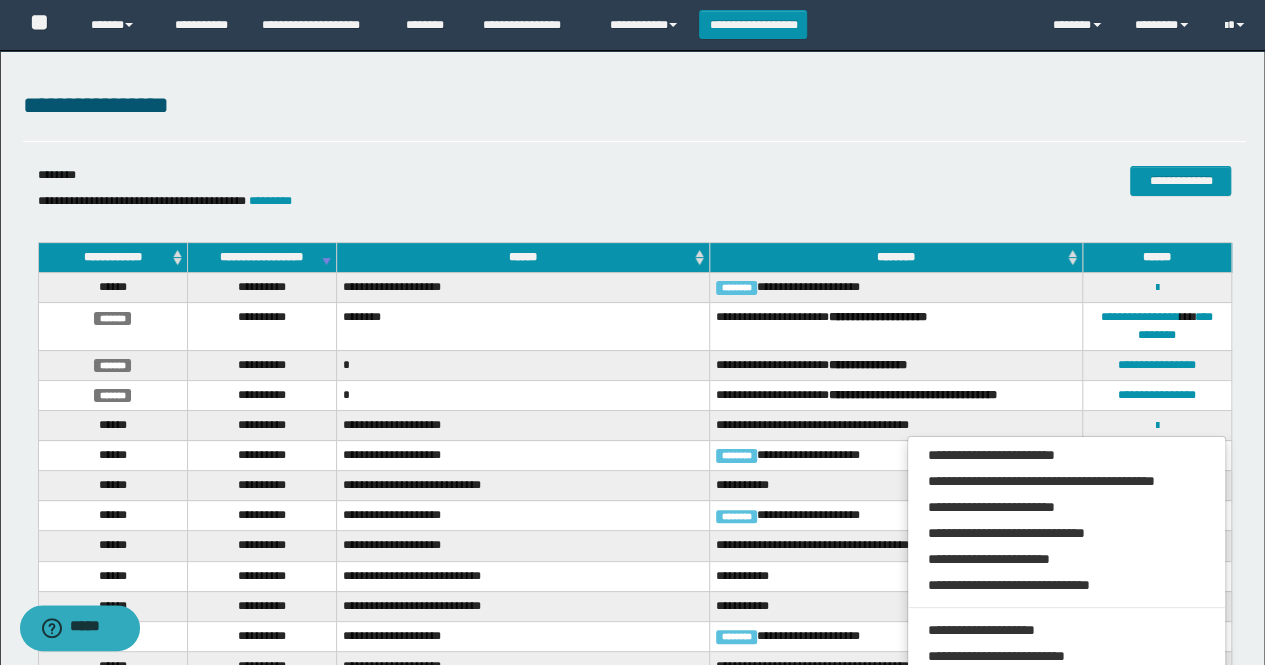 click on "********" at bounding box center (736, 516) 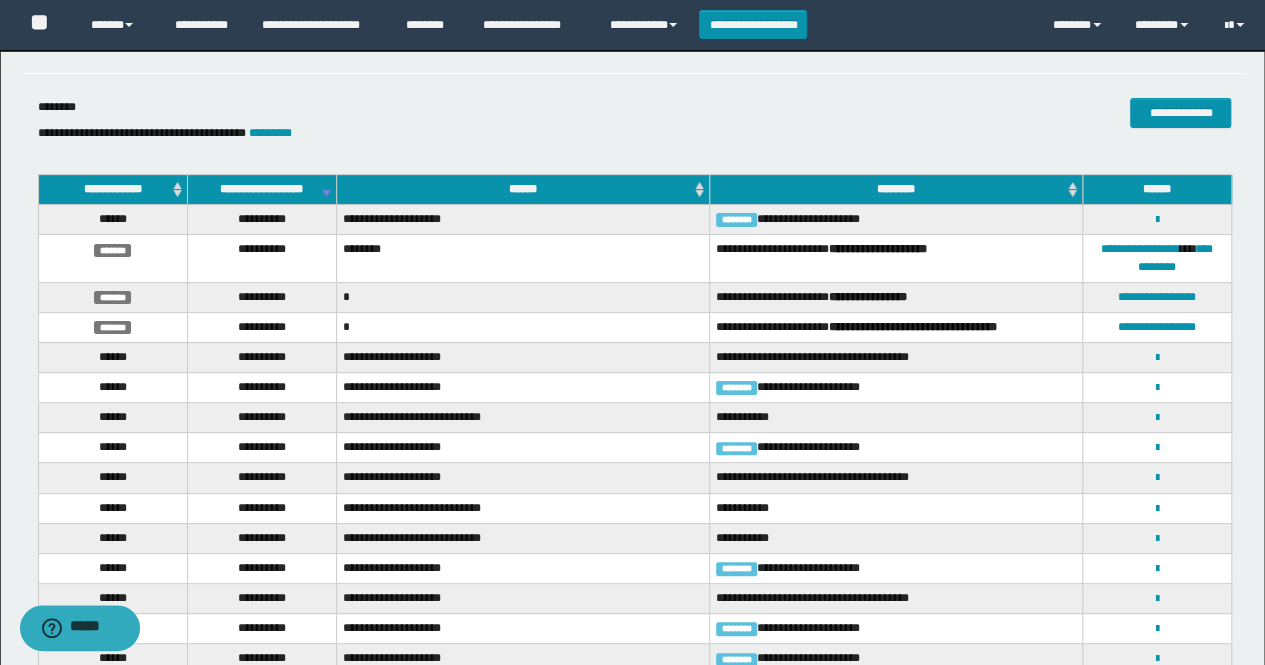 scroll, scrollTop: 100, scrollLeft: 0, axis: vertical 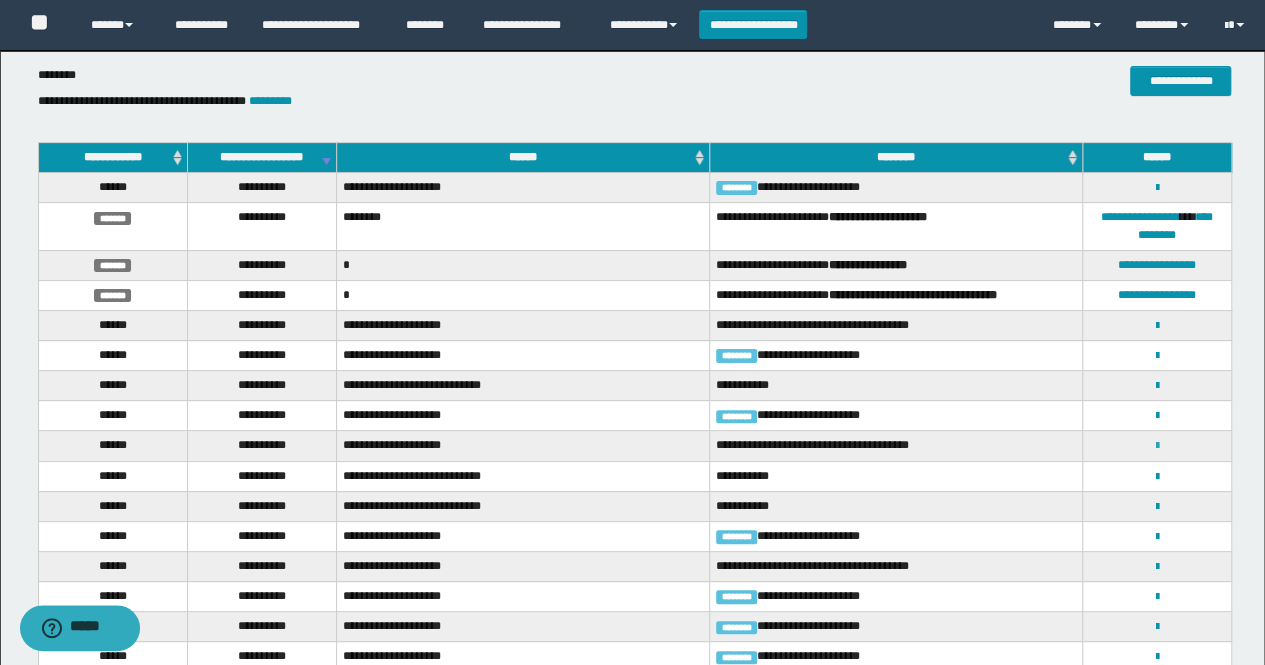 click at bounding box center [1157, 446] 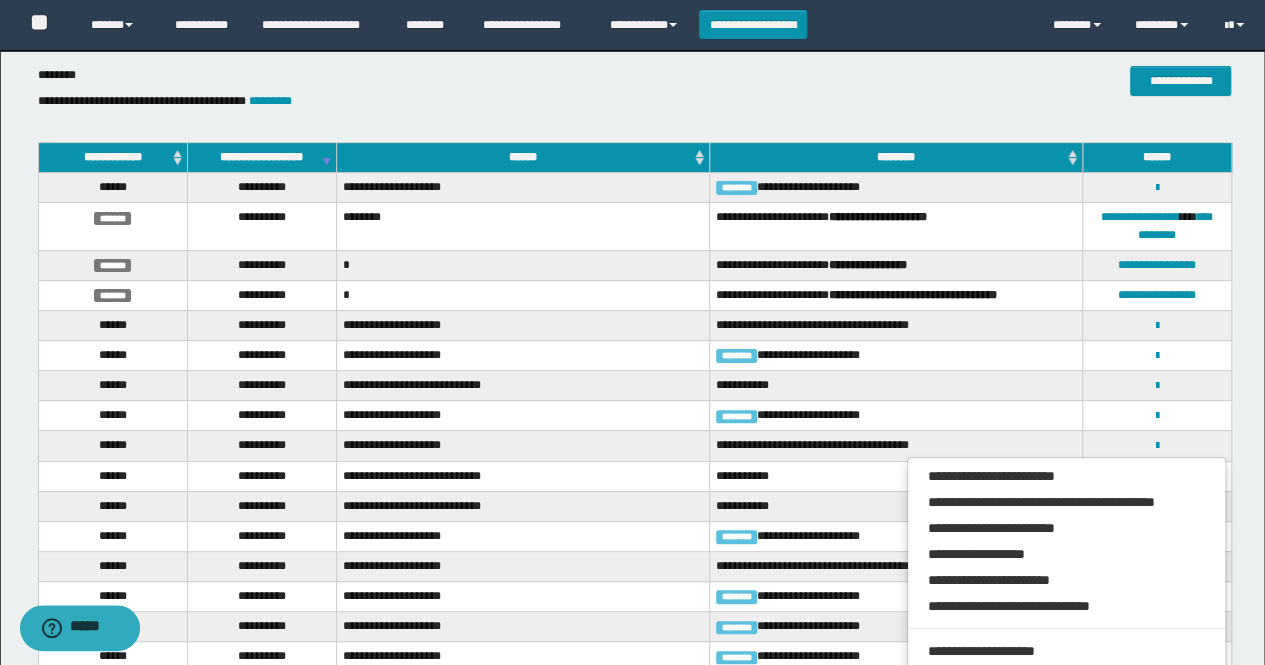 click on "**********" at bounding box center [896, 416] 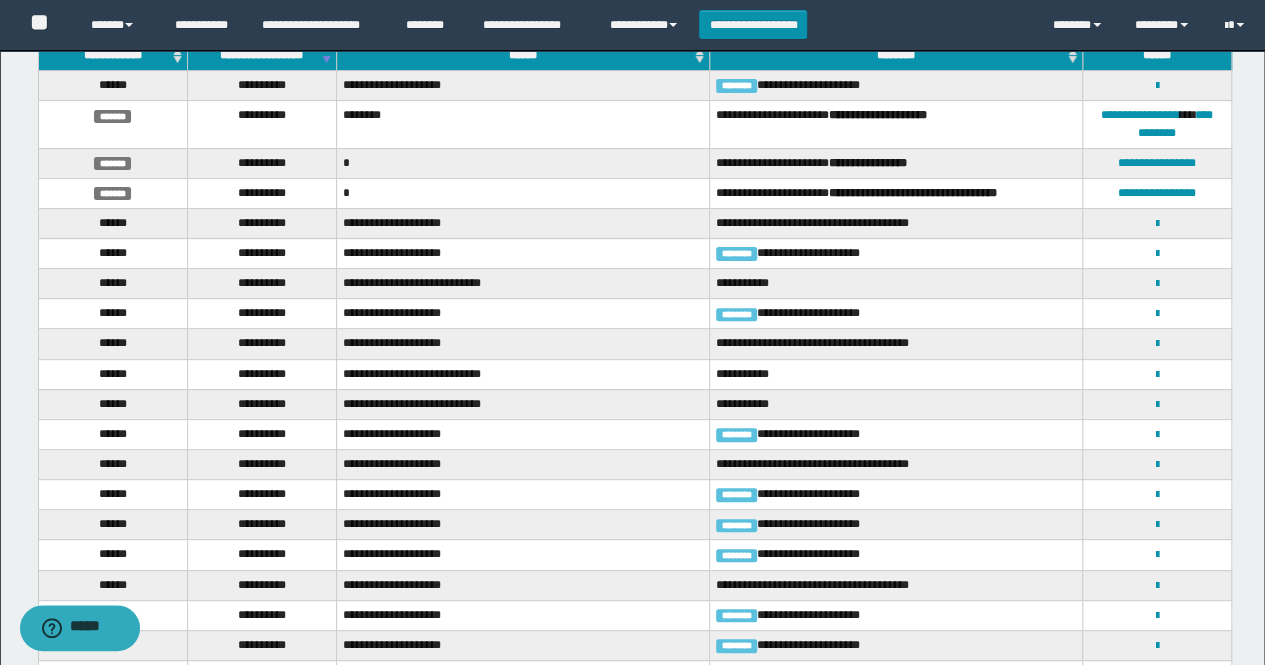 scroll, scrollTop: 300, scrollLeft: 0, axis: vertical 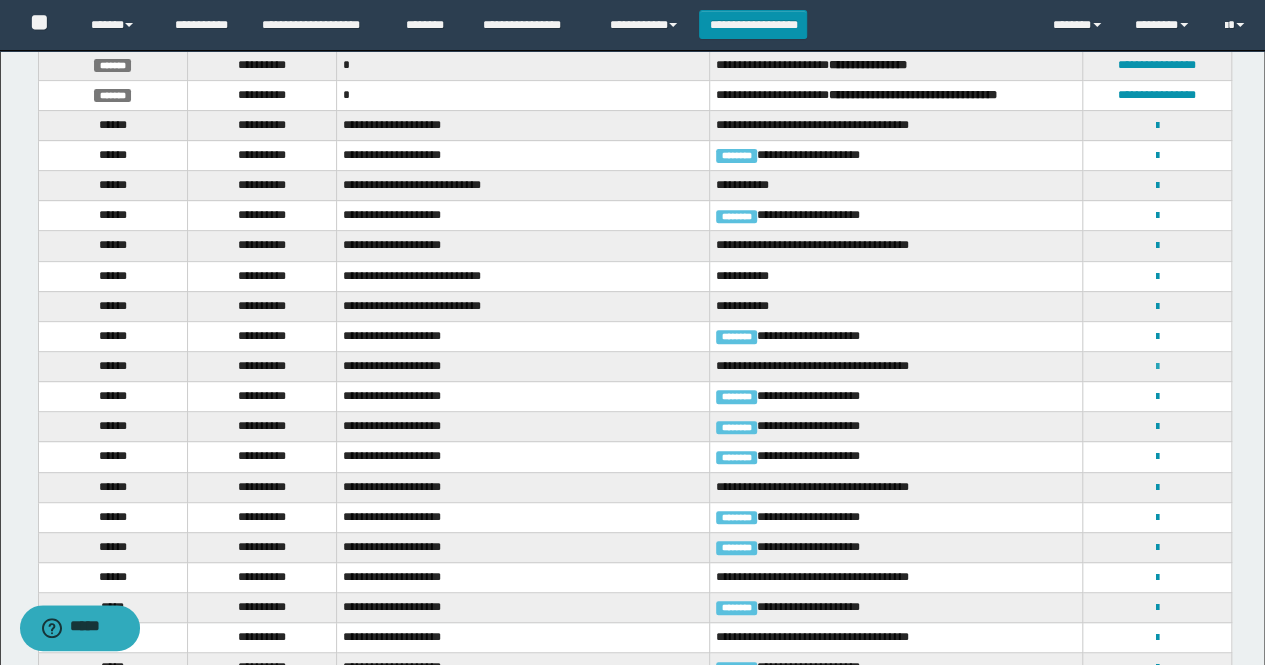click at bounding box center (1157, 367) 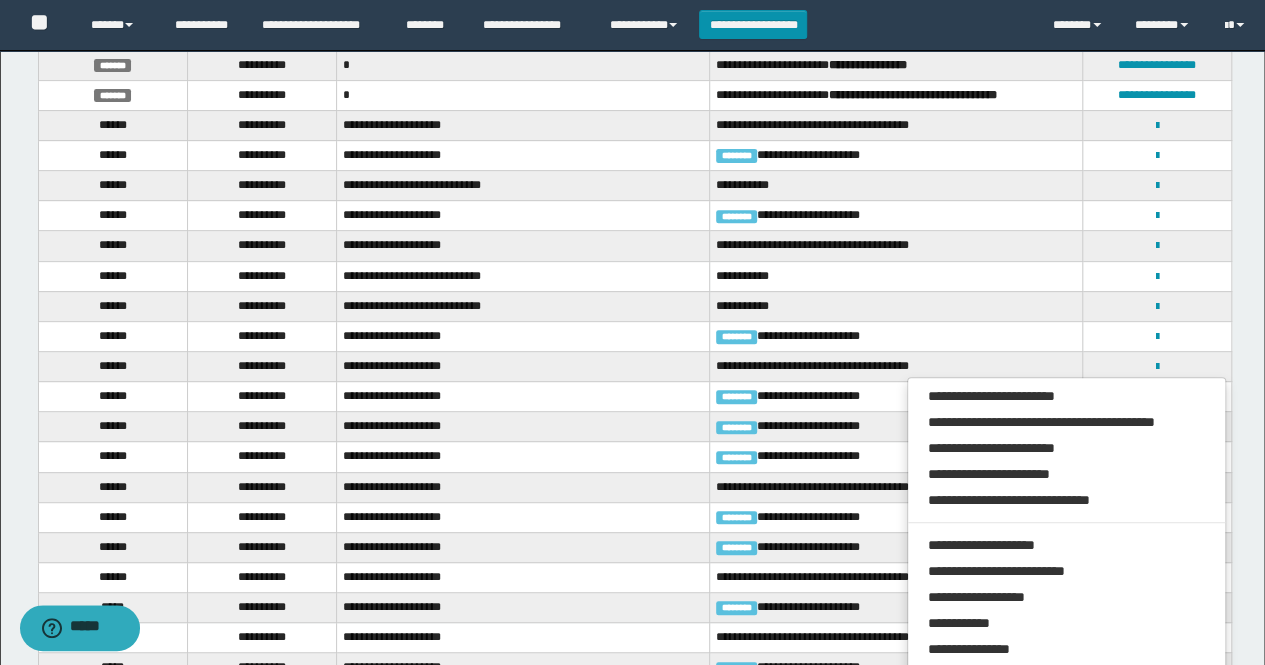 click on "**********" at bounding box center [896, 336] 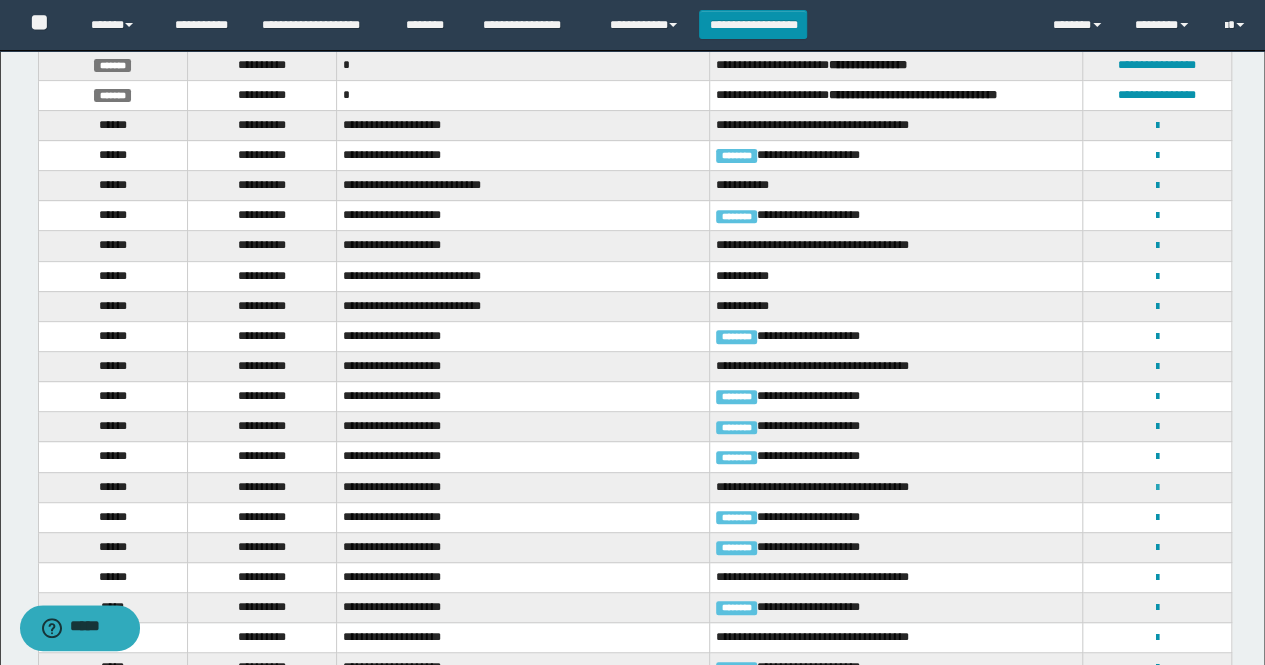 click at bounding box center [1157, 488] 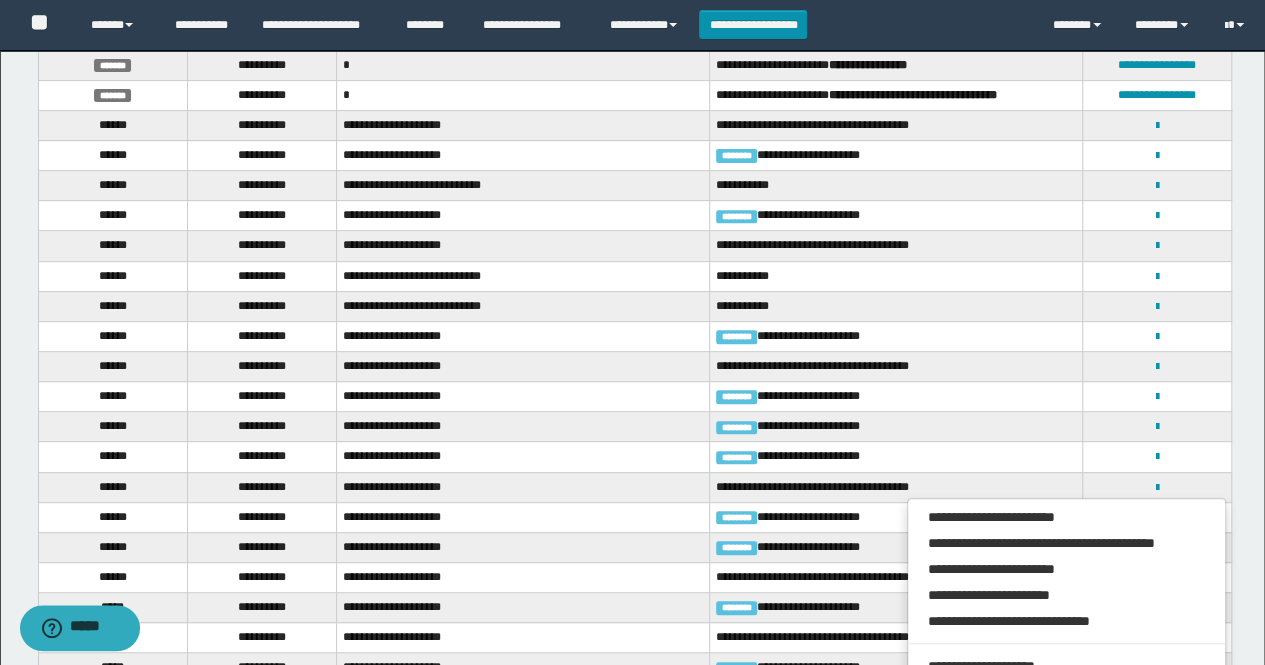 click on "**********" at bounding box center (896, 397) 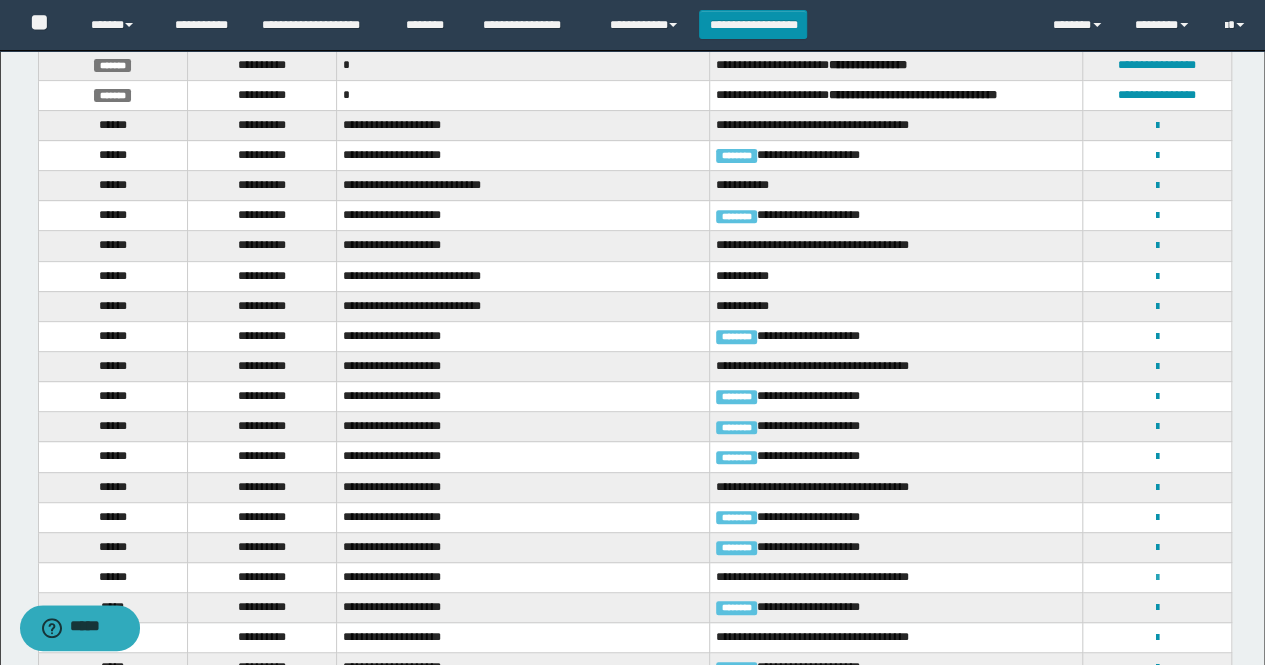 click at bounding box center [1157, 578] 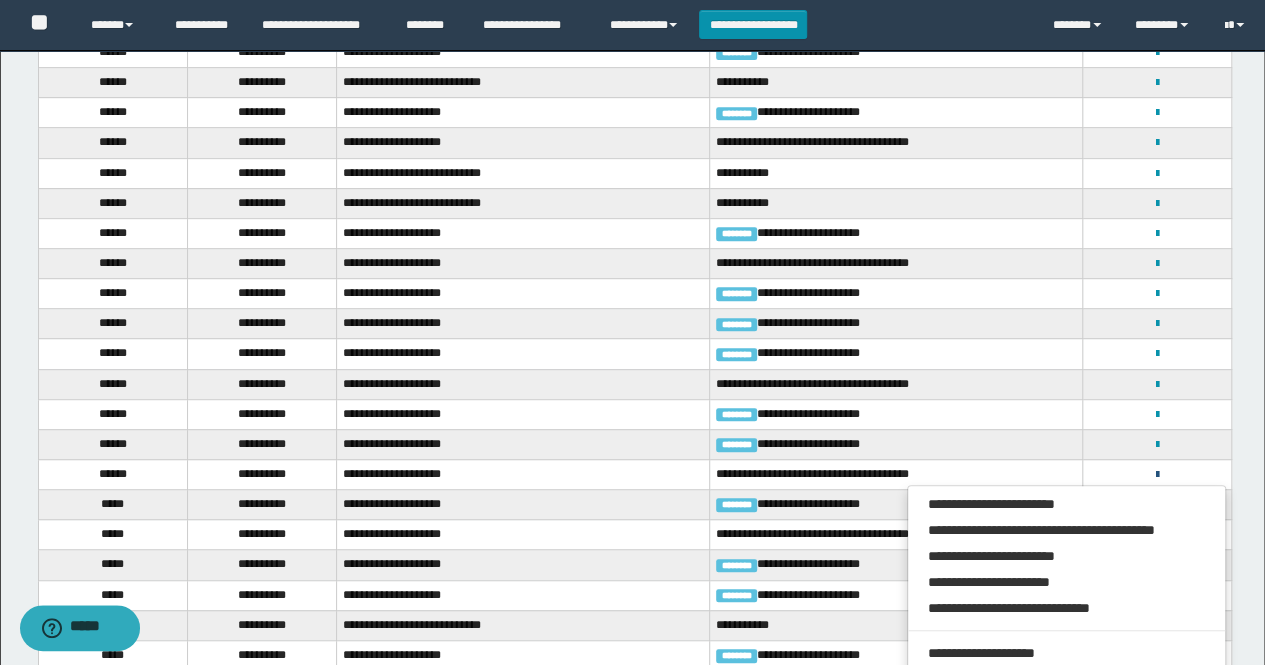 scroll, scrollTop: 500, scrollLeft: 0, axis: vertical 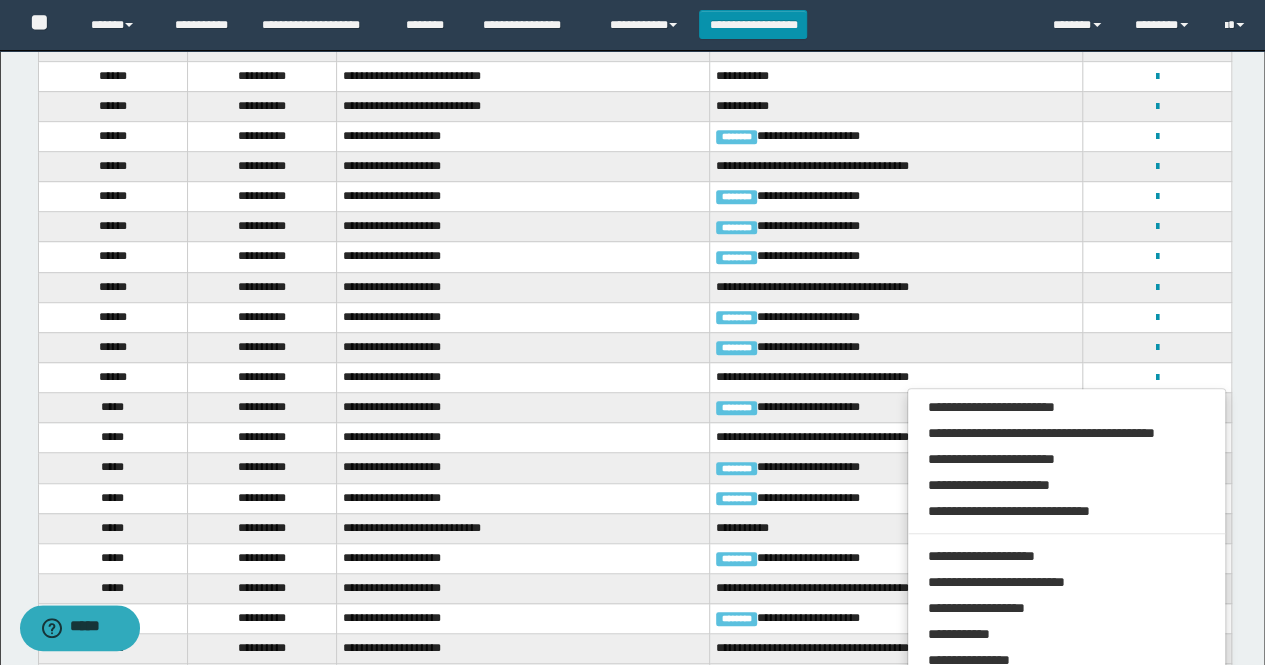 click on "**********" at bounding box center (896, 498) 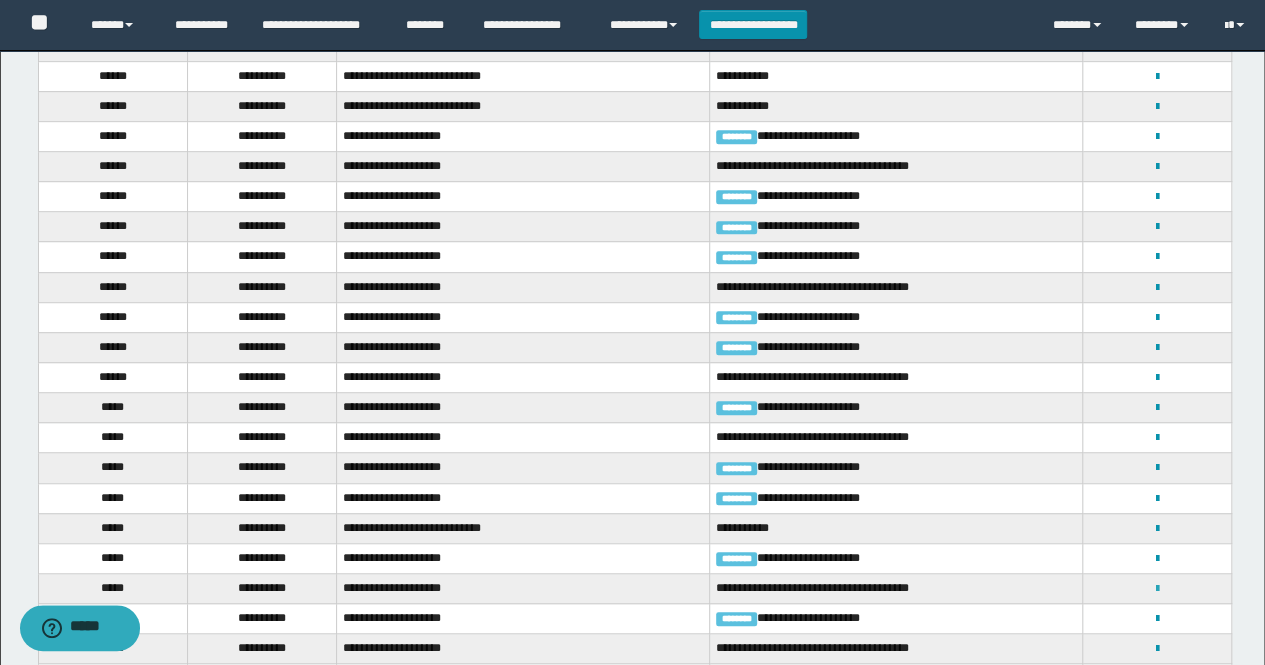 click at bounding box center (1157, 589) 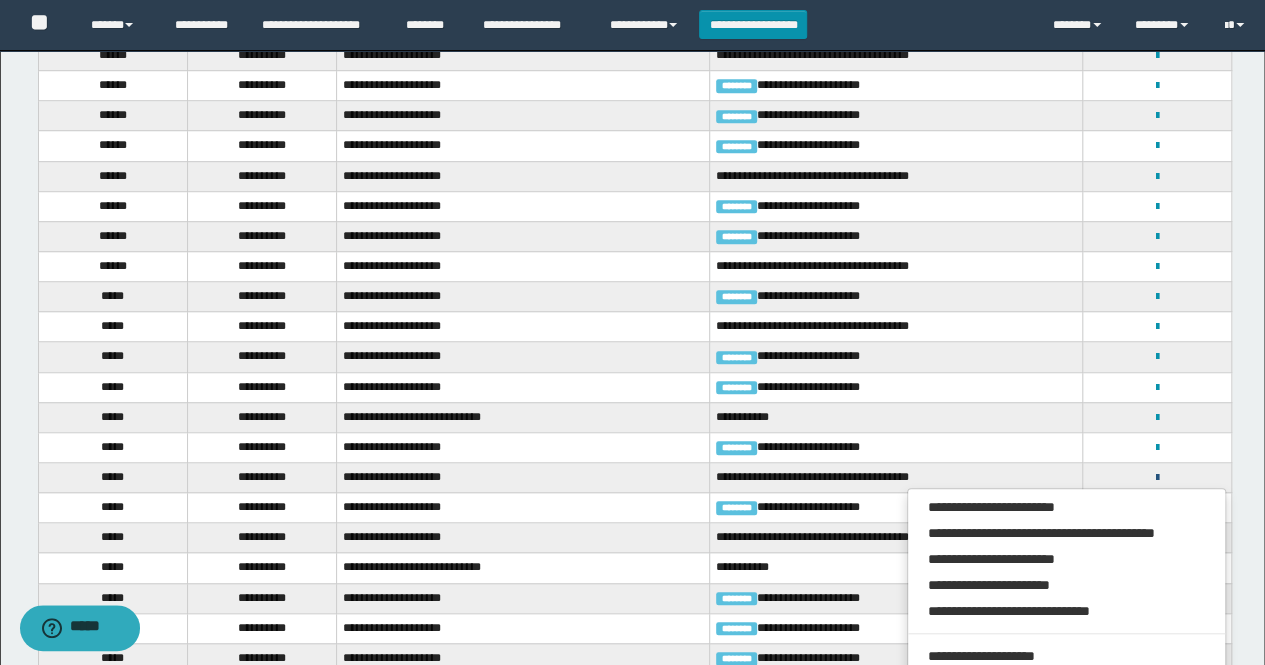 scroll, scrollTop: 700, scrollLeft: 0, axis: vertical 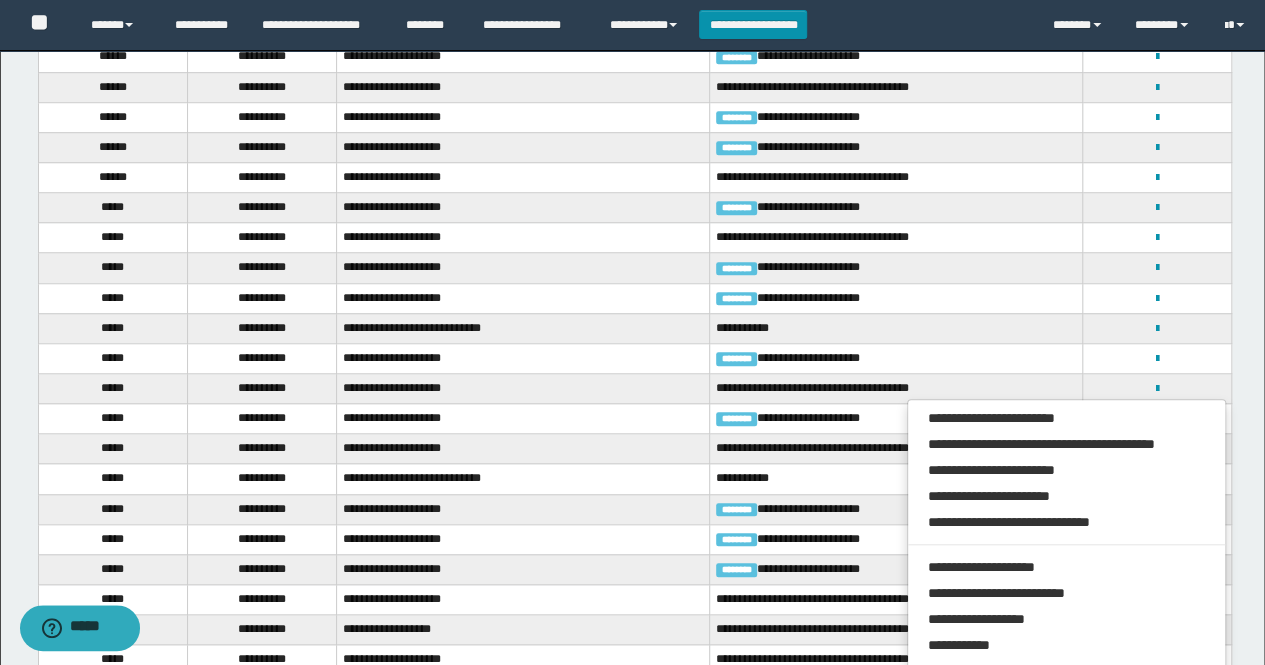 click on "**********" at bounding box center [896, 539] 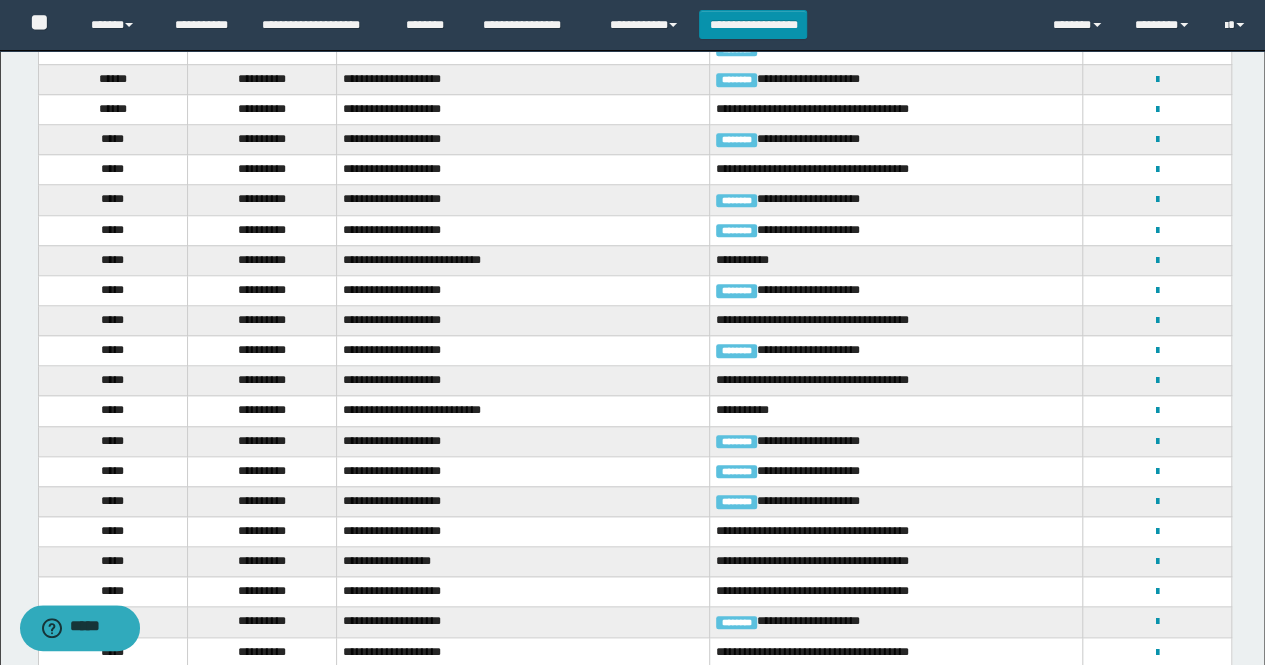 scroll, scrollTop: 800, scrollLeft: 0, axis: vertical 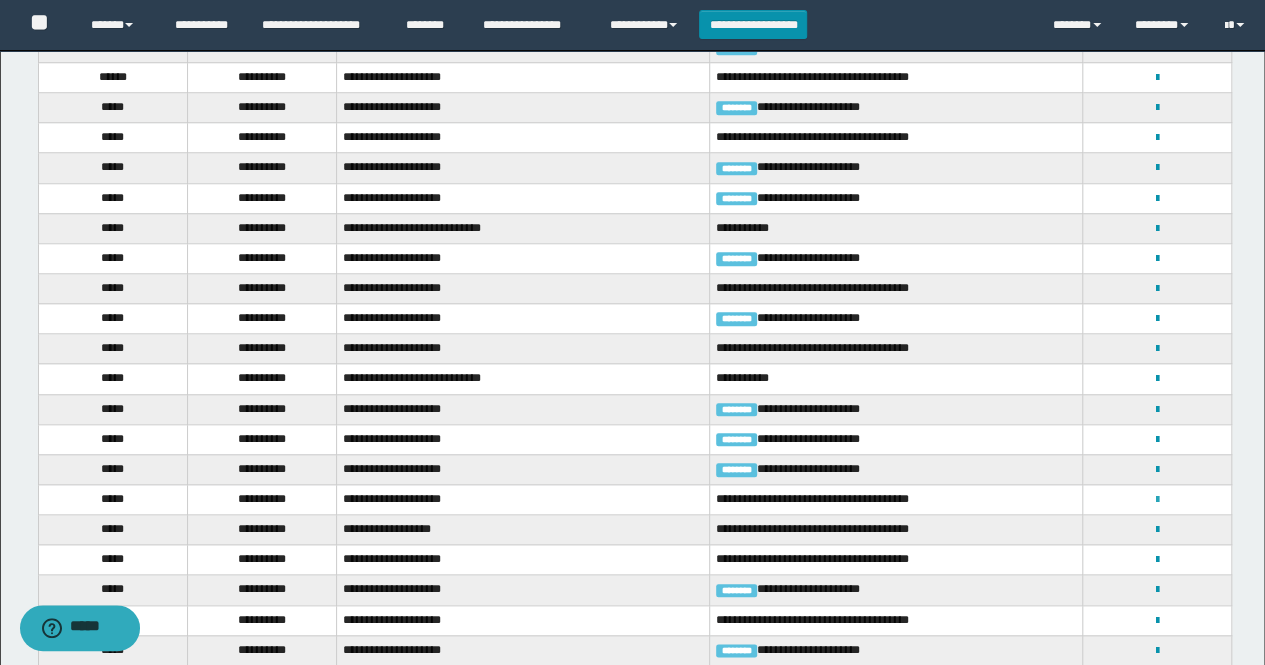 click at bounding box center [1157, 500] 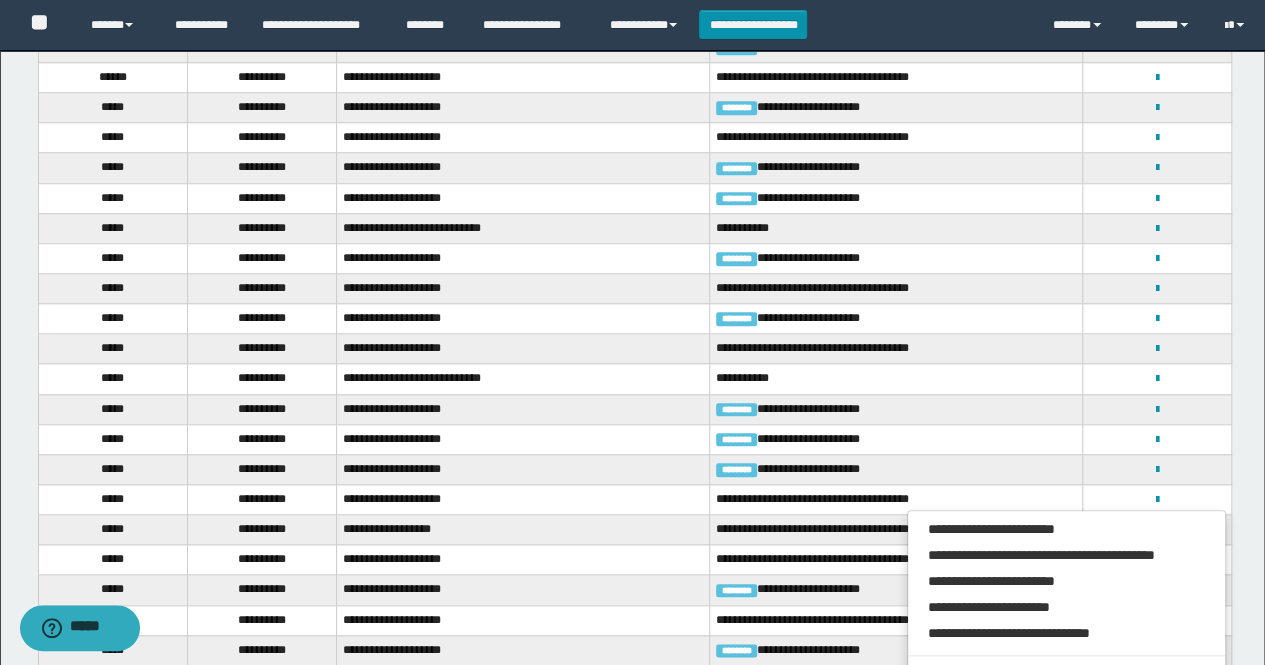 click on "**********" at bounding box center [896, 409] 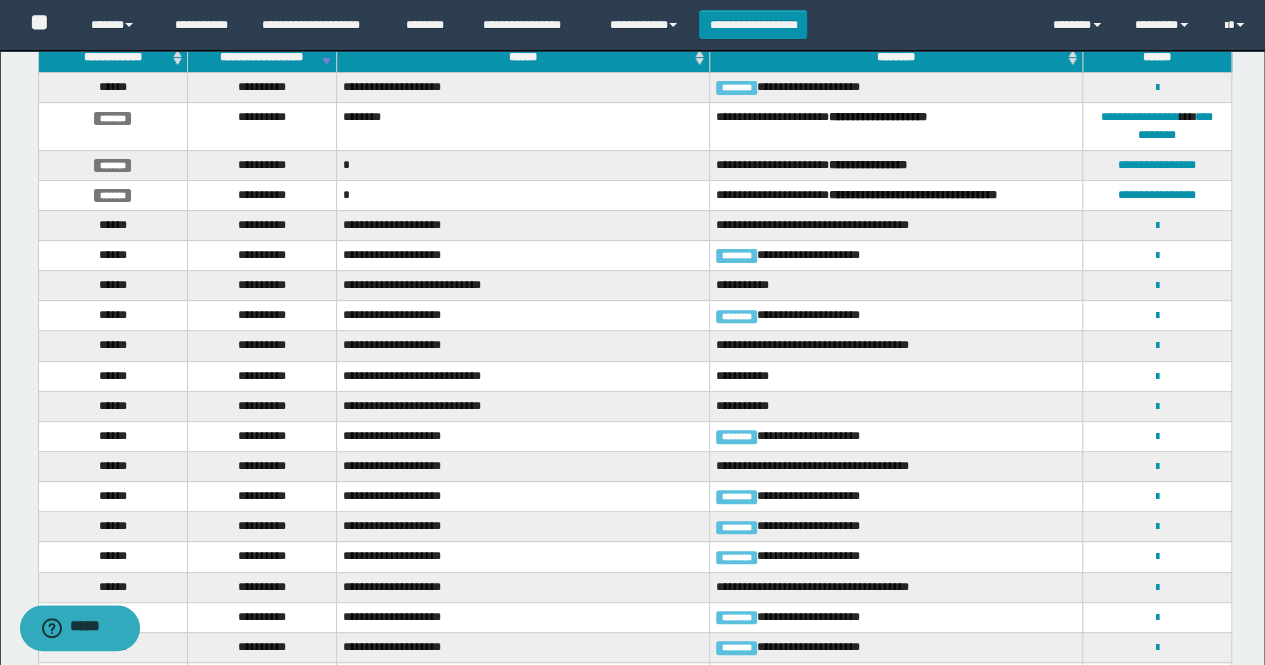 scroll, scrollTop: 0, scrollLeft: 0, axis: both 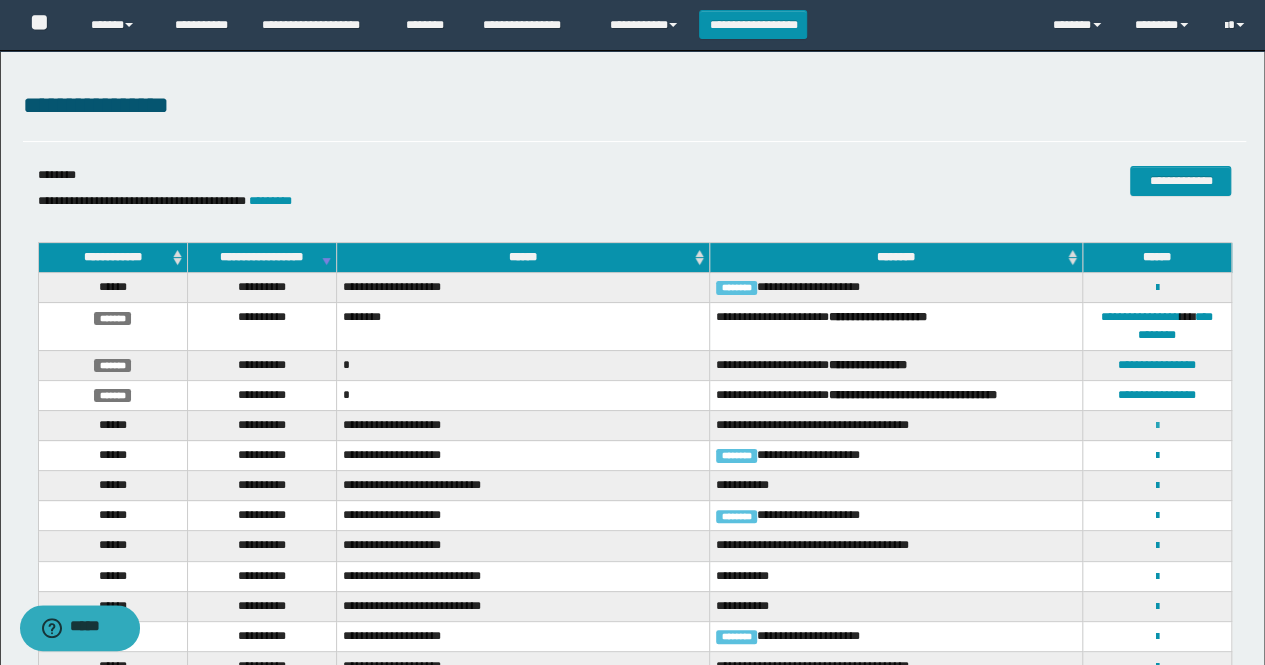 click at bounding box center [1157, 426] 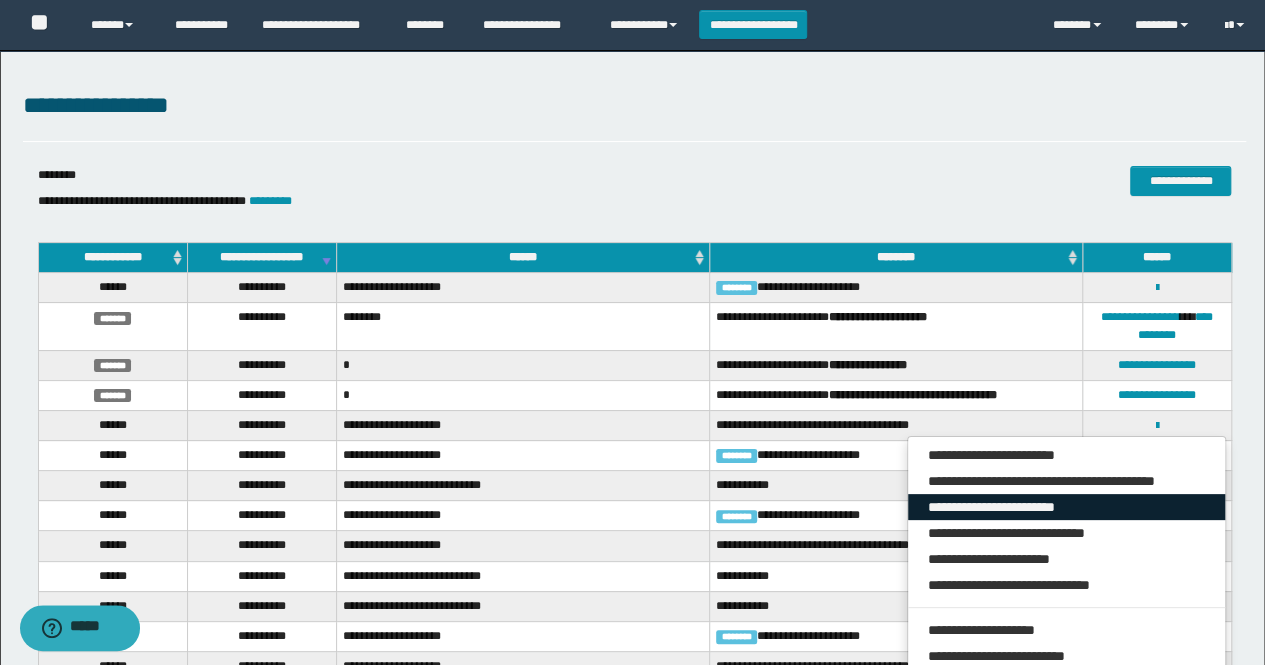 click on "**********" at bounding box center [1067, 507] 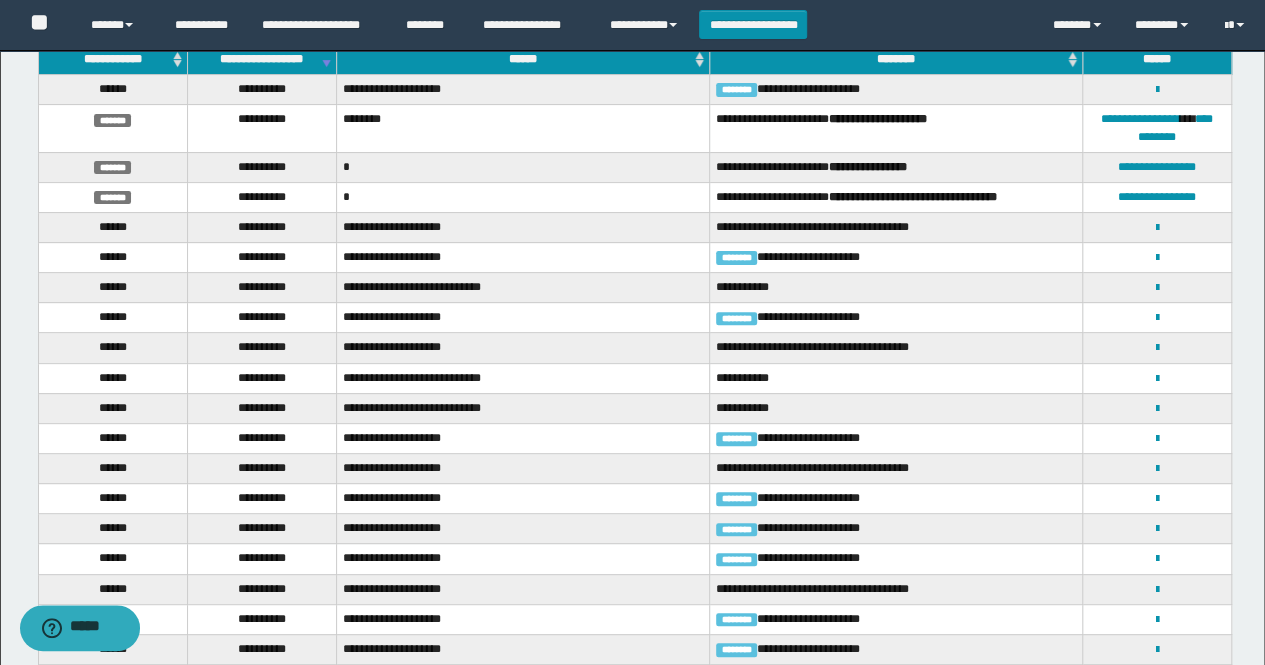scroll, scrollTop: 200, scrollLeft: 0, axis: vertical 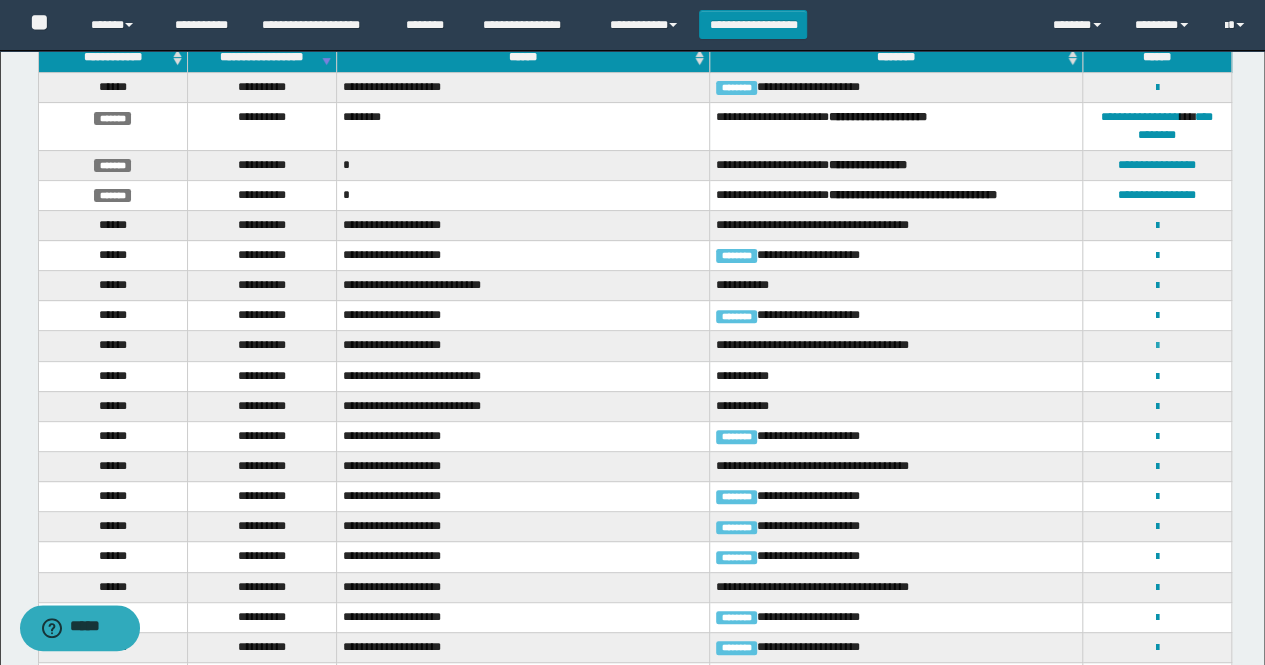 click at bounding box center (1157, 346) 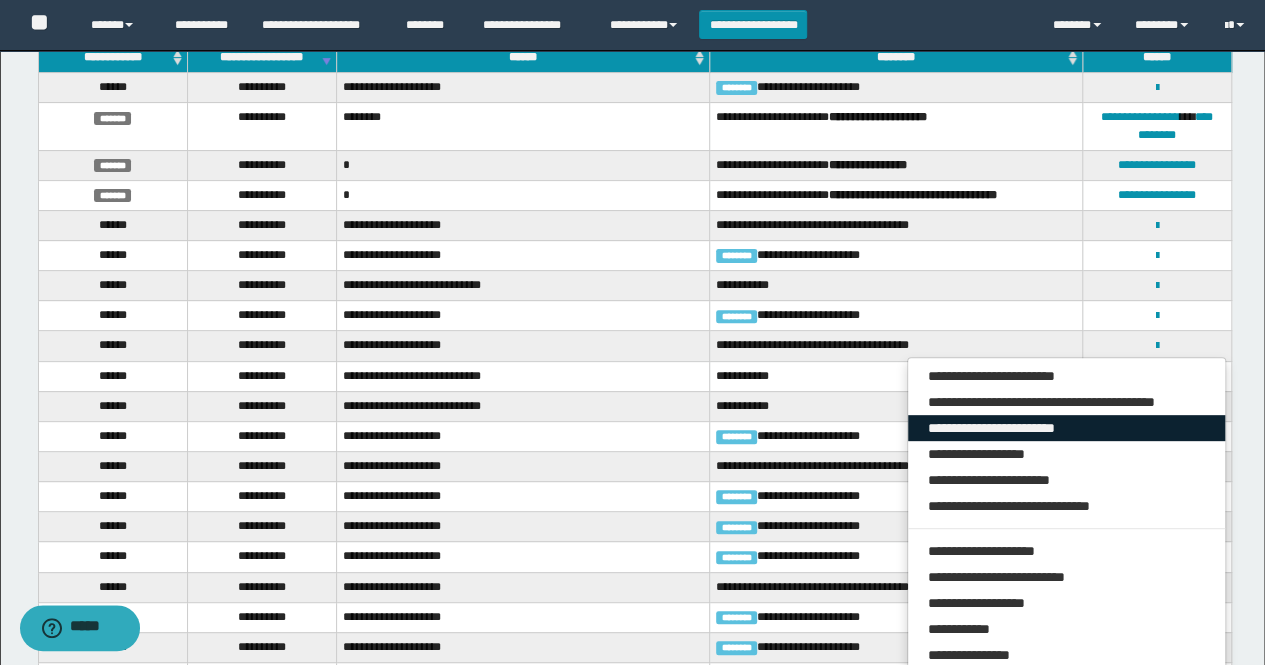 click on "**********" at bounding box center (1067, 428) 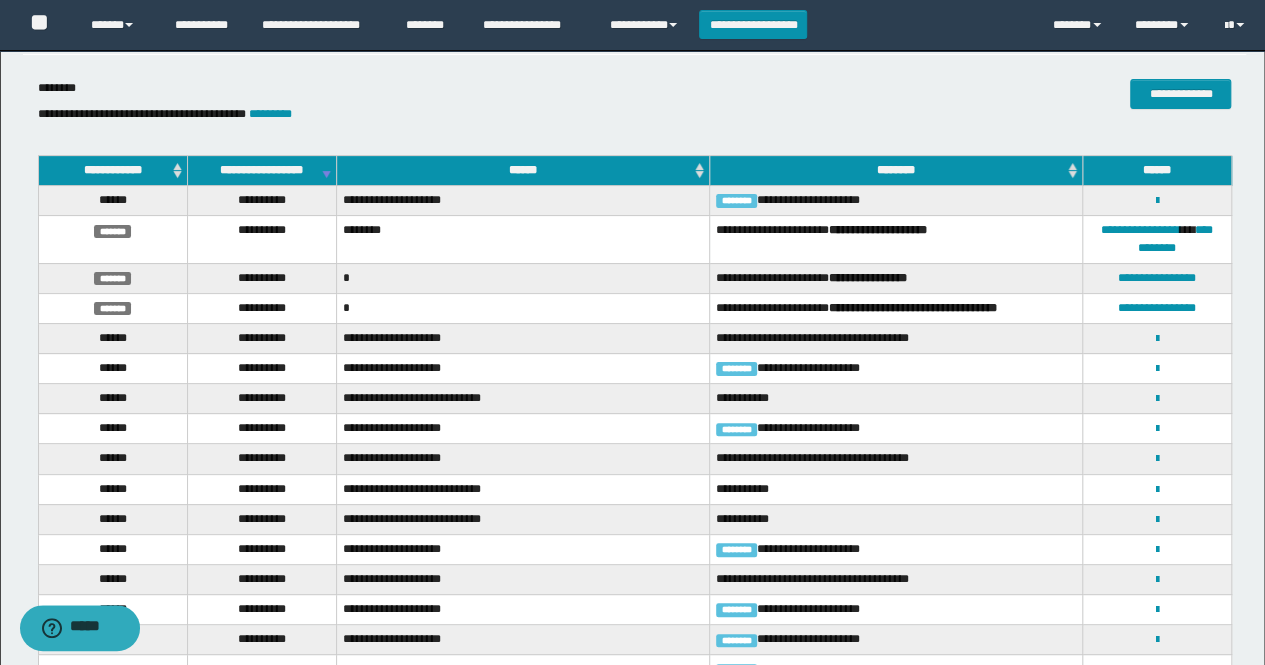 scroll, scrollTop: 0, scrollLeft: 0, axis: both 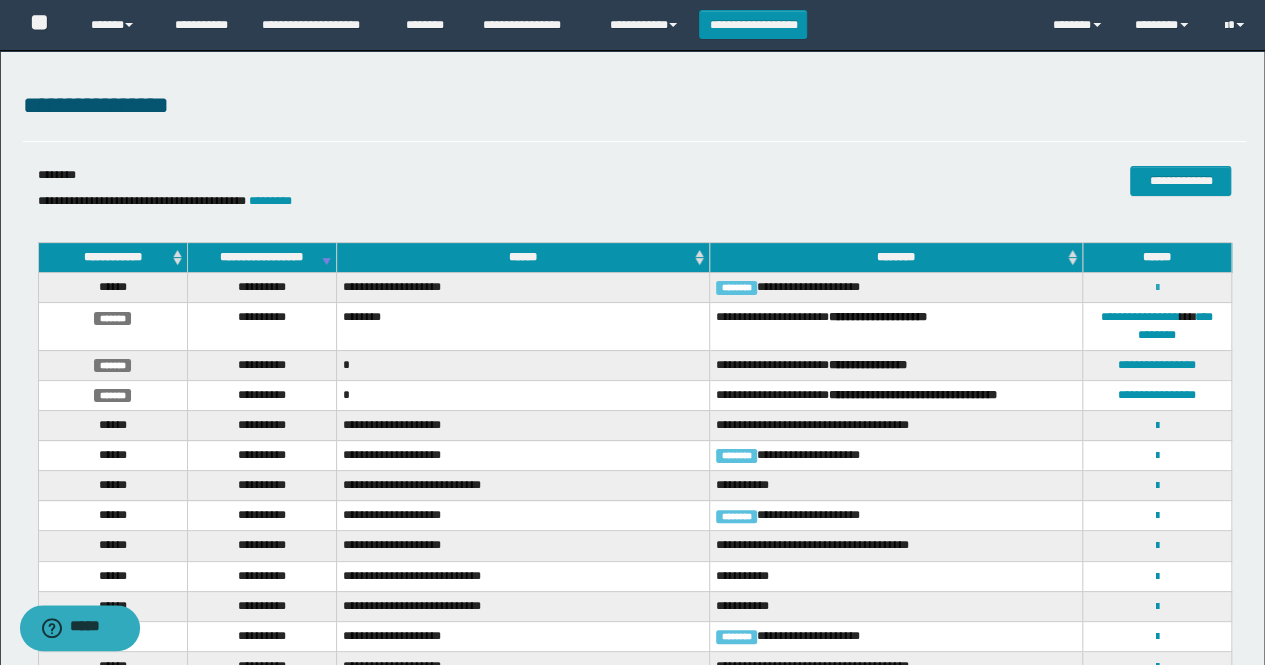 click on "**********" at bounding box center (1157, 287) 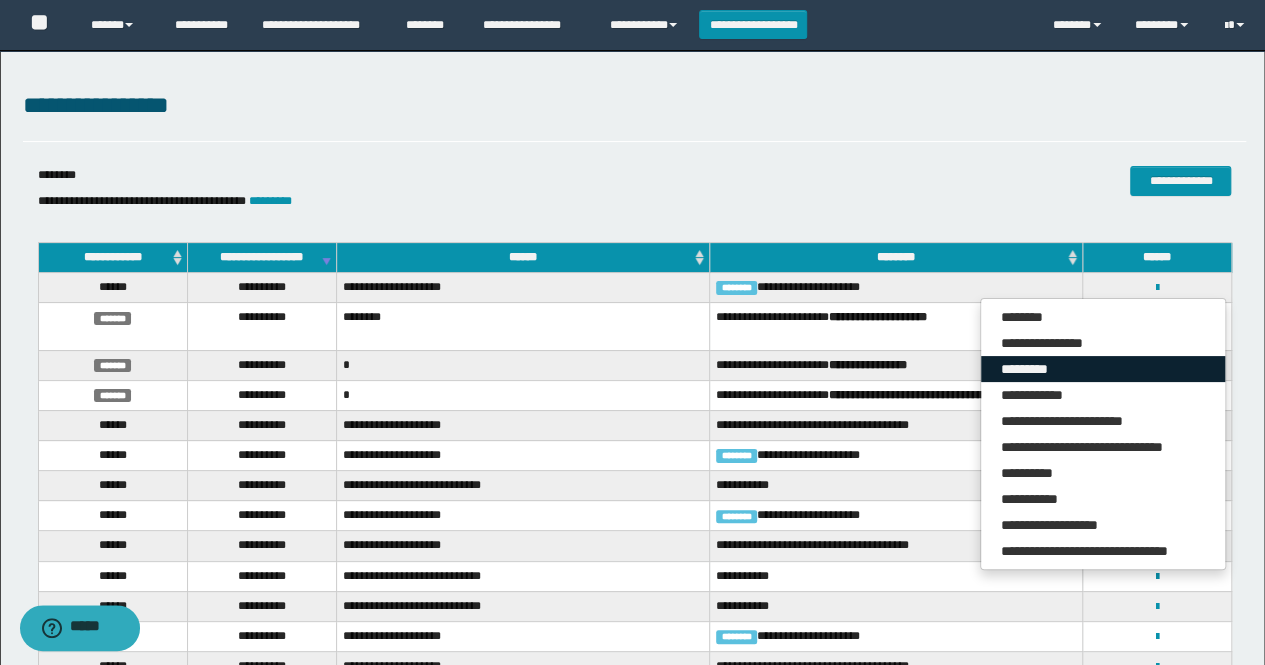 click on "*********" at bounding box center (1103, 369) 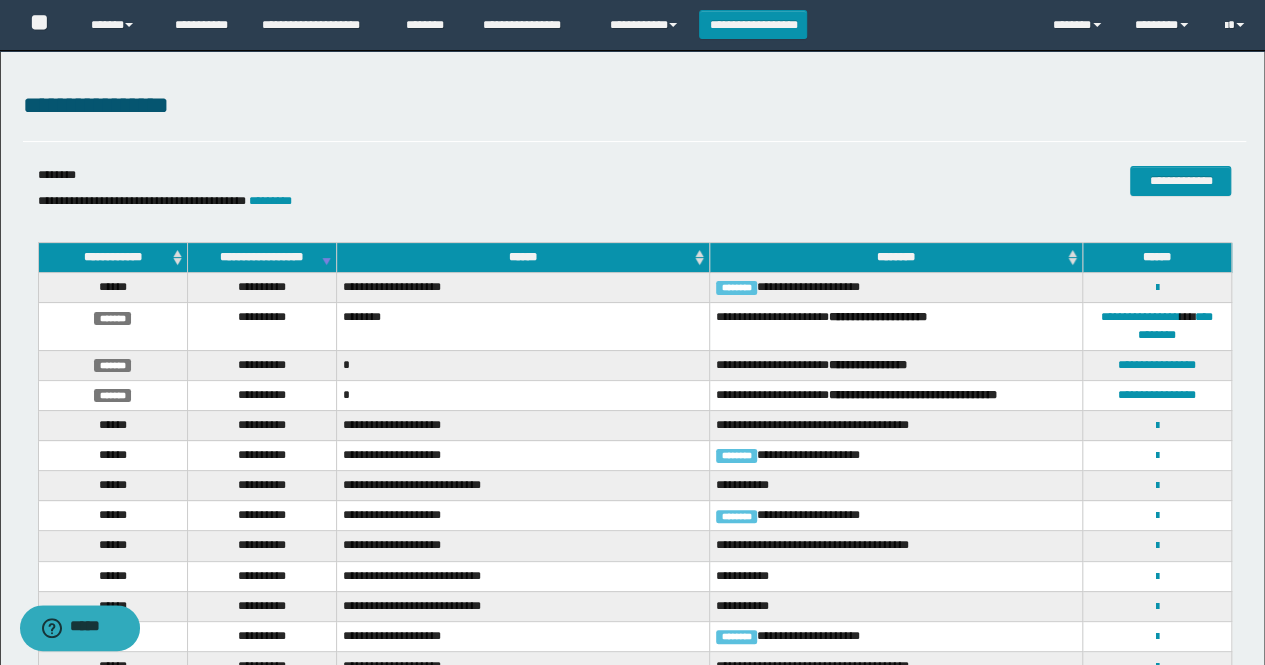 click on "**********" at bounding box center [632, 894] 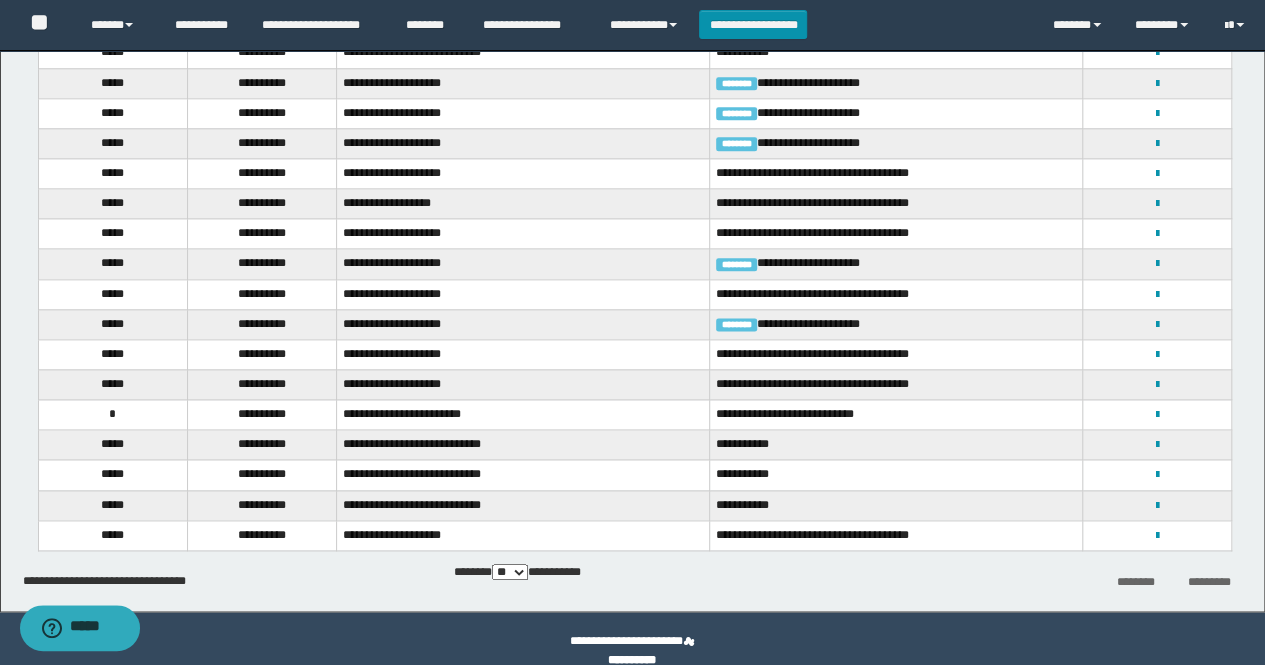 scroll, scrollTop: 1150, scrollLeft: 0, axis: vertical 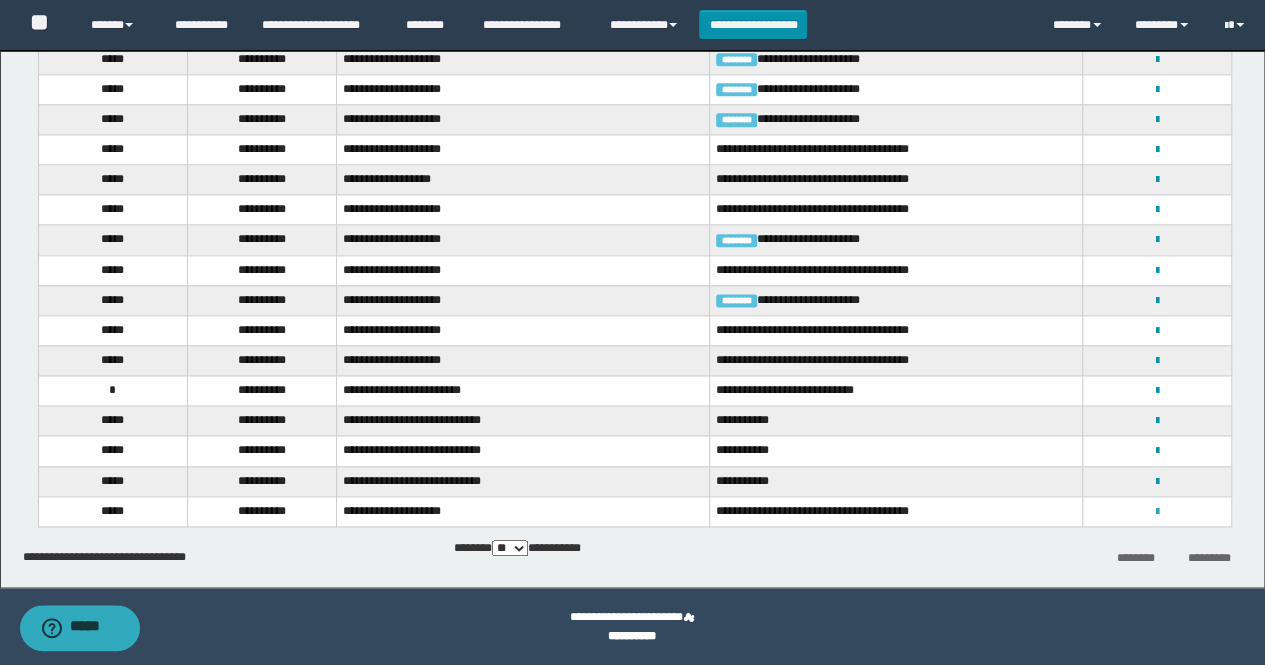 click at bounding box center (1157, 512) 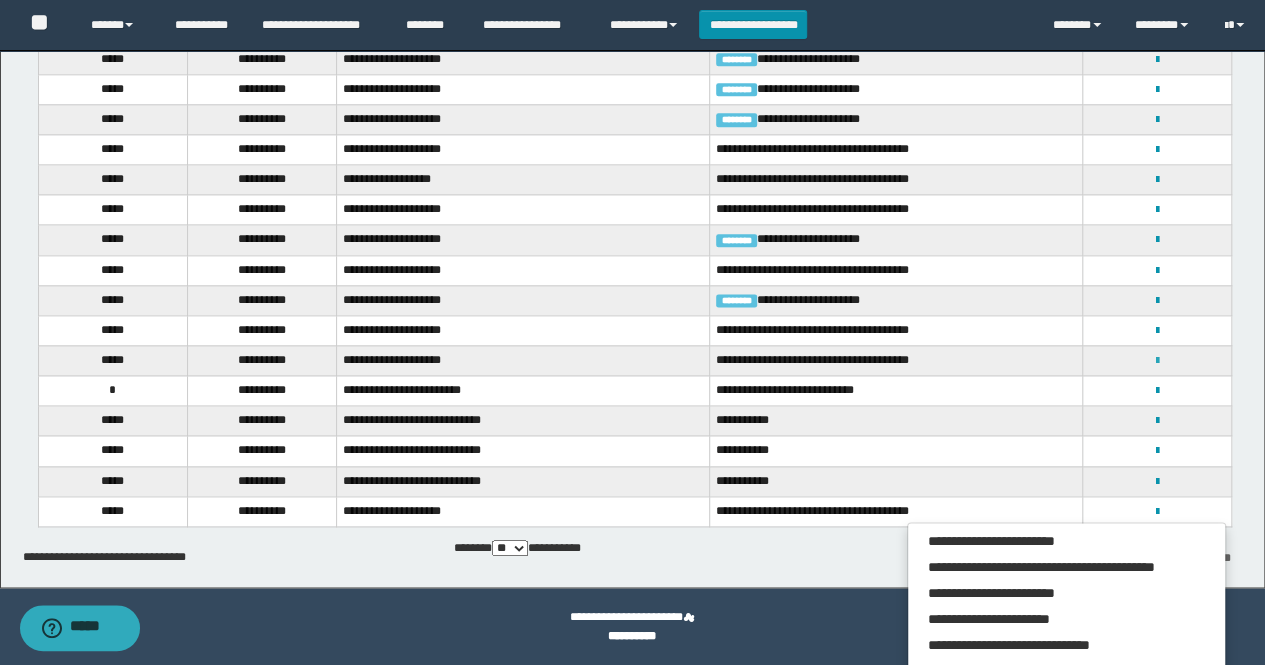 click at bounding box center [1157, 361] 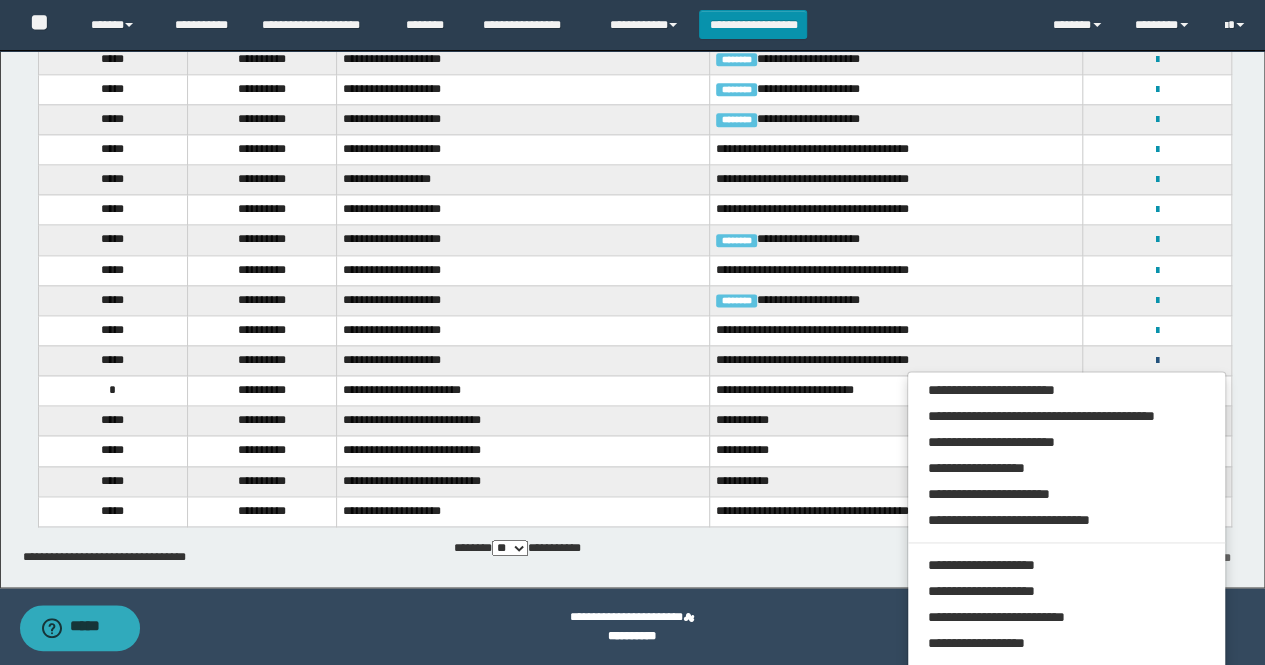 scroll, scrollTop: 1050, scrollLeft: 0, axis: vertical 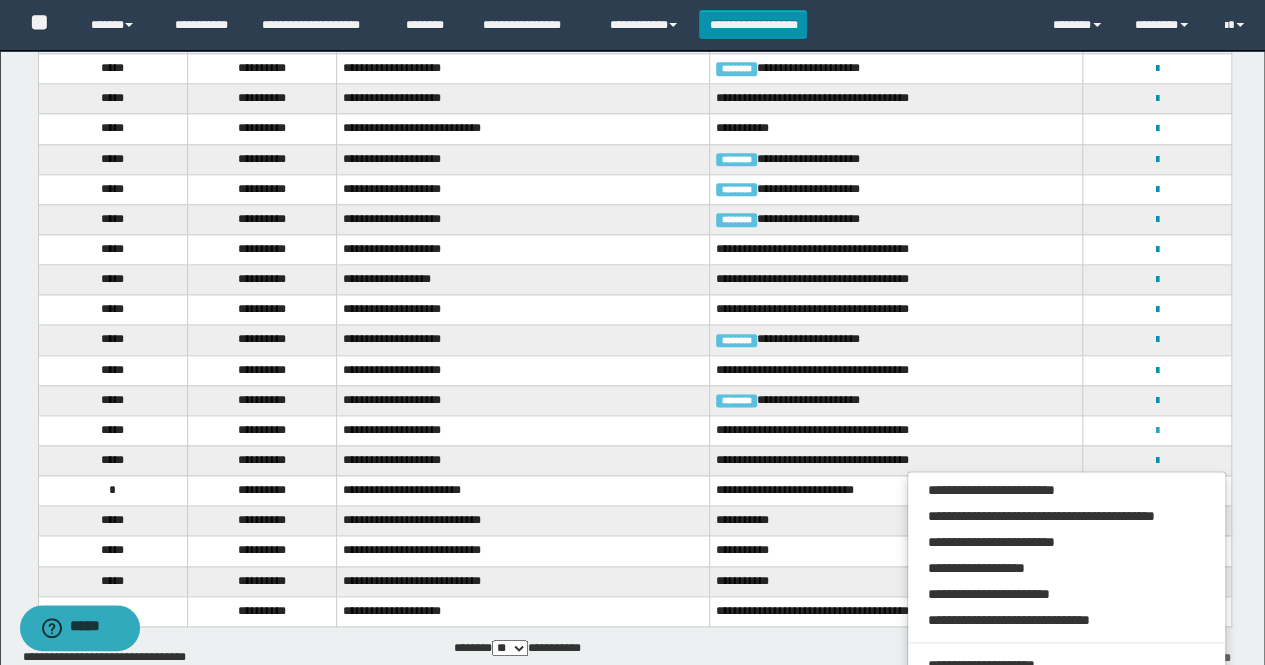 click at bounding box center (1157, 431) 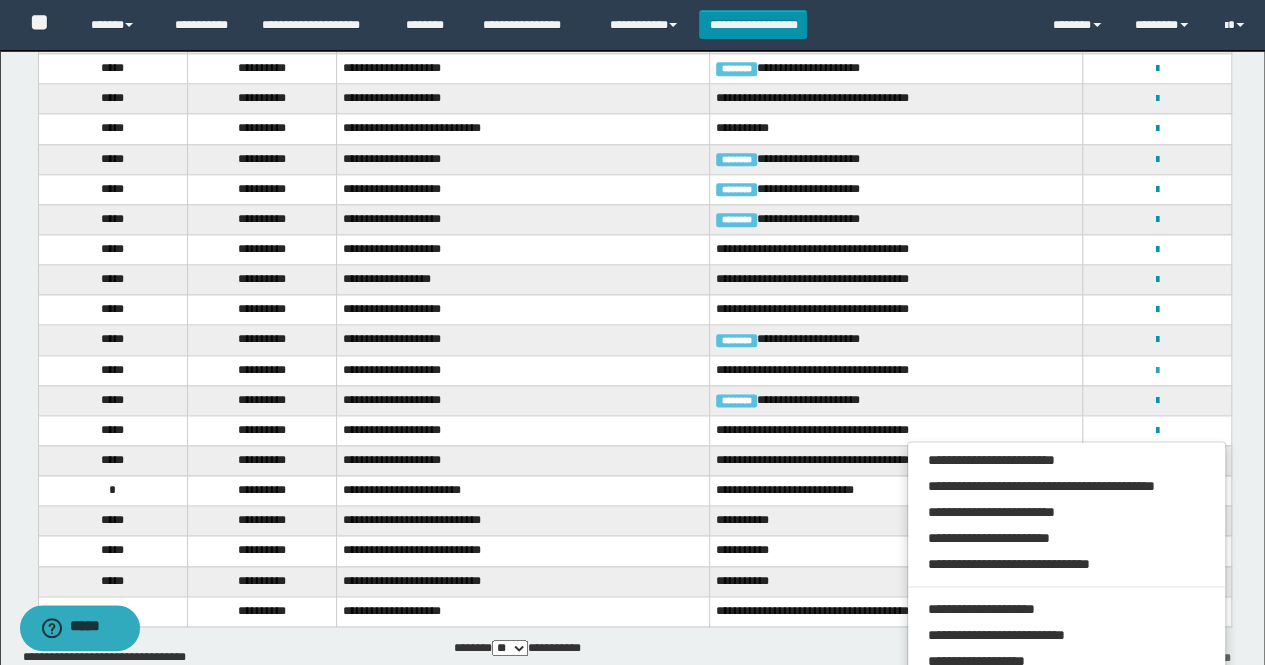 click at bounding box center [1157, 371] 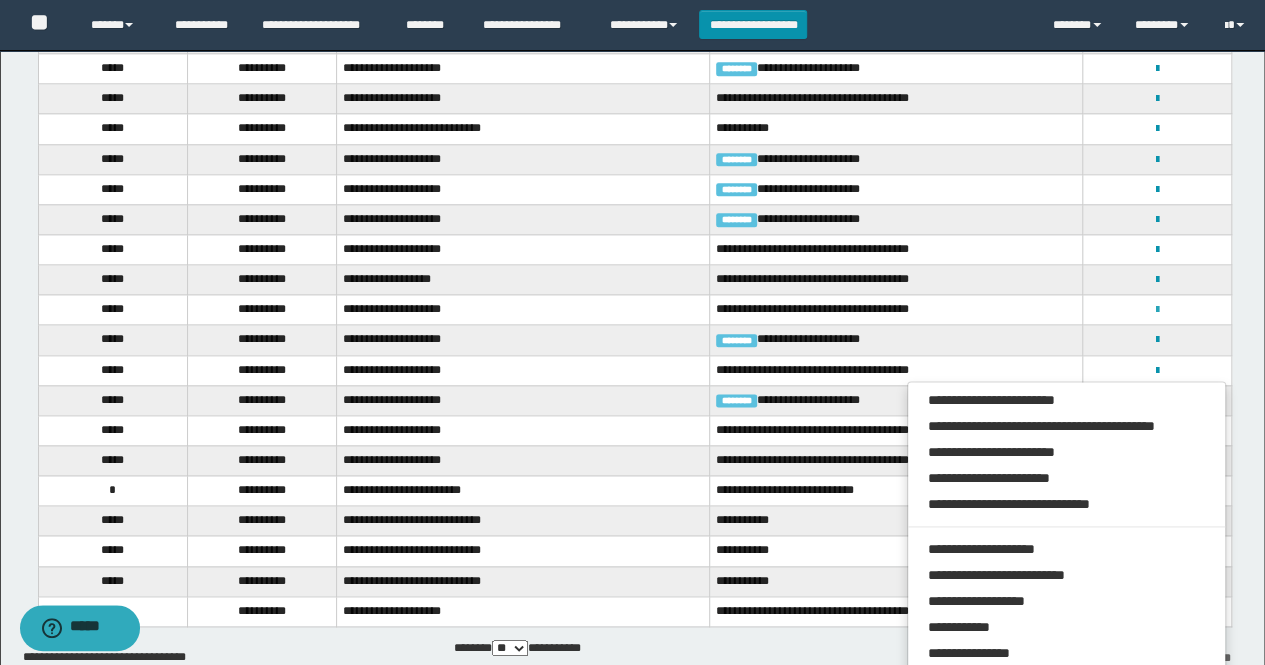 click at bounding box center [1157, 310] 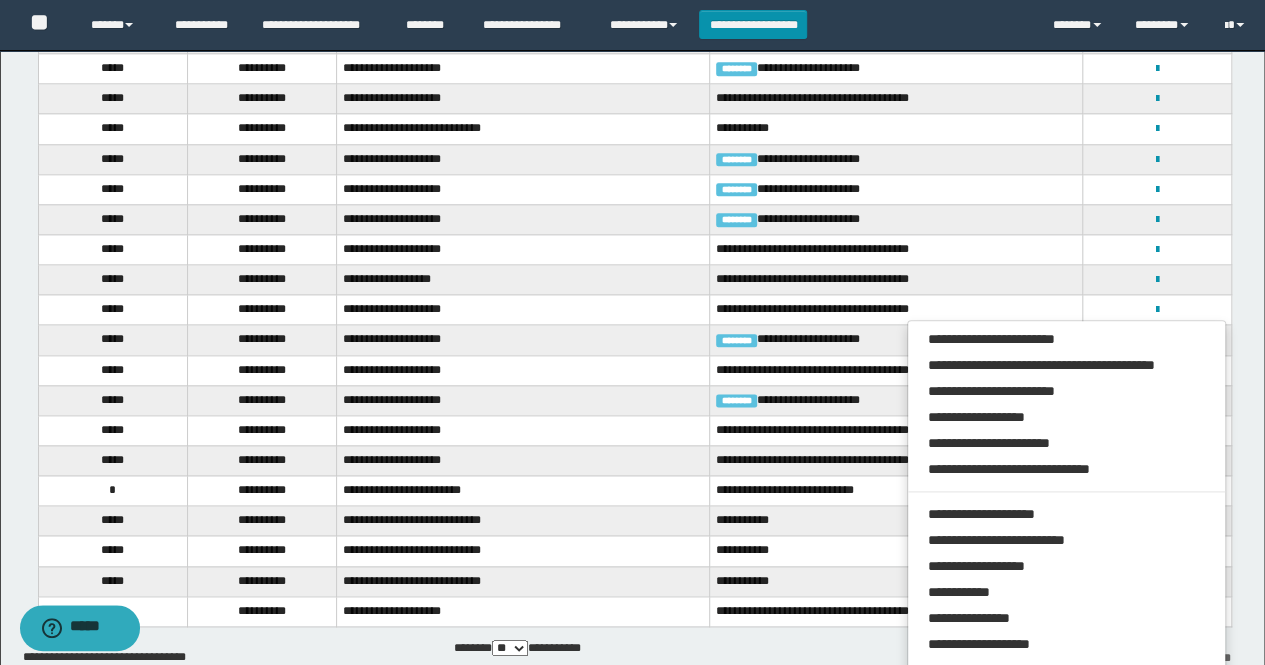 click on "**********" at bounding box center [1157, 280] 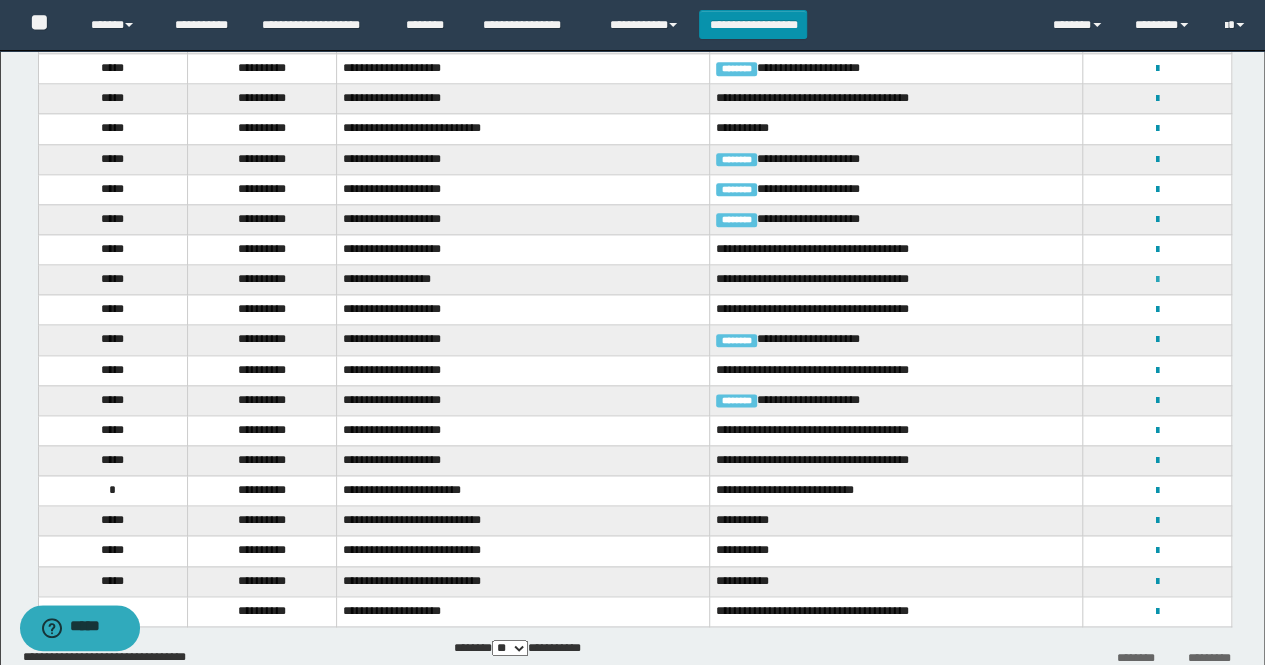 click at bounding box center [1157, 280] 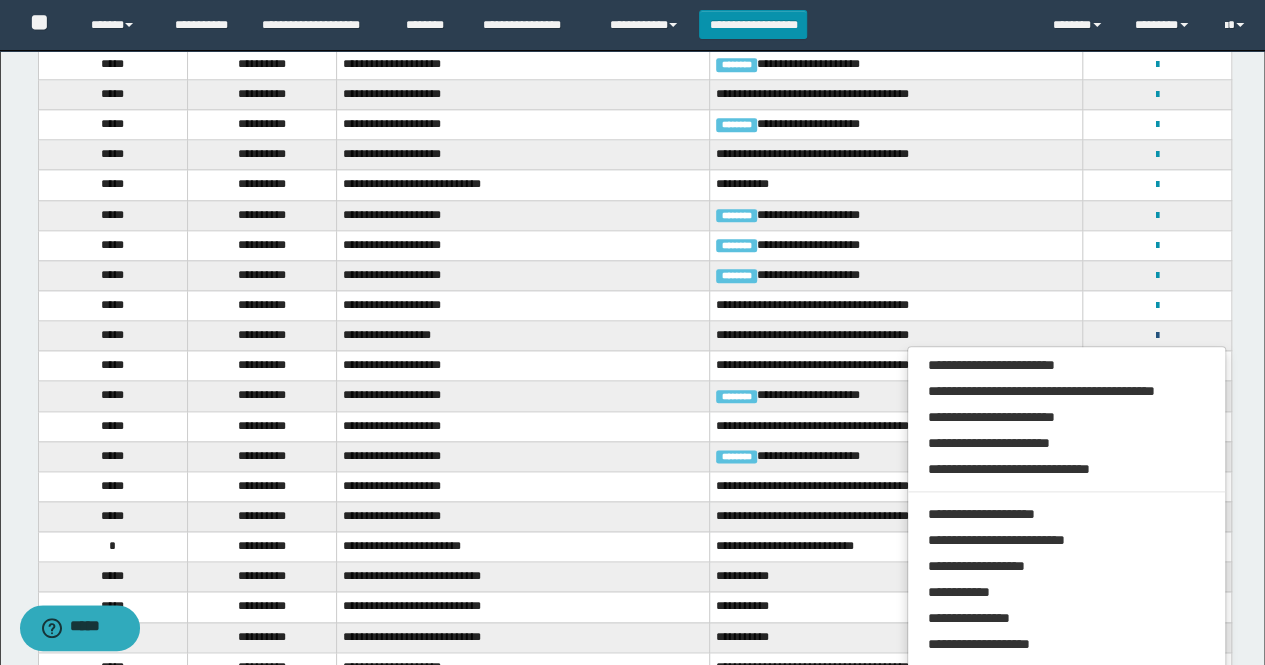 scroll, scrollTop: 950, scrollLeft: 0, axis: vertical 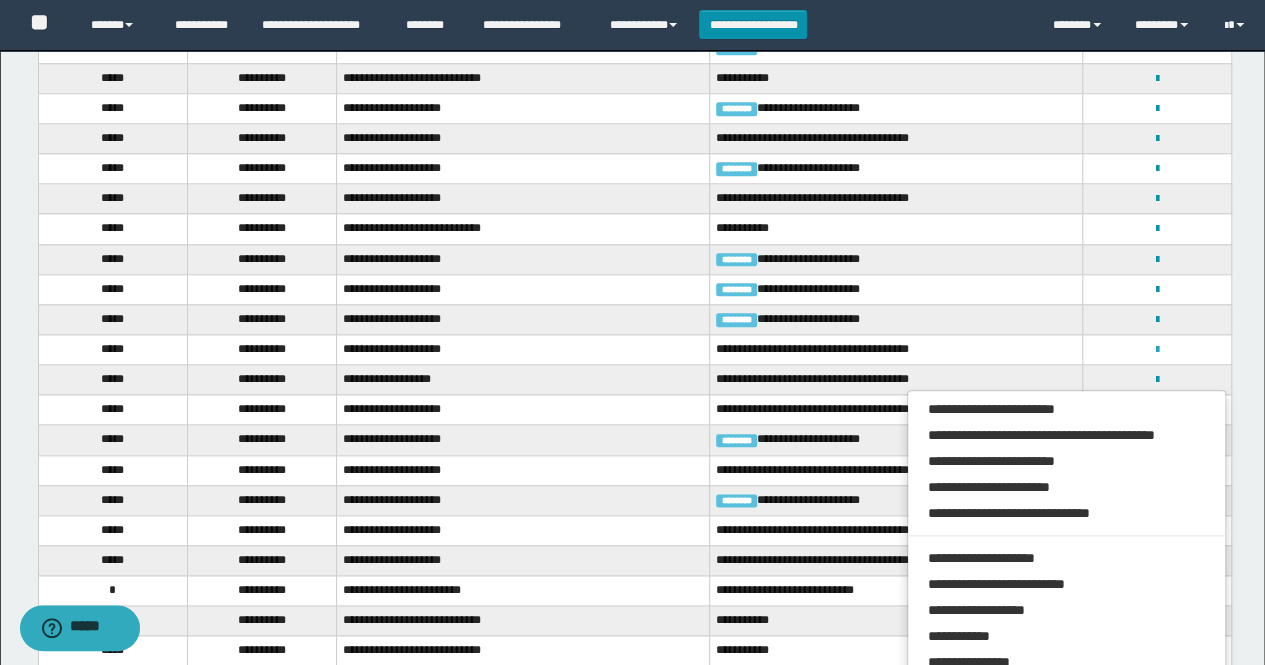 click at bounding box center [1157, 350] 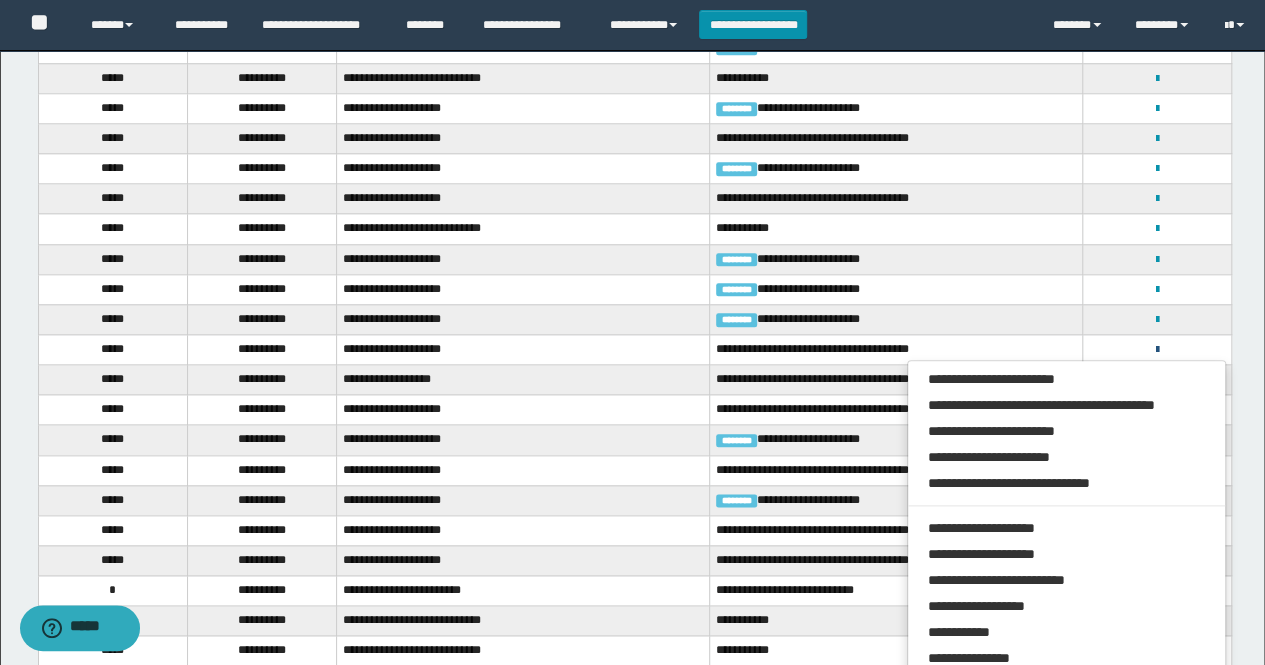 scroll, scrollTop: 850, scrollLeft: 0, axis: vertical 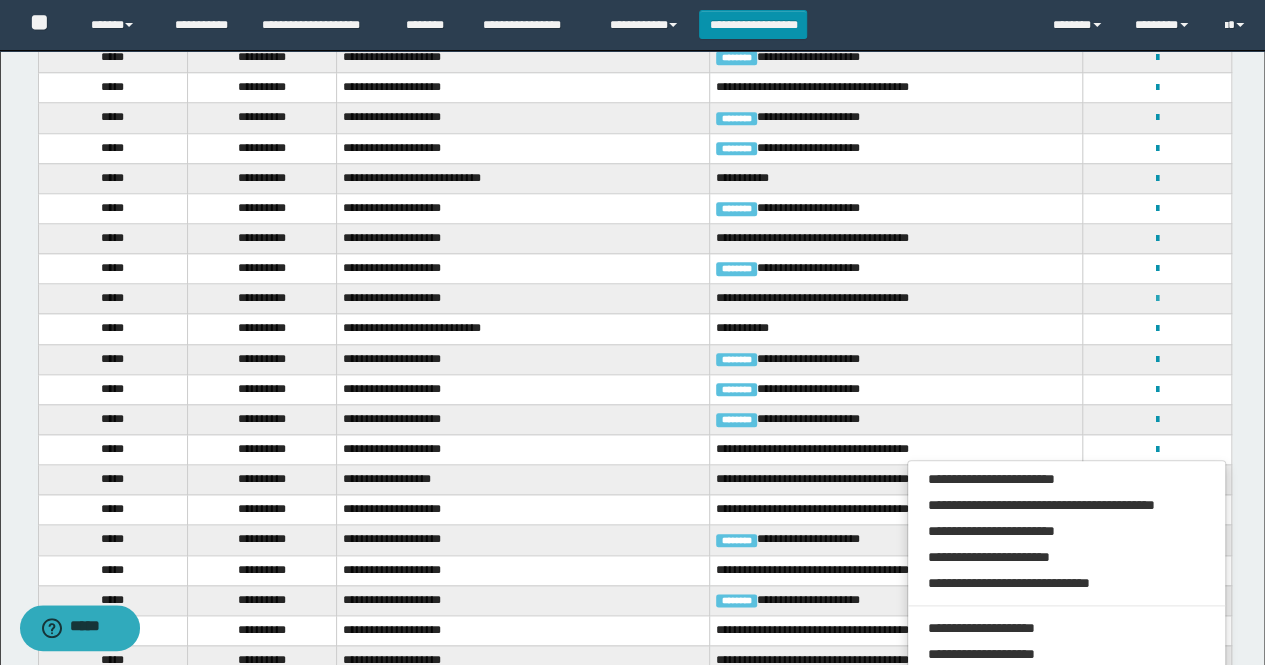click at bounding box center (1157, 299) 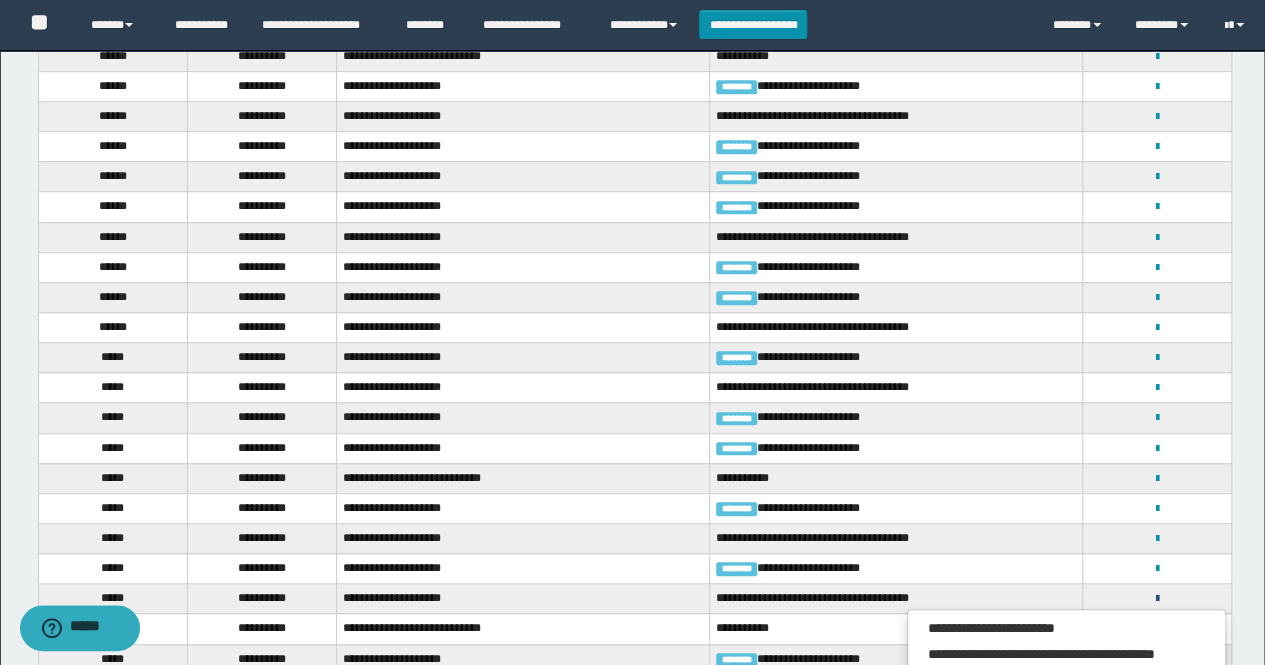 scroll, scrollTop: 650, scrollLeft: 0, axis: vertical 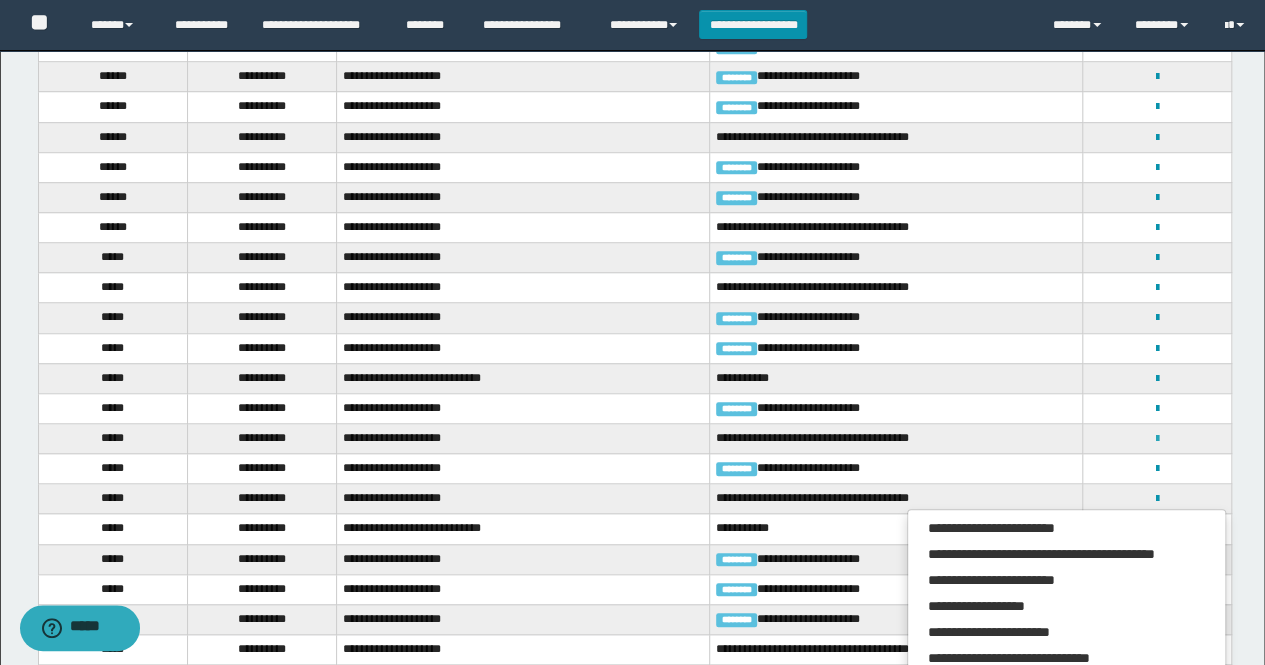 click at bounding box center (1157, 439) 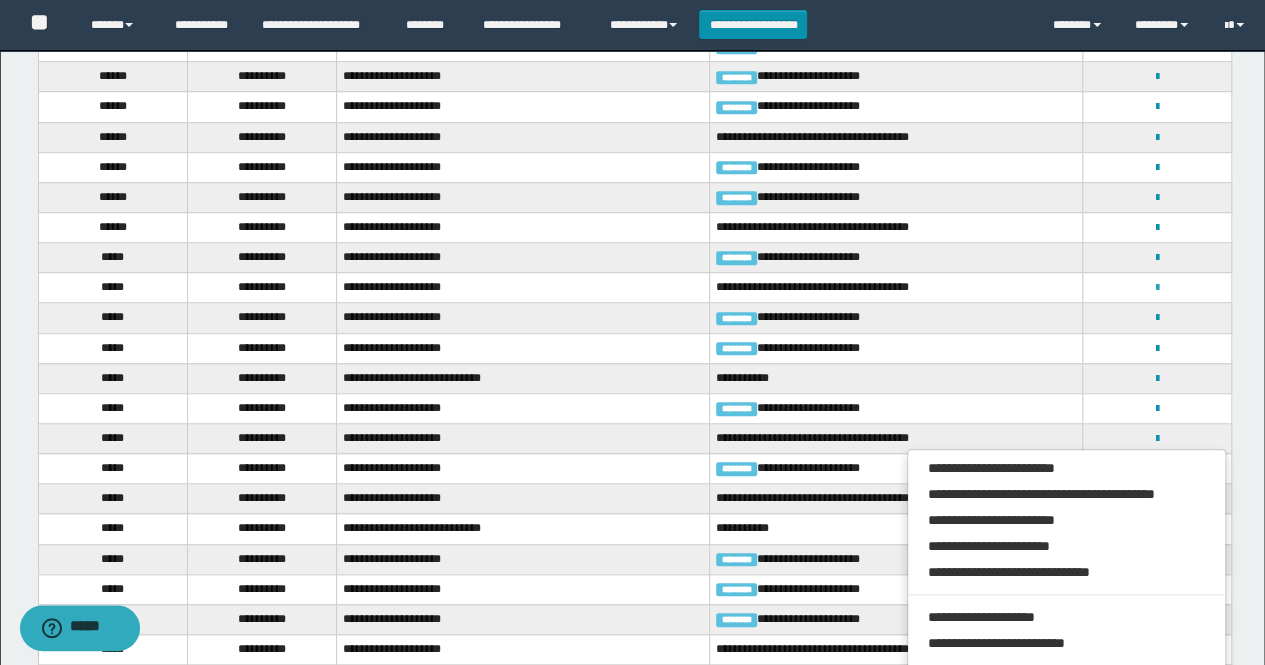 click at bounding box center (1157, 288) 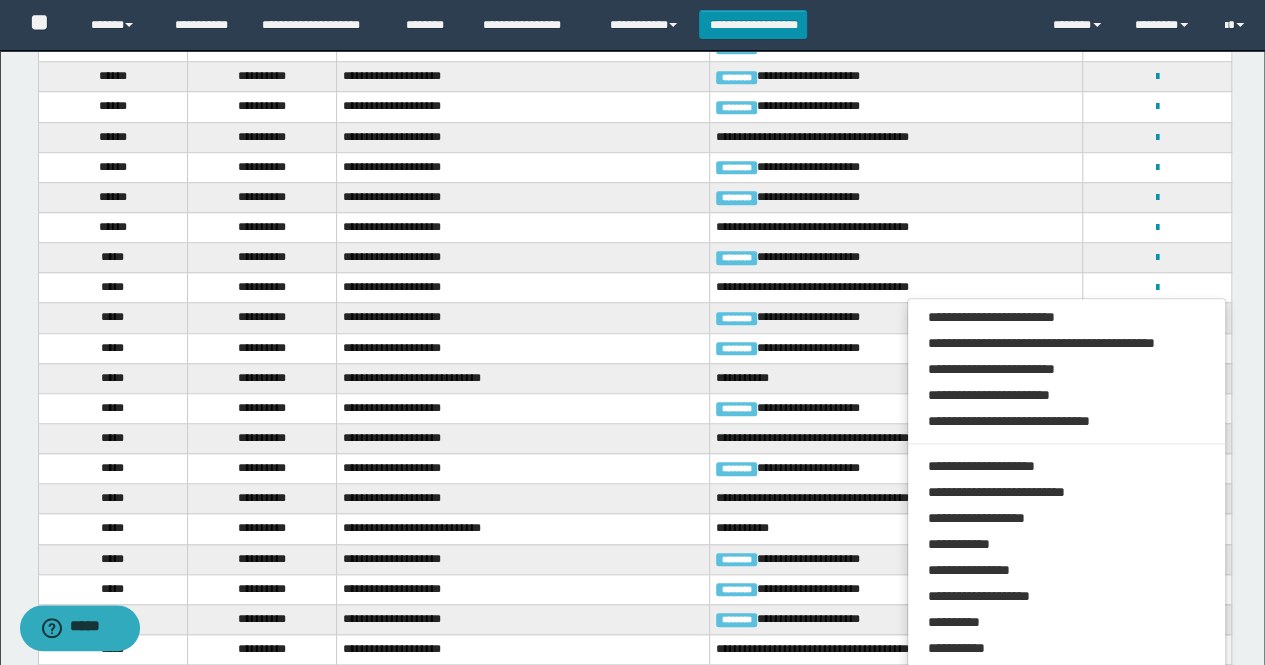 click on "**********" at bounding box center [523, 499] 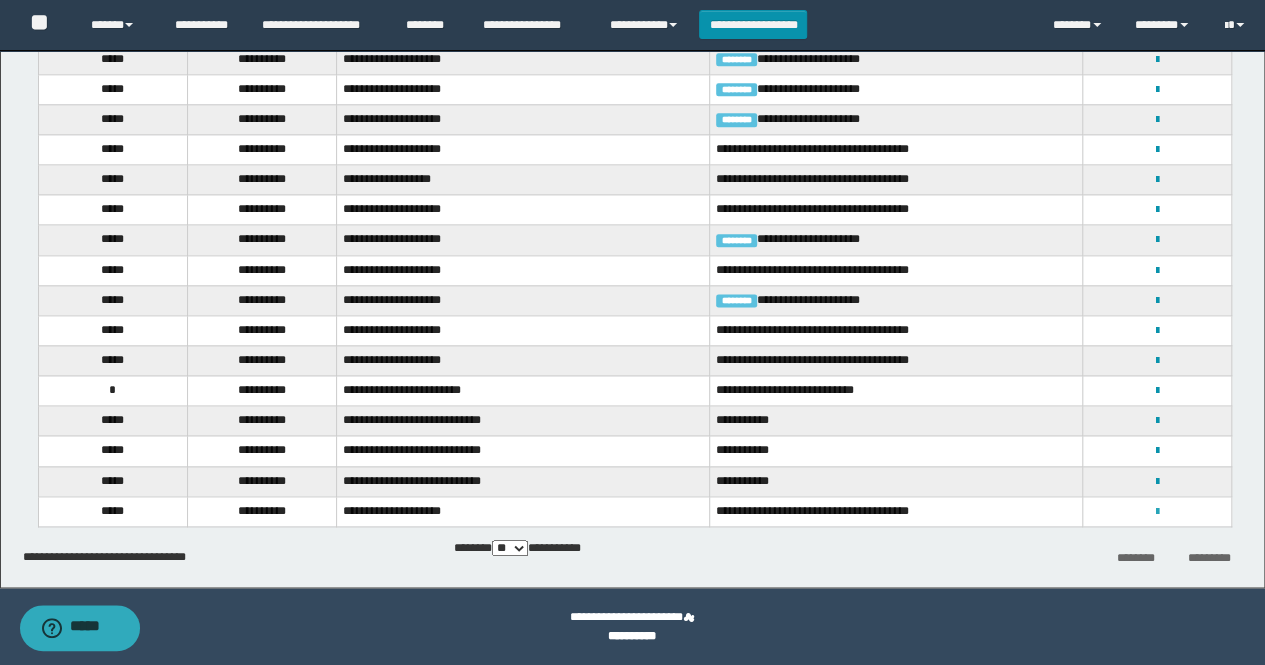 scroll, scrollTop: 1050, scrollLeft: 0, axis: vertical 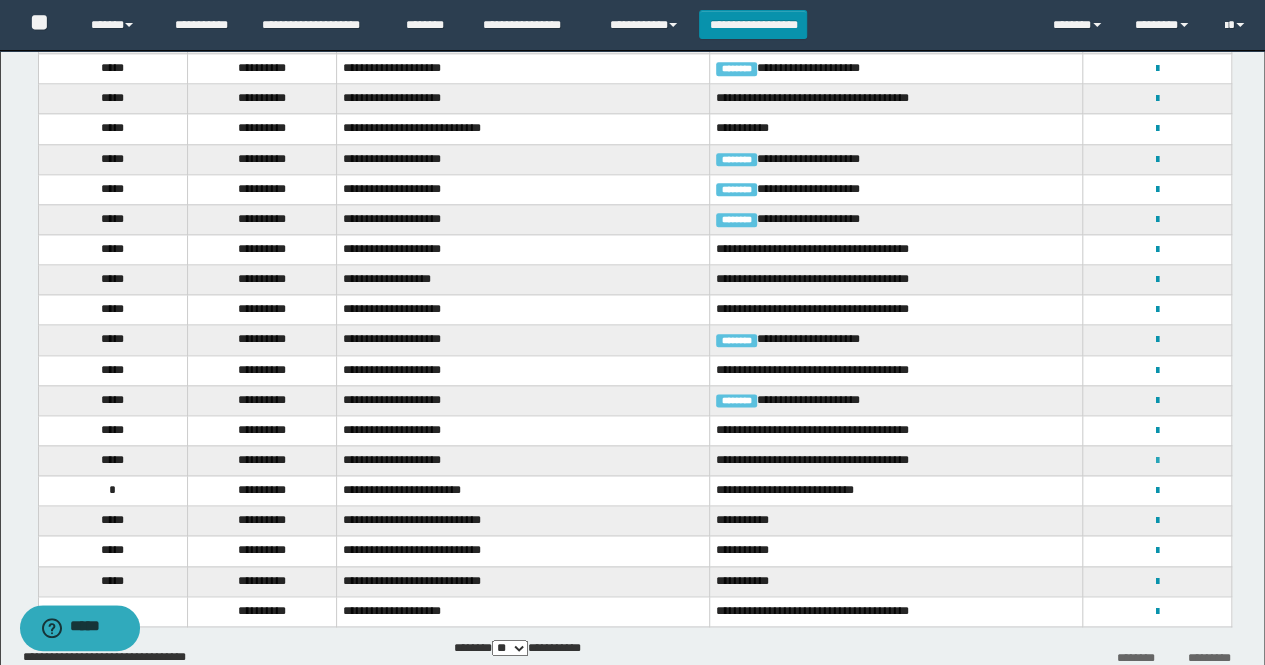 click at bounding box center [1157, 461] 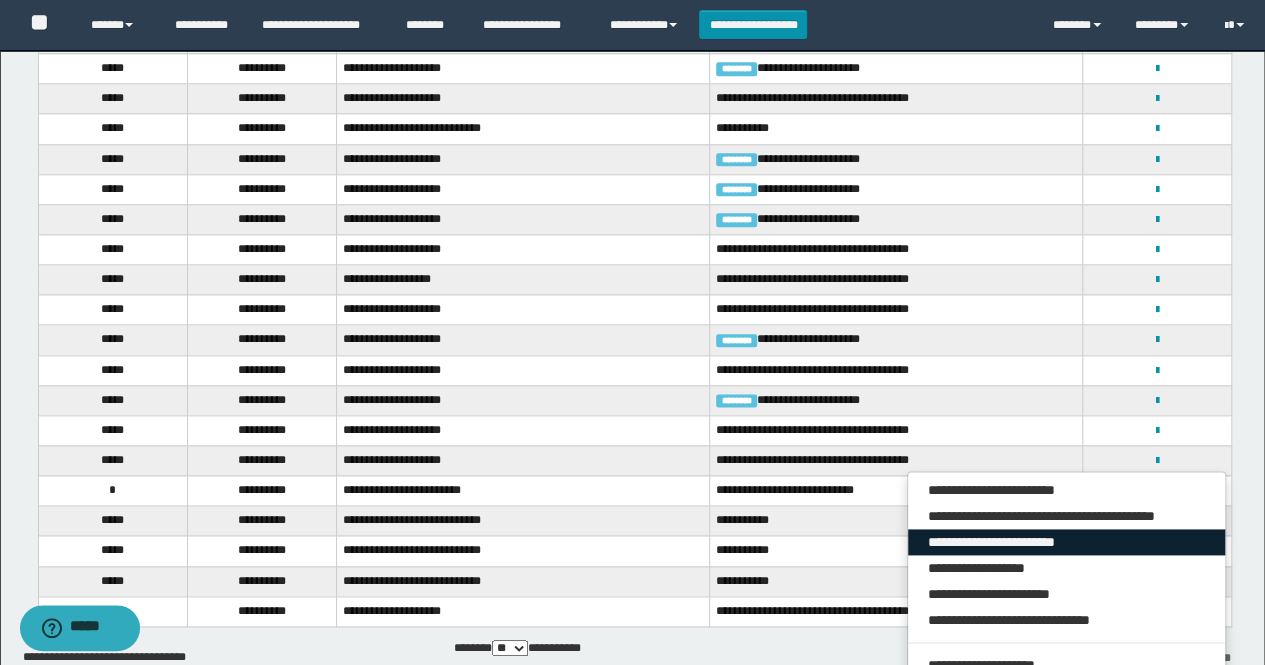 click on "**********" at bounding box center [1067, 542] 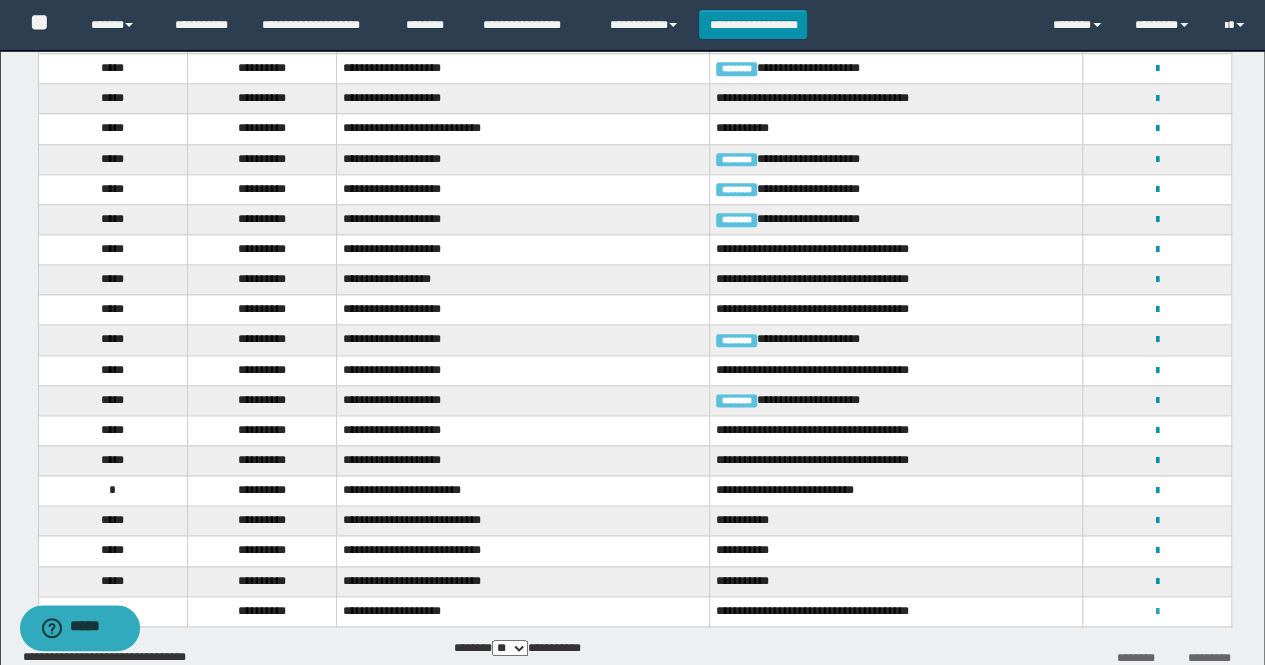 click at bounding box center (1157, 612) 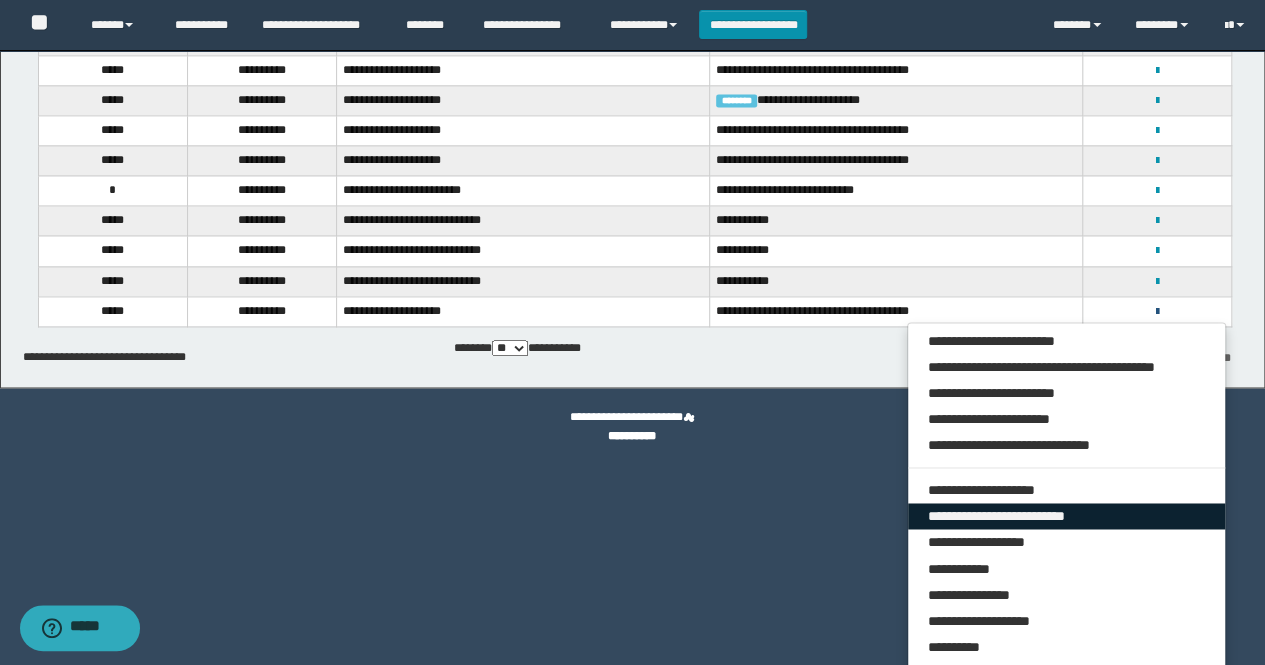 scroll, scrollTop: 1350, scrollLeft: 0, axis: vertical 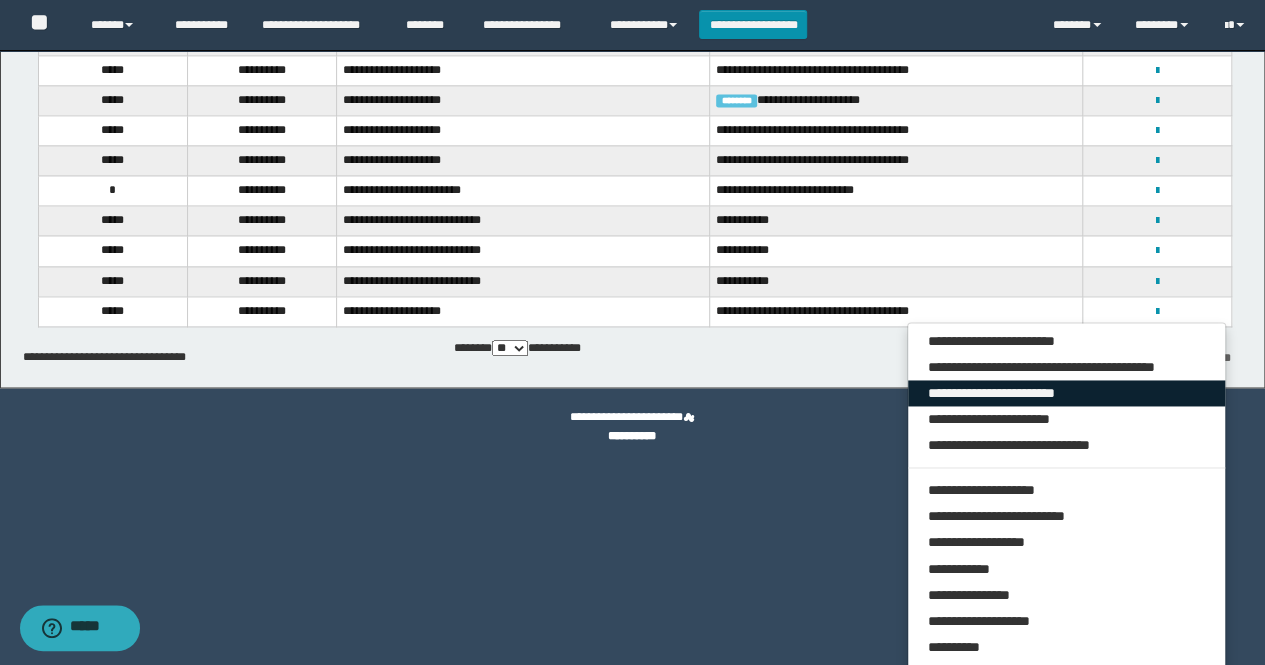 click on "**********" at bounding box center (1067, 393) 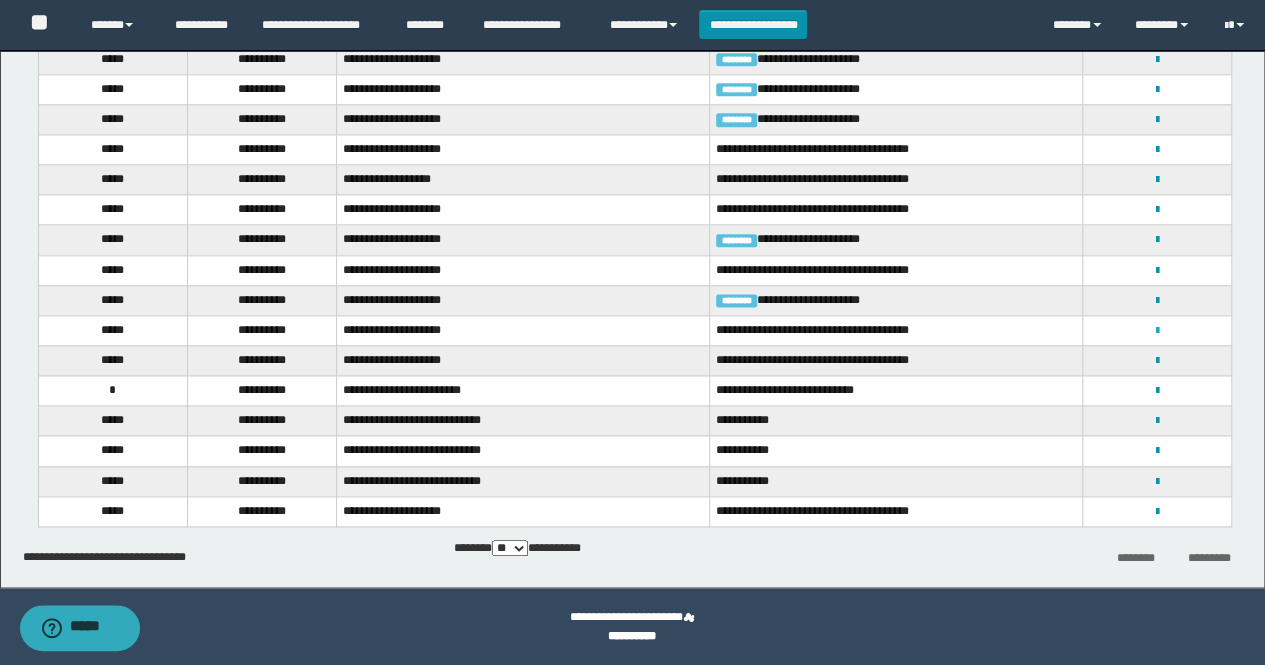 click at bounding box center (1157, 331) 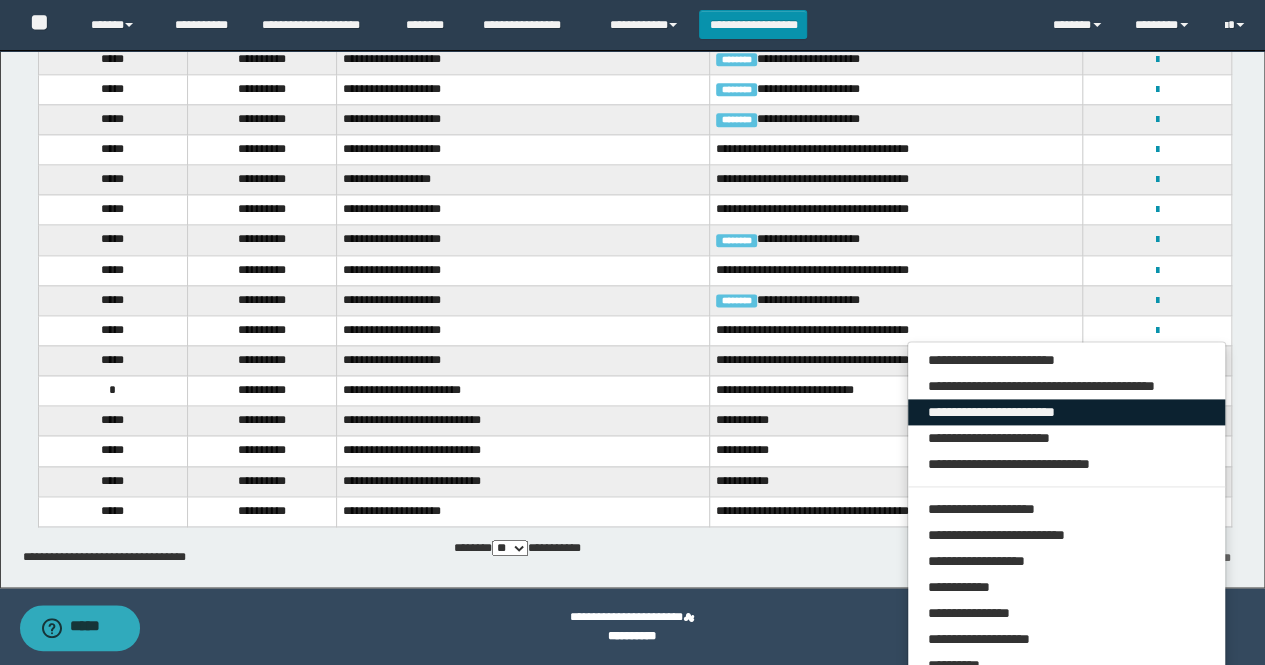 click on "**********" at bounding box center (1067, 412) 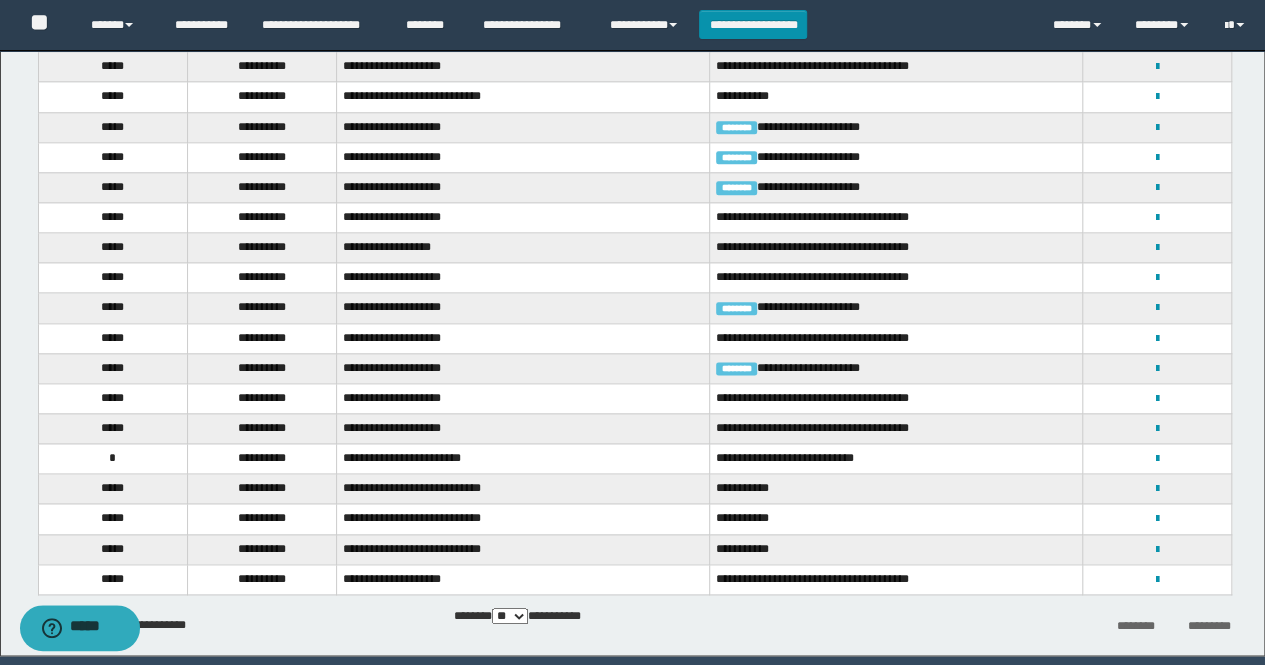 scroll, scrollTop: 1050, scrollLeft: 0, axis: vertical 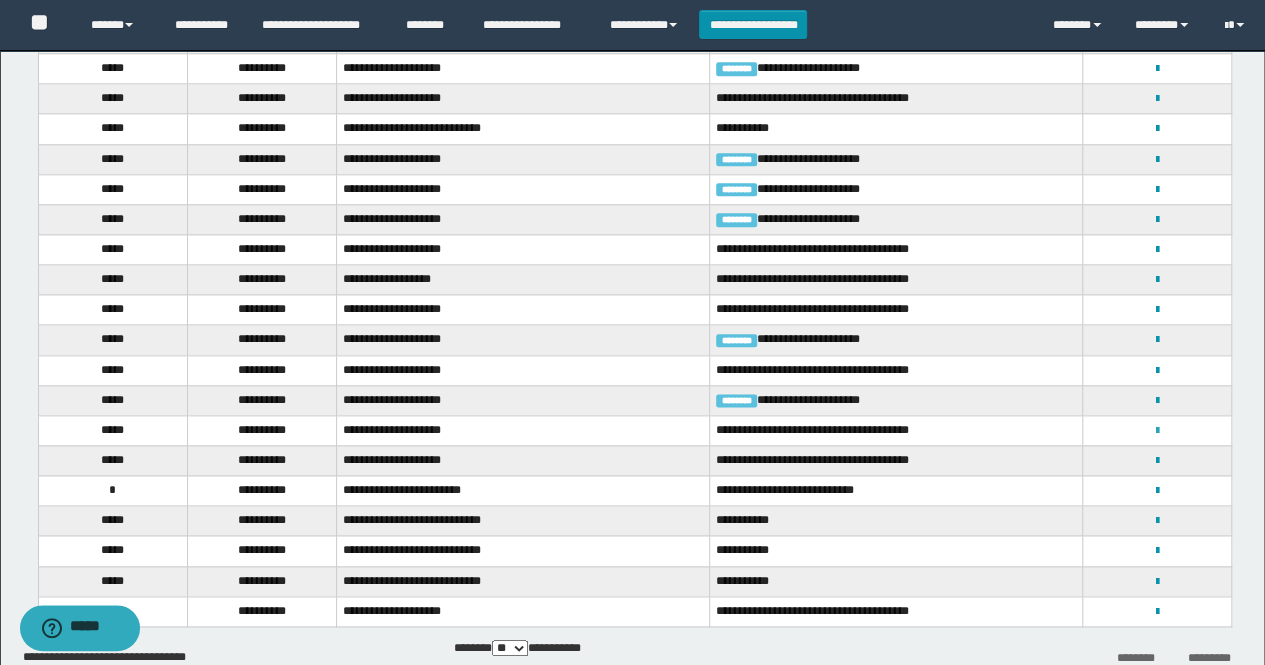 click at bounding box center (1157, 431) 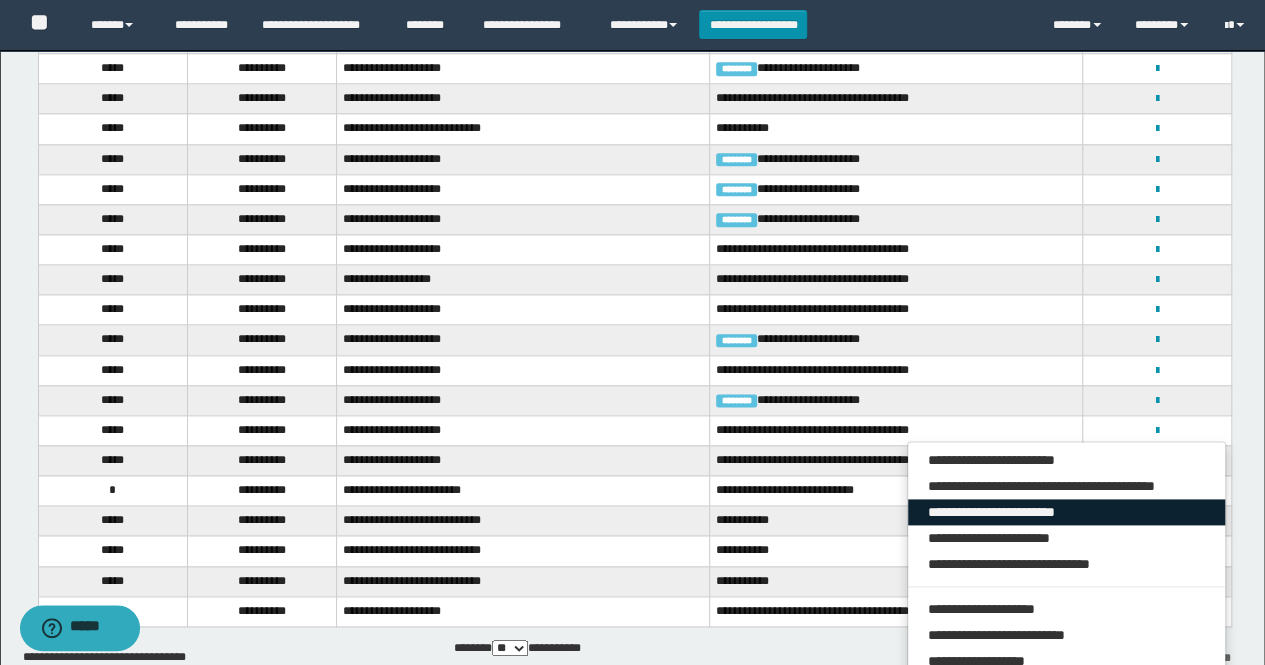 click on "**********" at bounding box center [1067, 512] 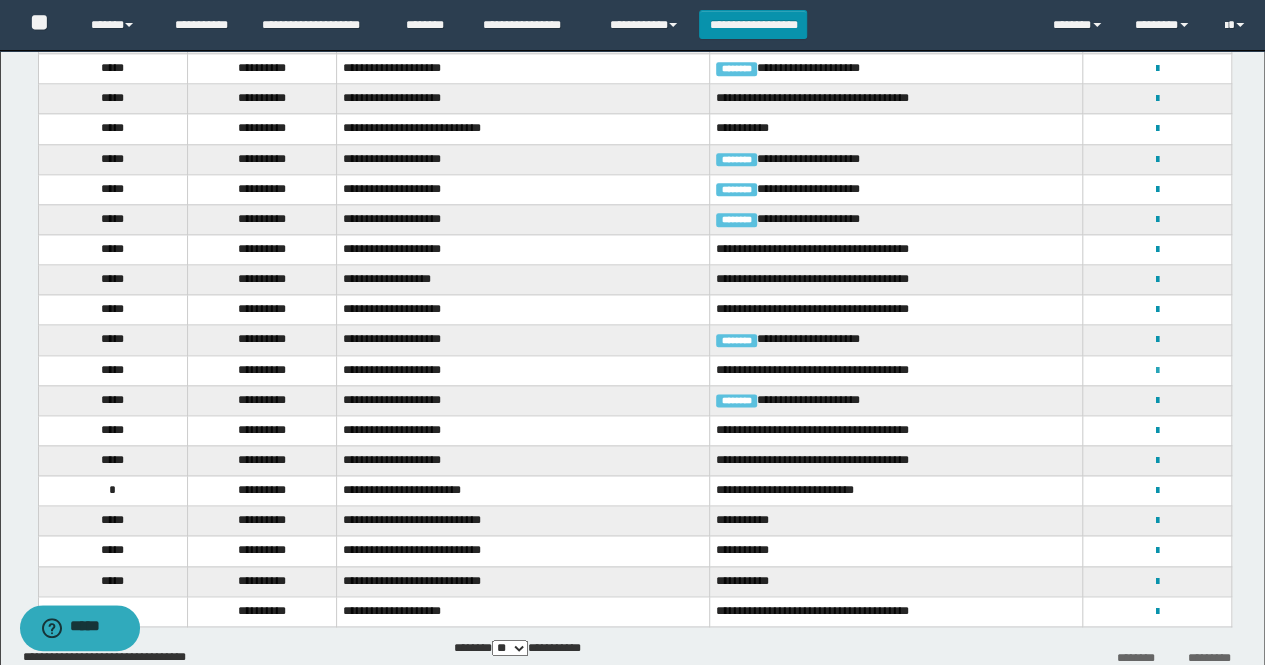 click at bounding box center (1157, 371) 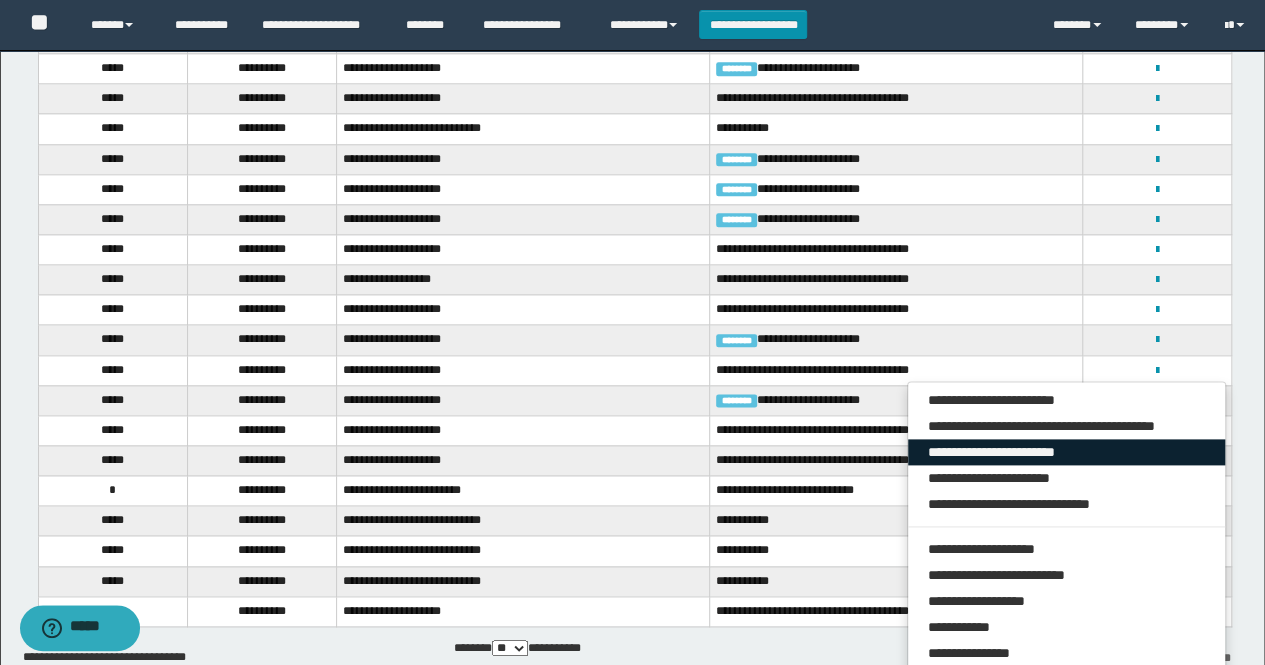 click on "**********" at bounding box center (1067, 452) 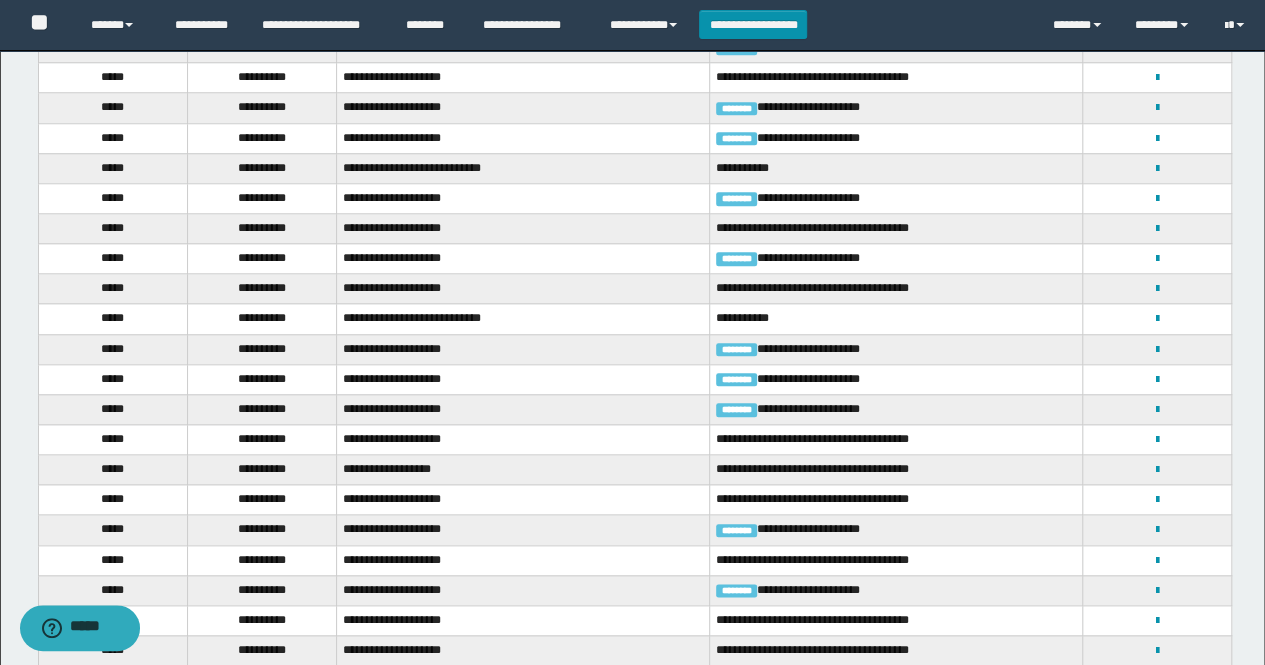 scroll, scrollTop: 850, scrollLeft: 0, axis: vertical 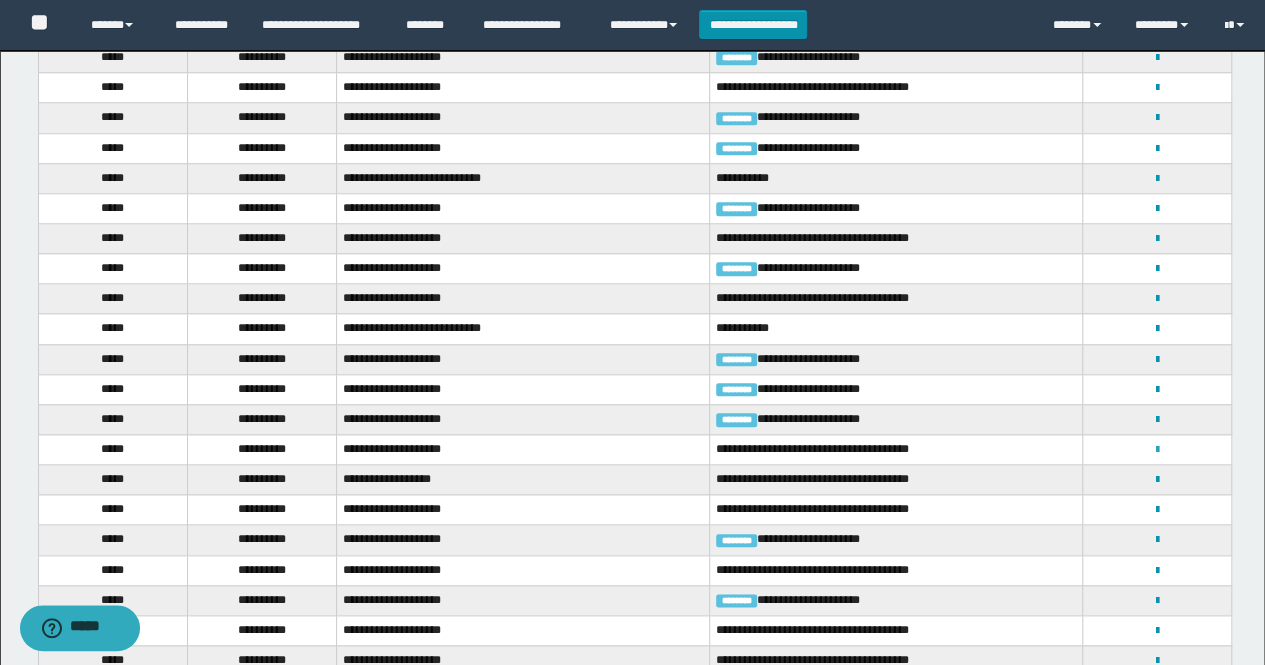 click at bounding box center (1157, 450) 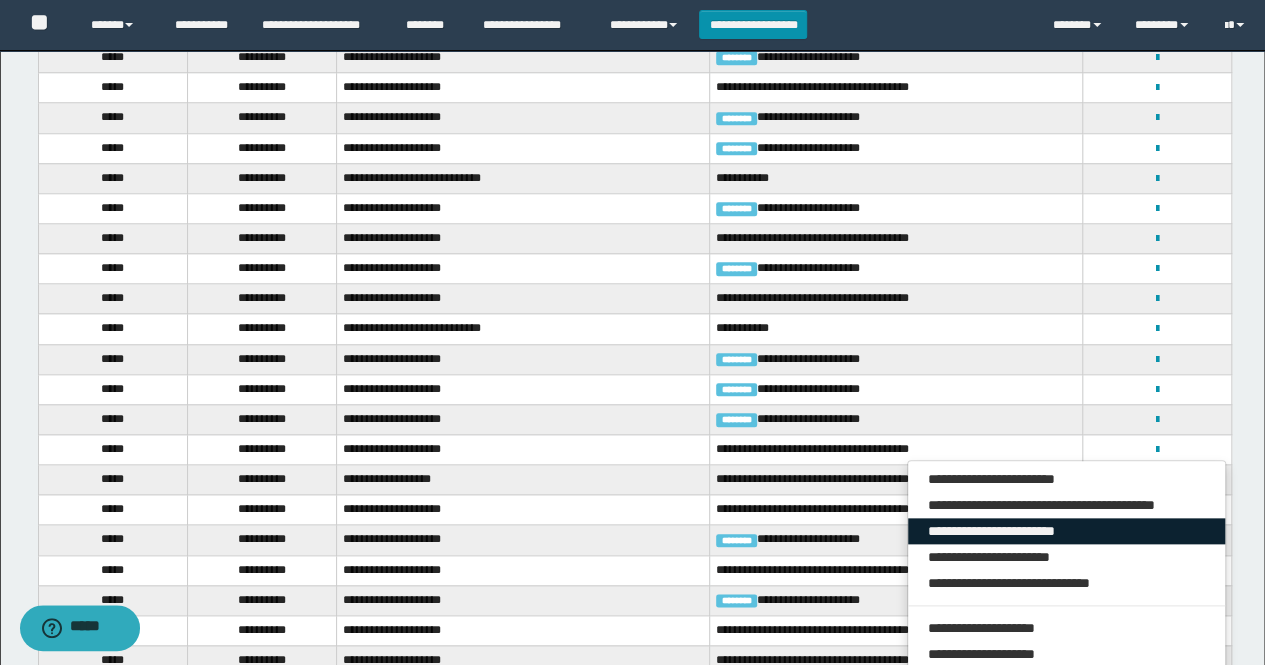 click on "**********" at bounding box center (1067, 531) 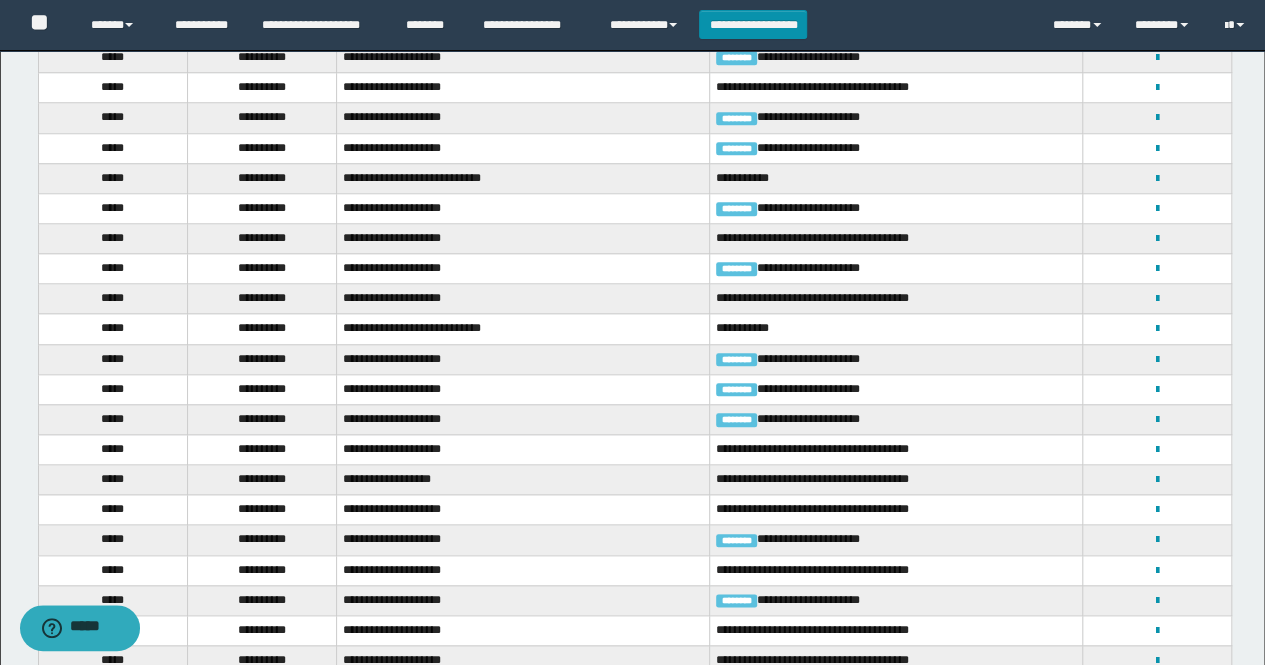 click on "**********" at bounding box center (1157, 298) 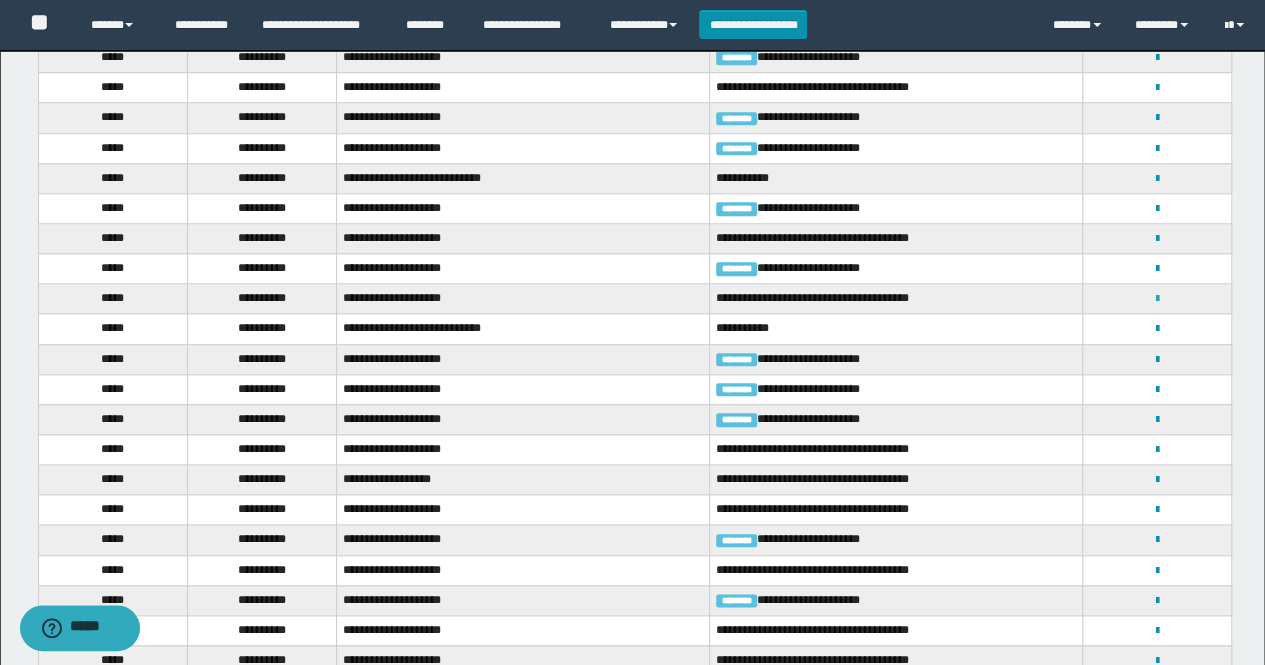 click at bounding box center [1157, 299] 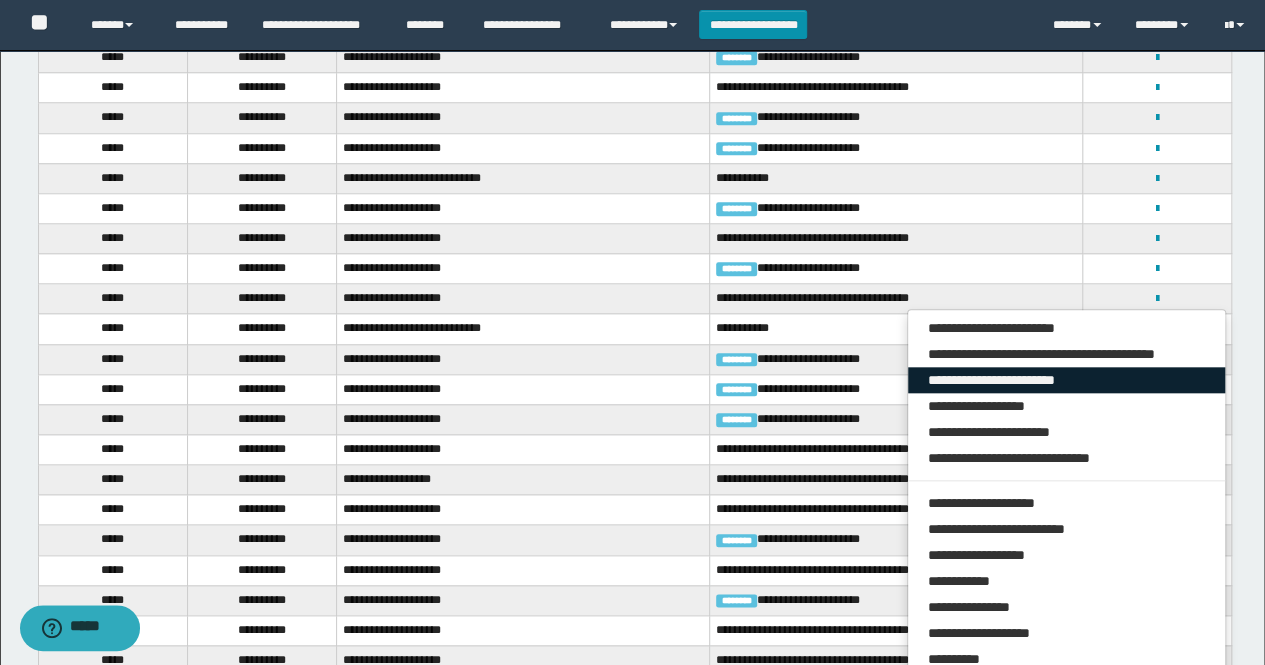 click on "**********" at bounding box center [1067, 380] 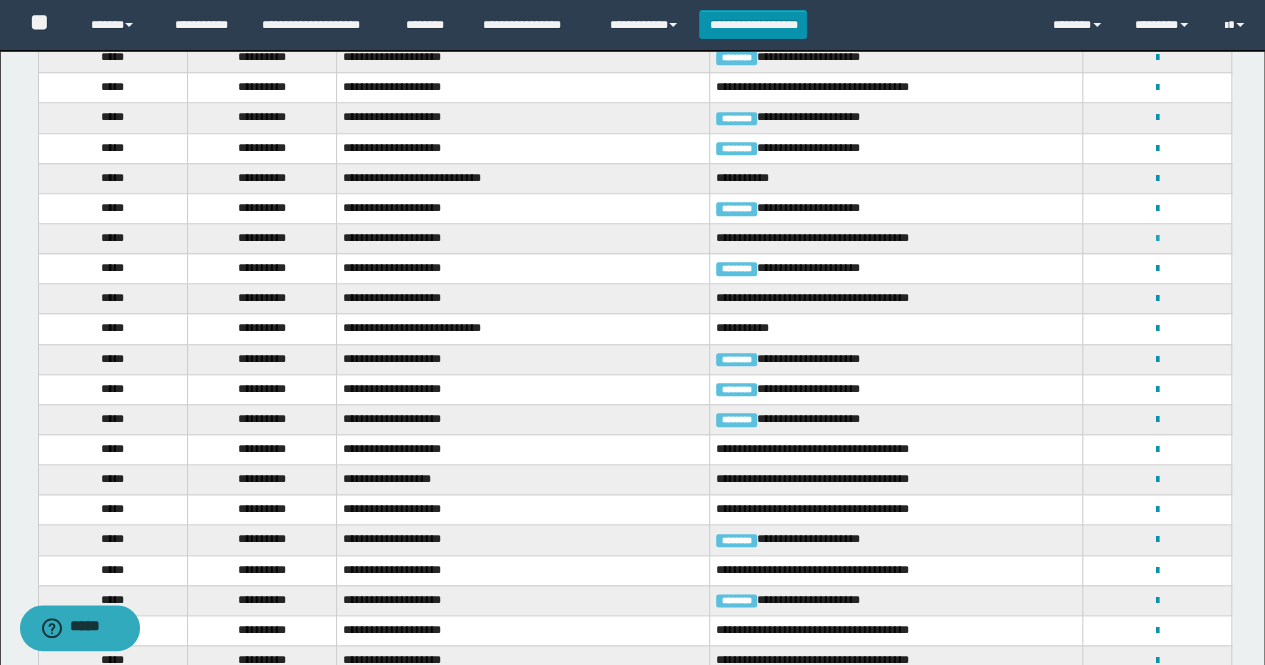 click at bounding box center [1157, 239] 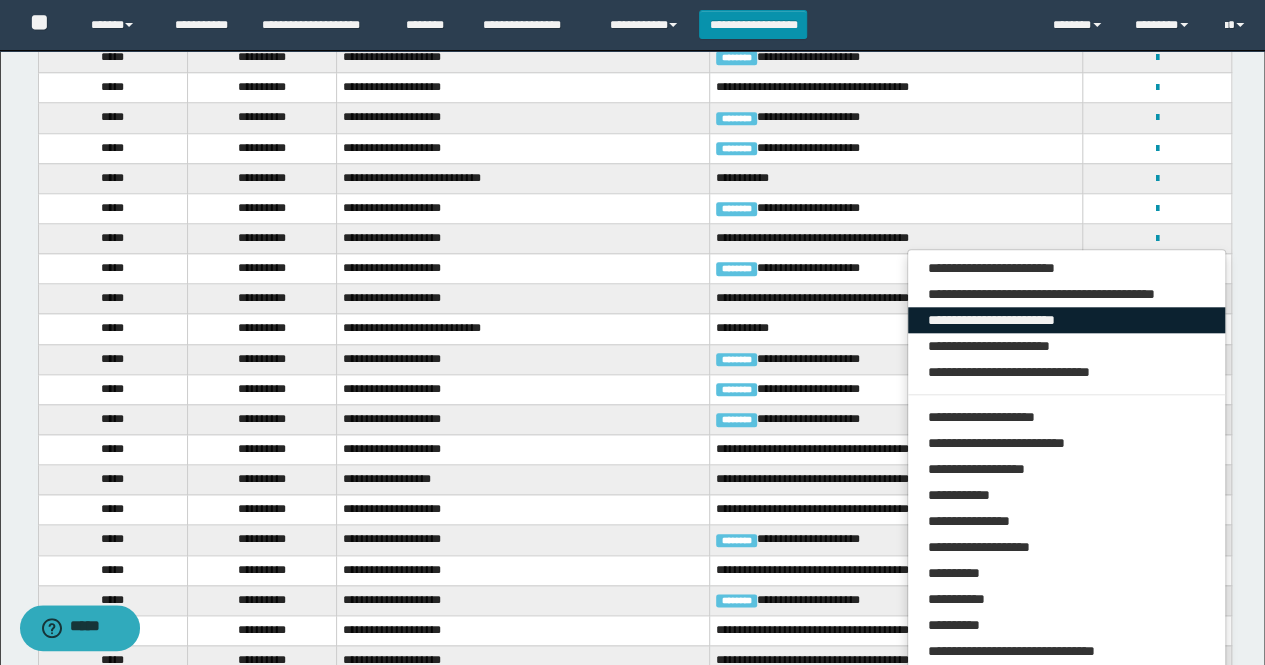 click on "**********" at bounding box center (1067, 320) 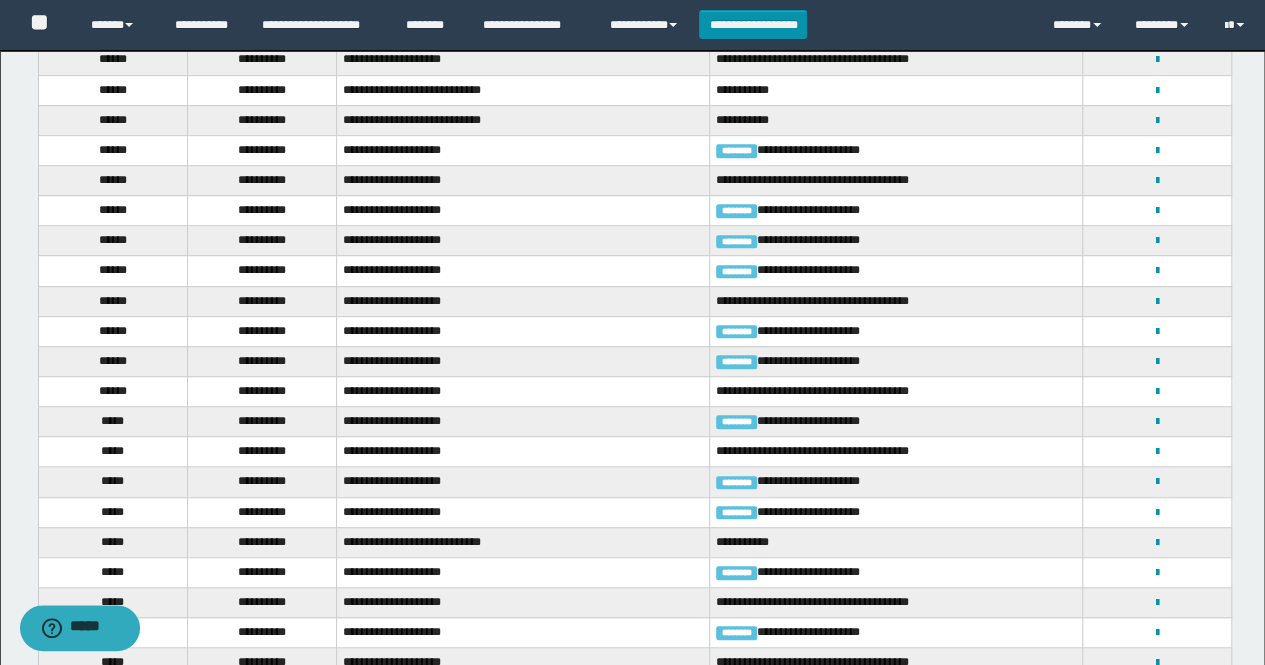 scroll, scrollTop: 350, scrollLeft: 0, axis: vertical 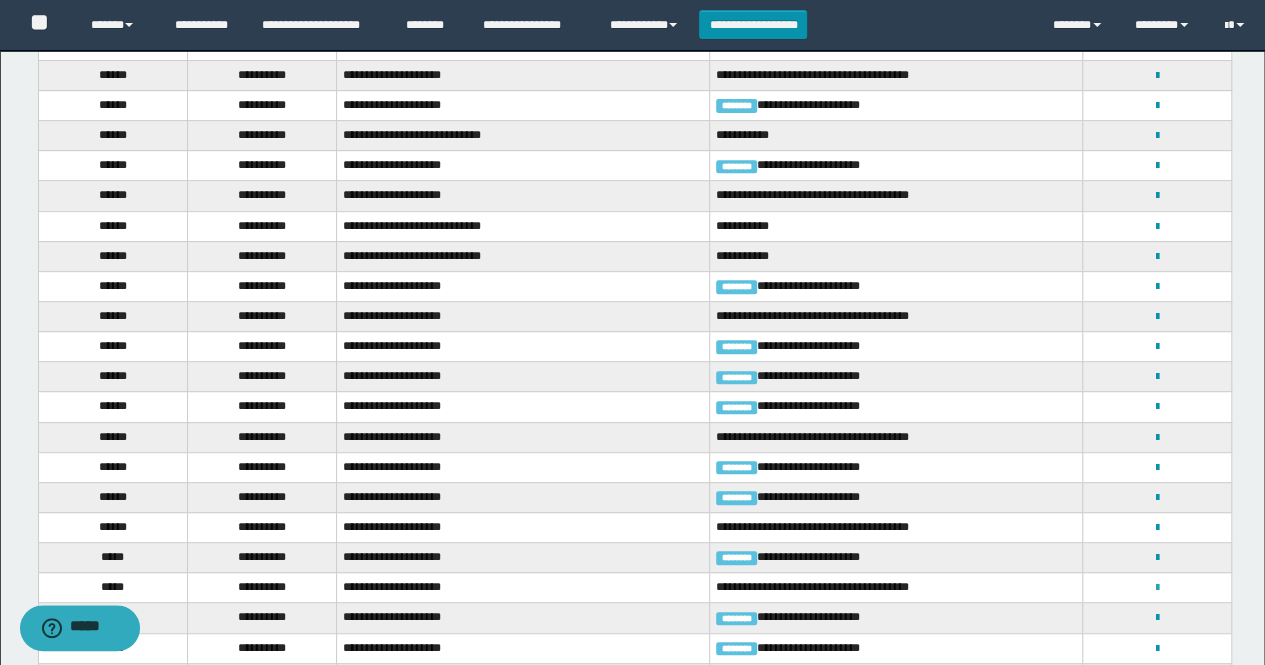 click at bounding box center [1157, 588] 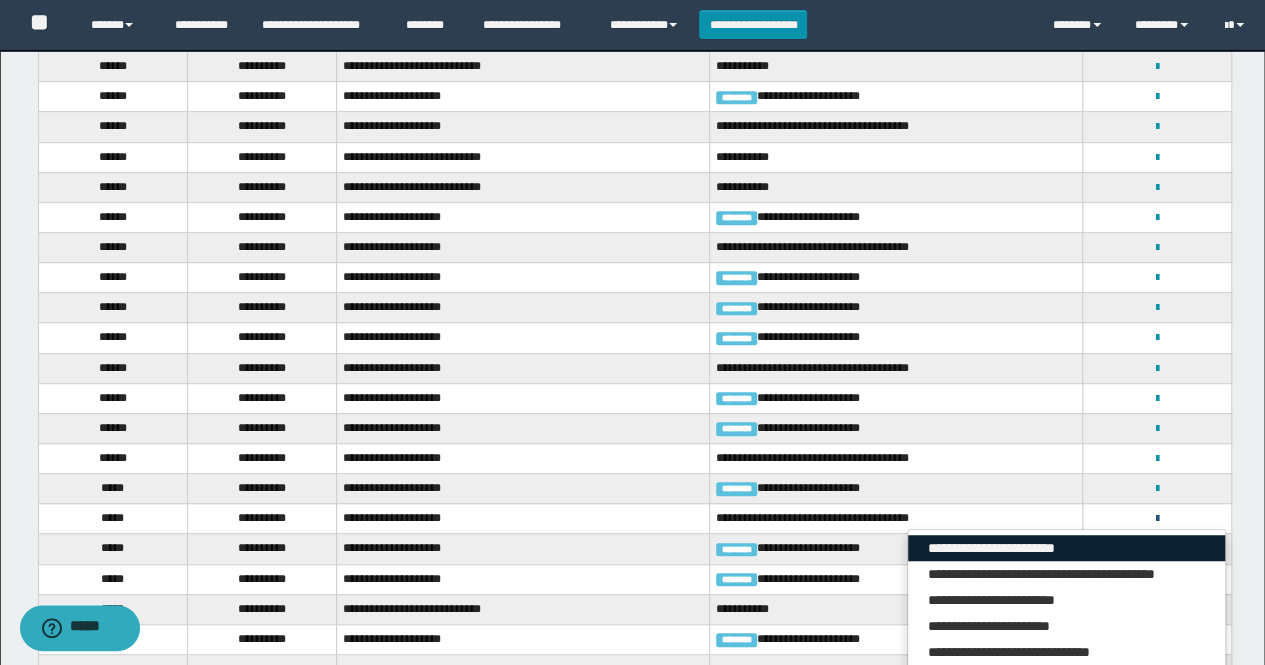 scroll, scrollTop: 450, scrollLeft: 0, axis: vertical 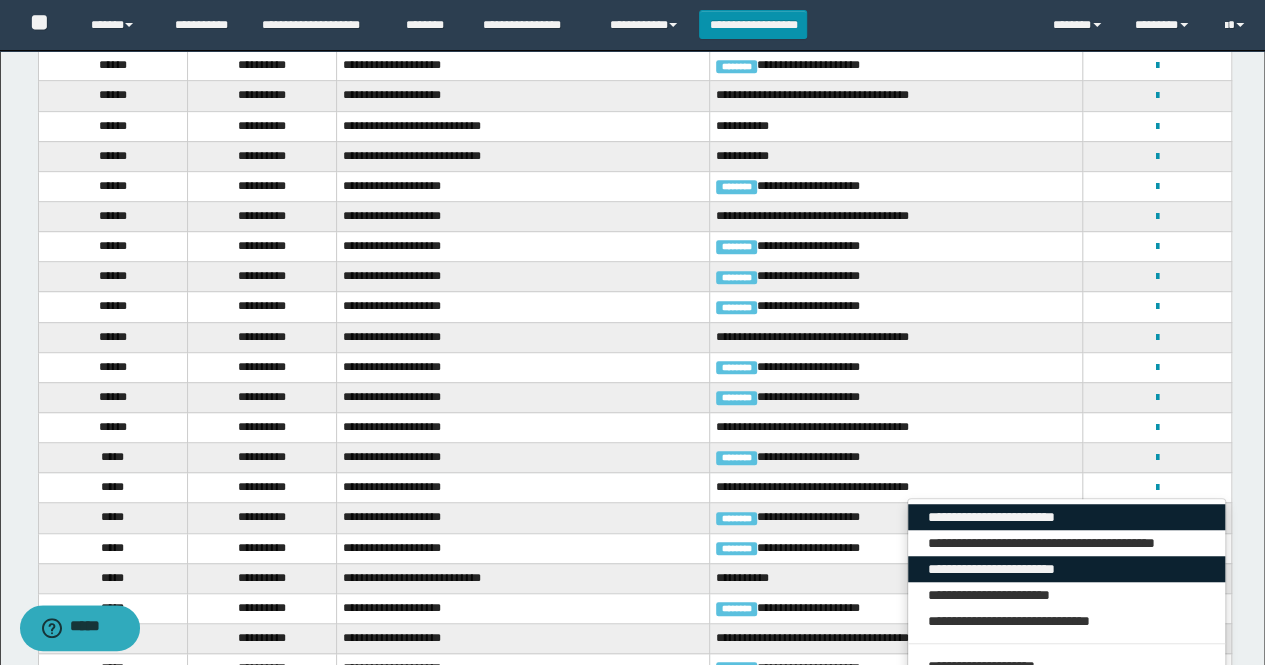 click on "**********" at bounding box center [1067, 569] 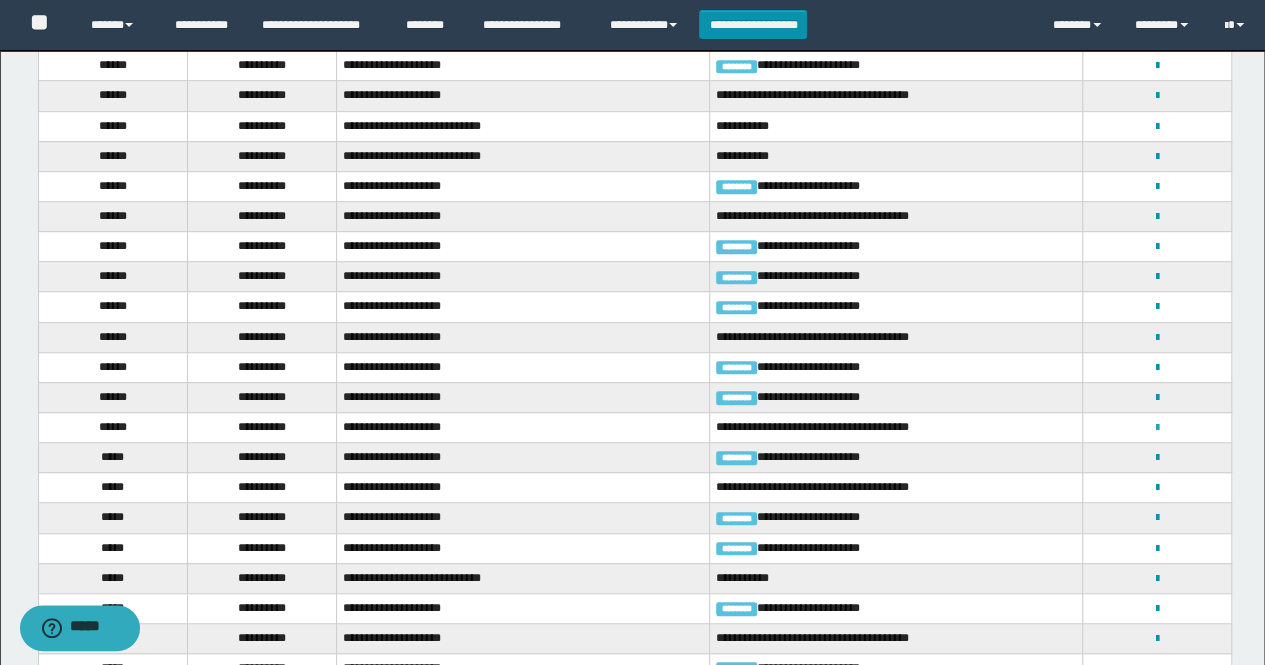 click at bounding box center (1157, 428) 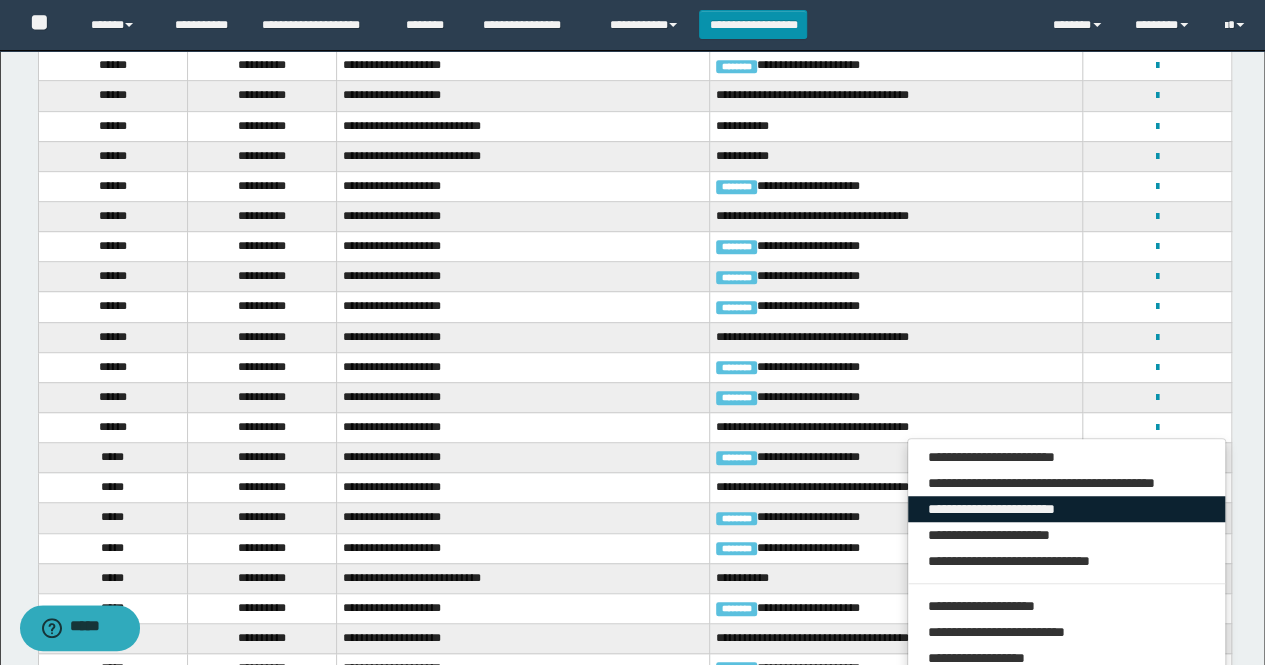 click on "**********" at bounding box center (1067, 509) 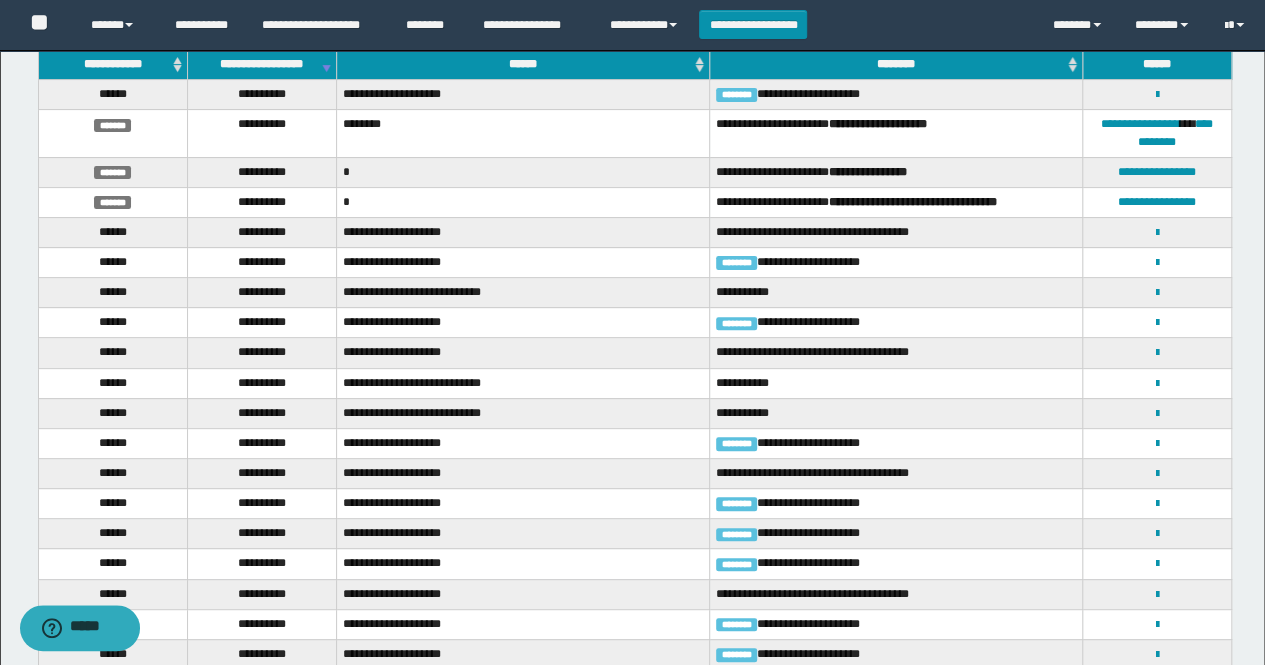 scroll, scrollTop: 50, scrollLeft: 0, axis: vertical 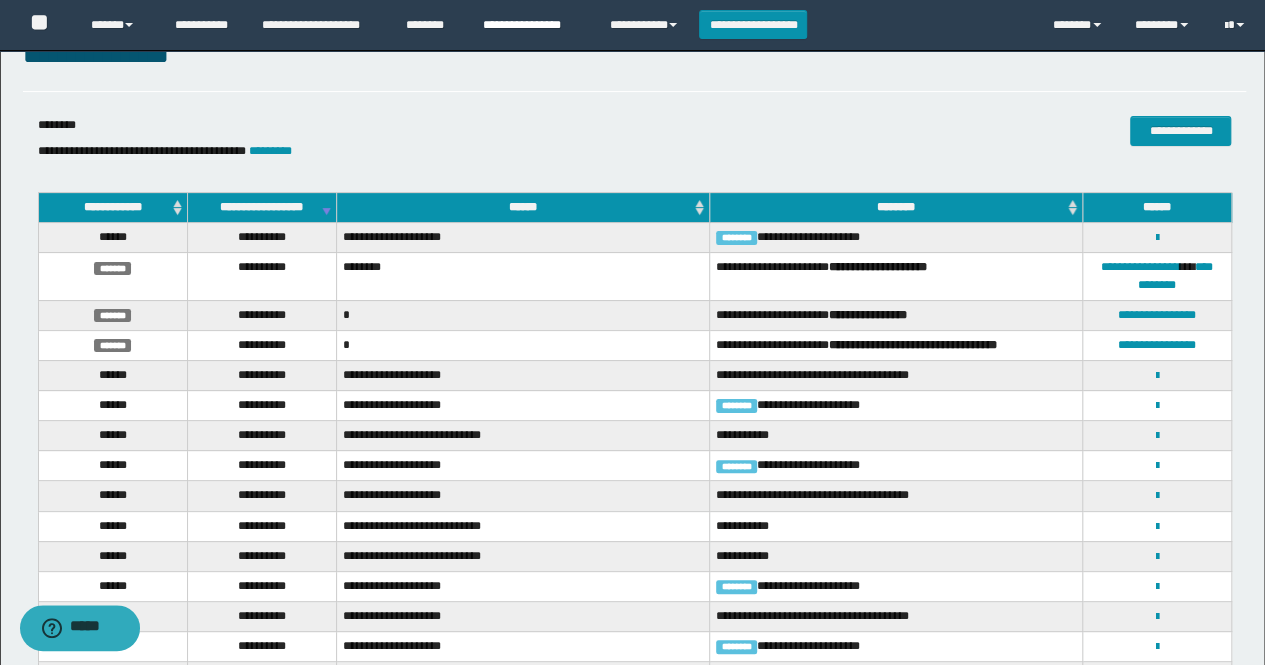 click on "**********" at bounding box center (531, 25) 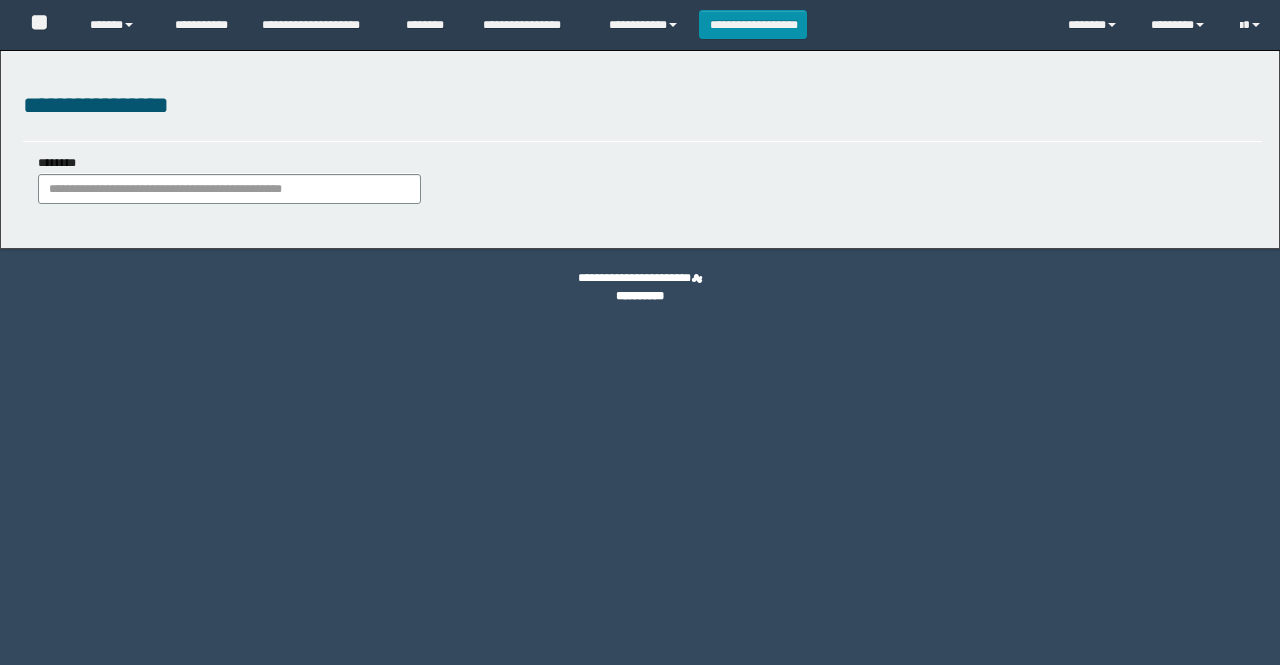 scroll, scrollTop: 0, scrollLeft: 0, axis: both 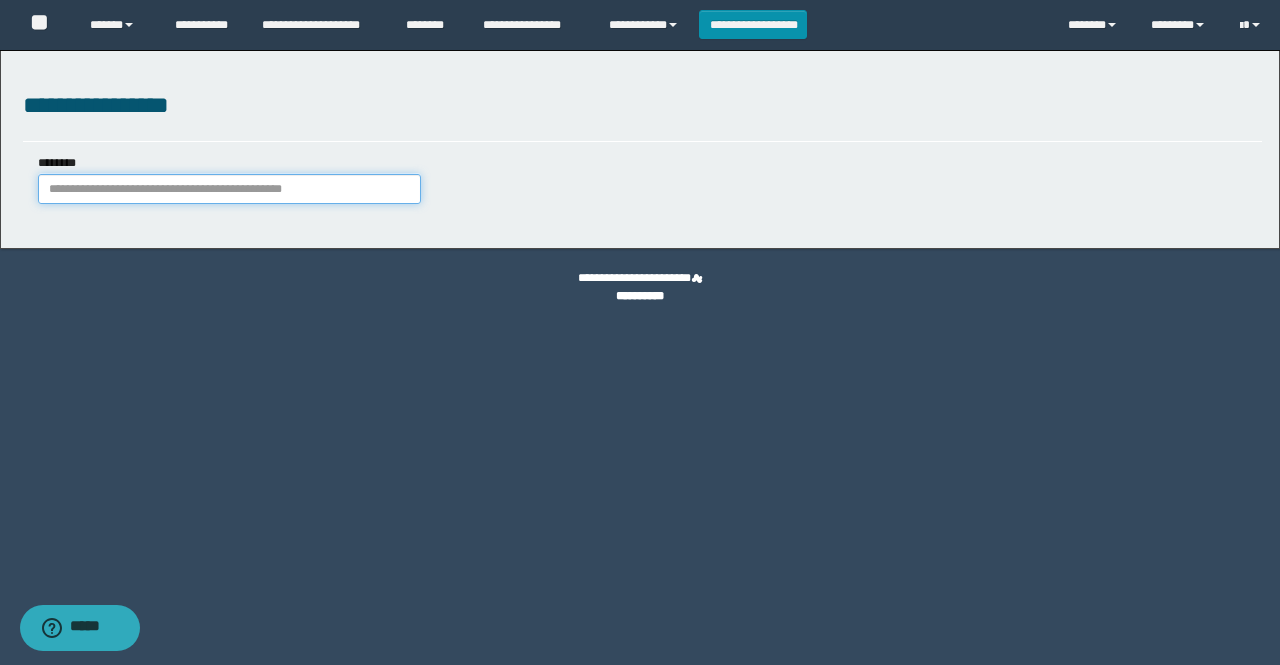click on "********" at bounding box center [229, 189] 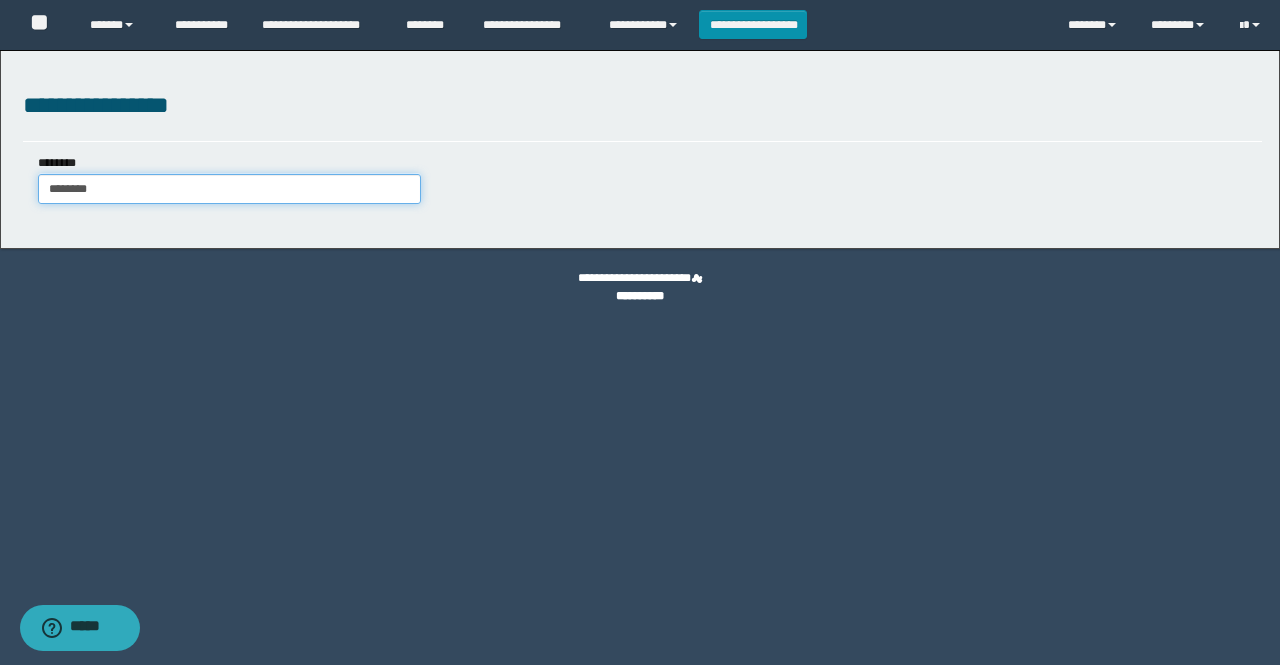 type on "********" 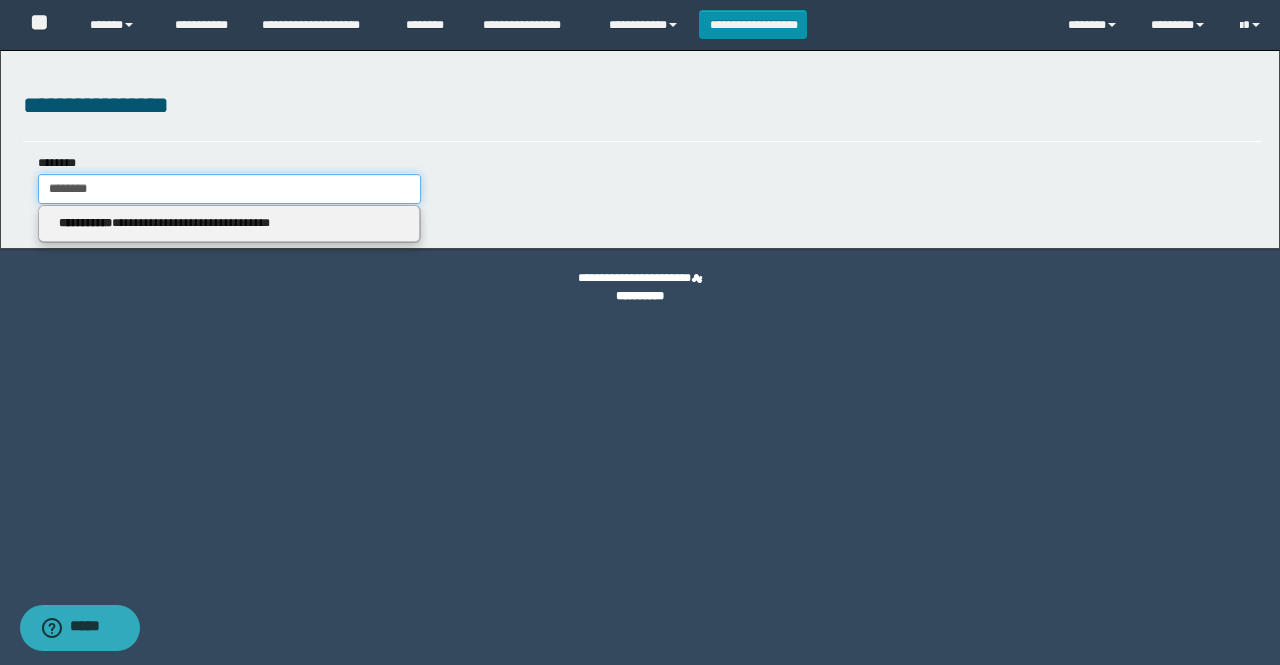 type 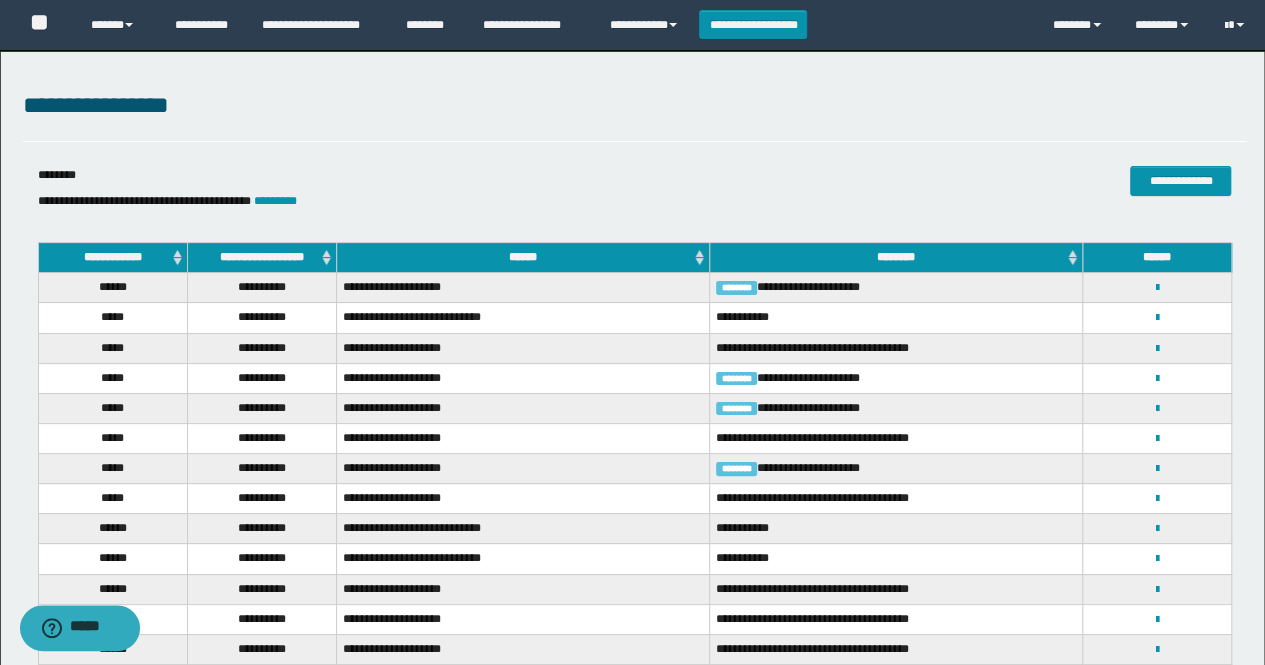 click on "**********" at bounding box center (261, 258) 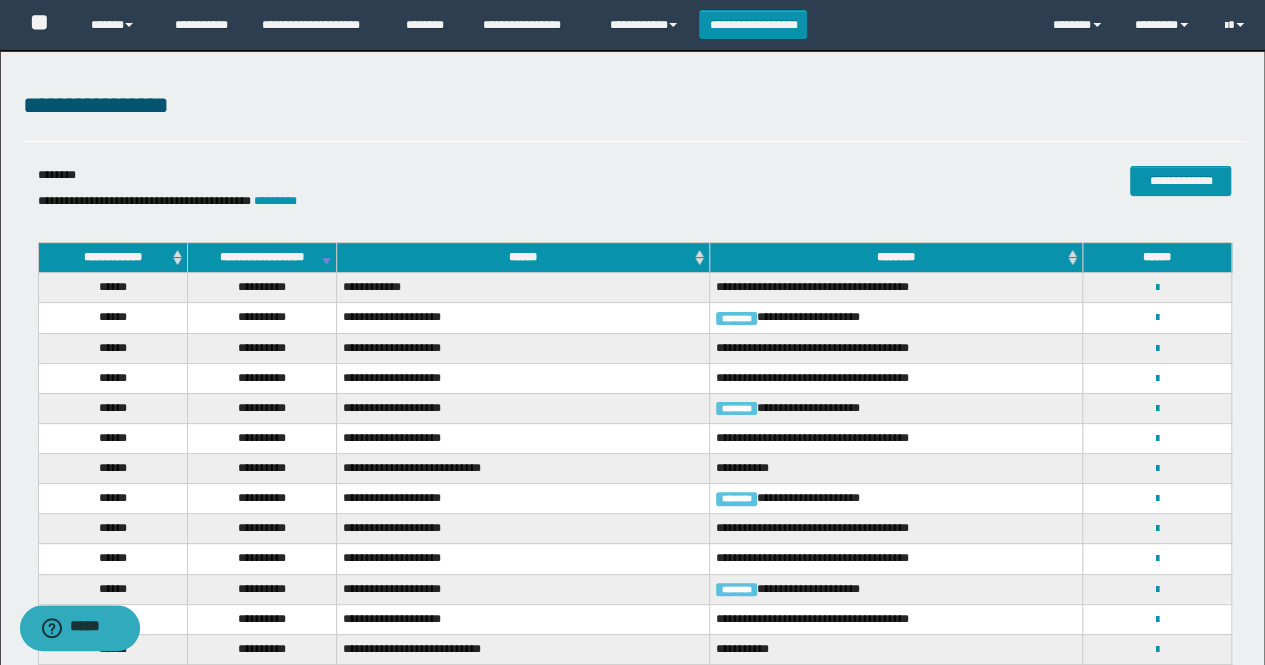 click on "**********" at bounding box center (1157, 287) 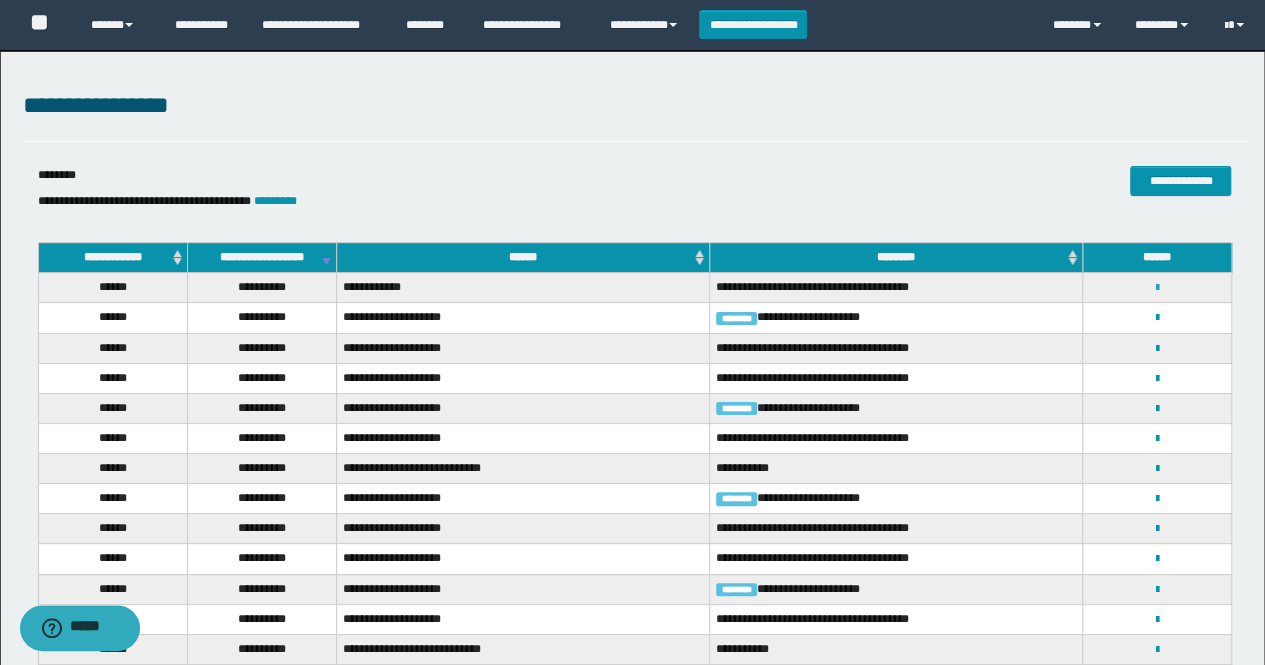 click at bounding box center (1157, 288) 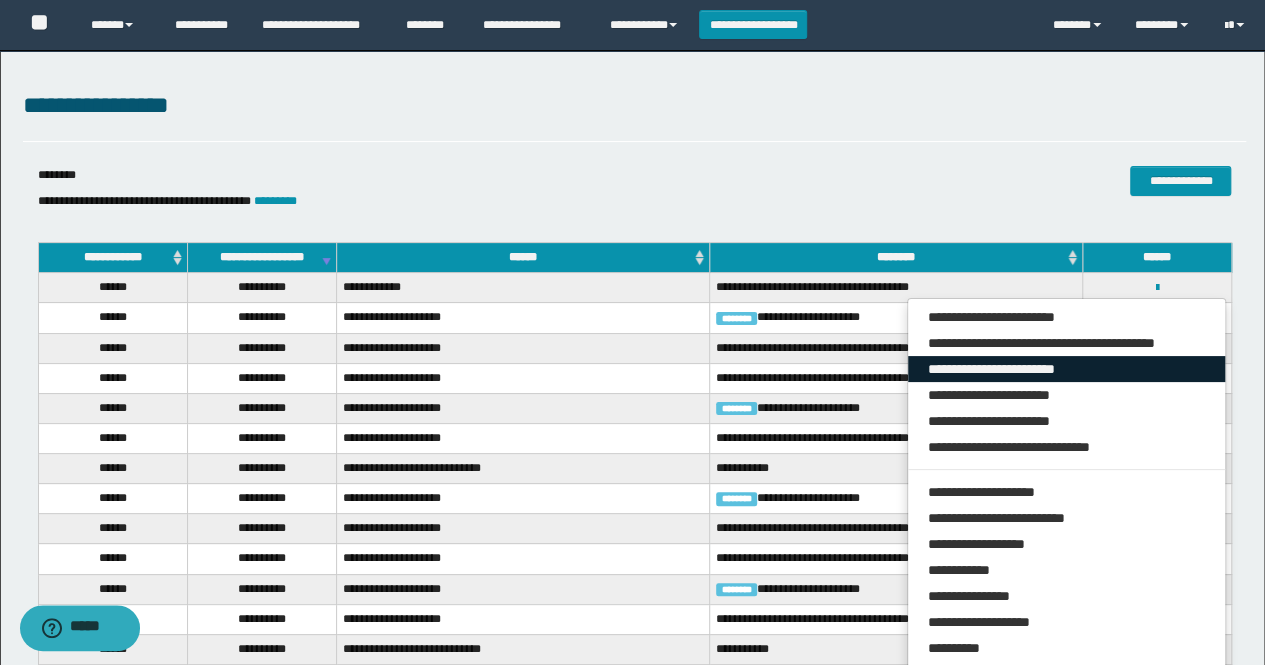 click on "**********" at bounding box center (1067, 369) 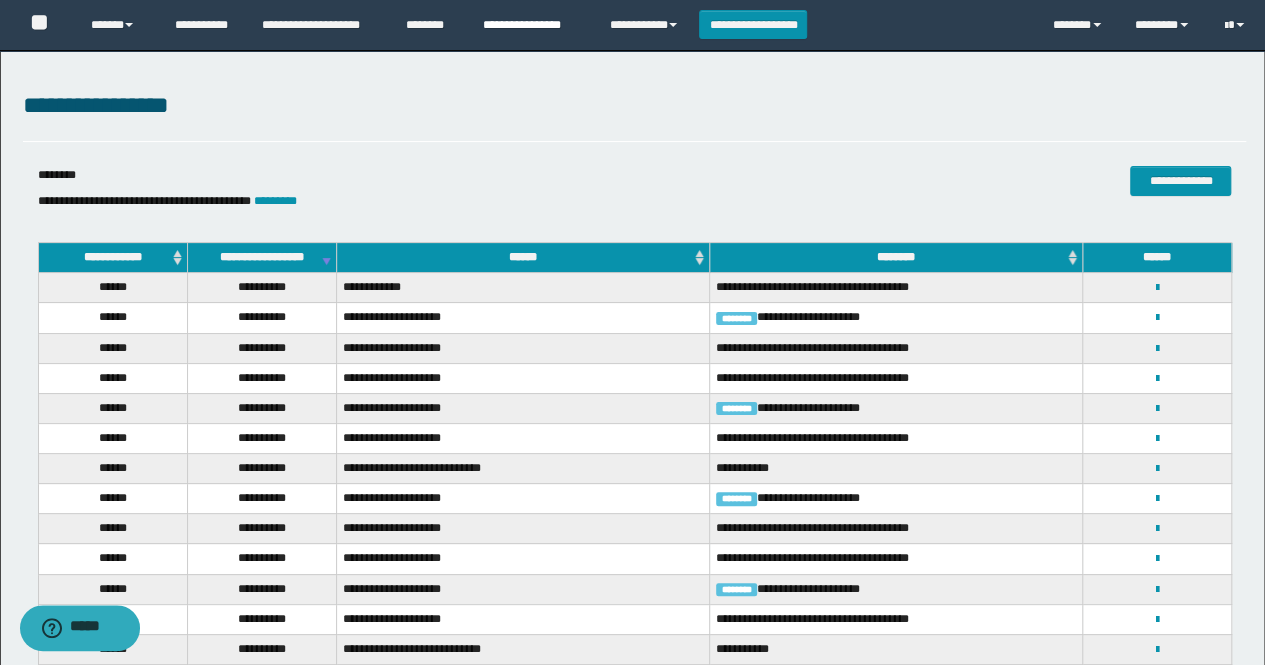click on "**********" at bounding box center (531, 25) 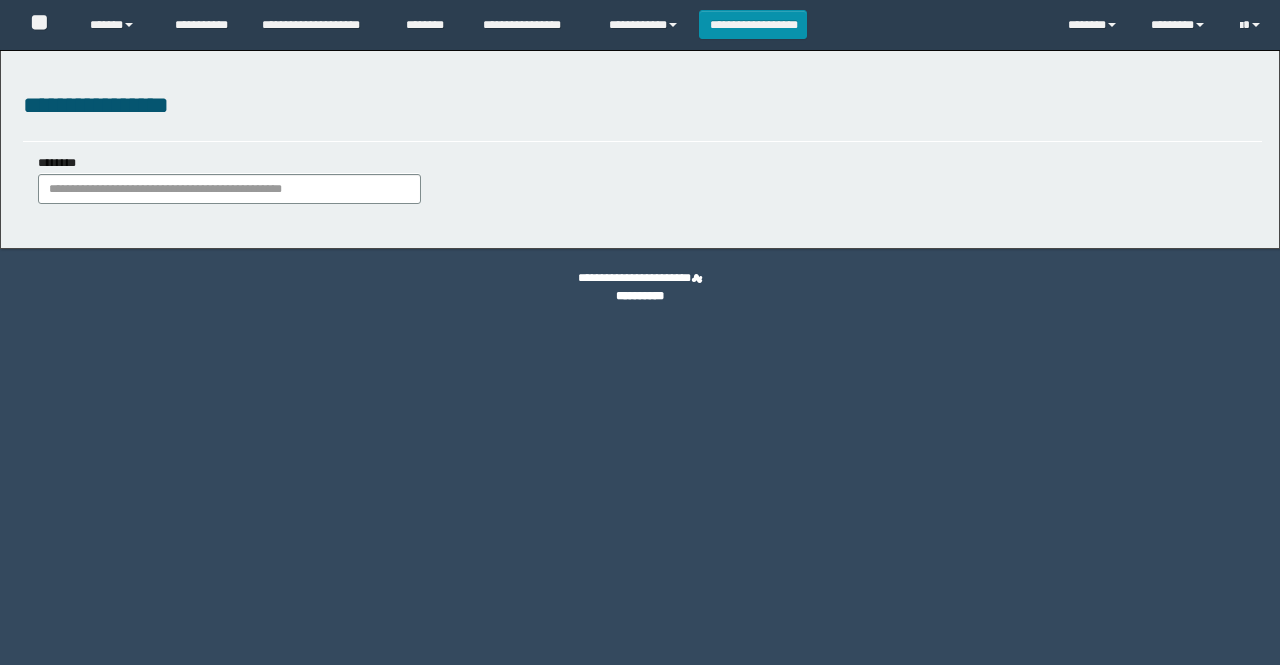scroll, scrollTop: 0, scrollLeft: 0, axis: both 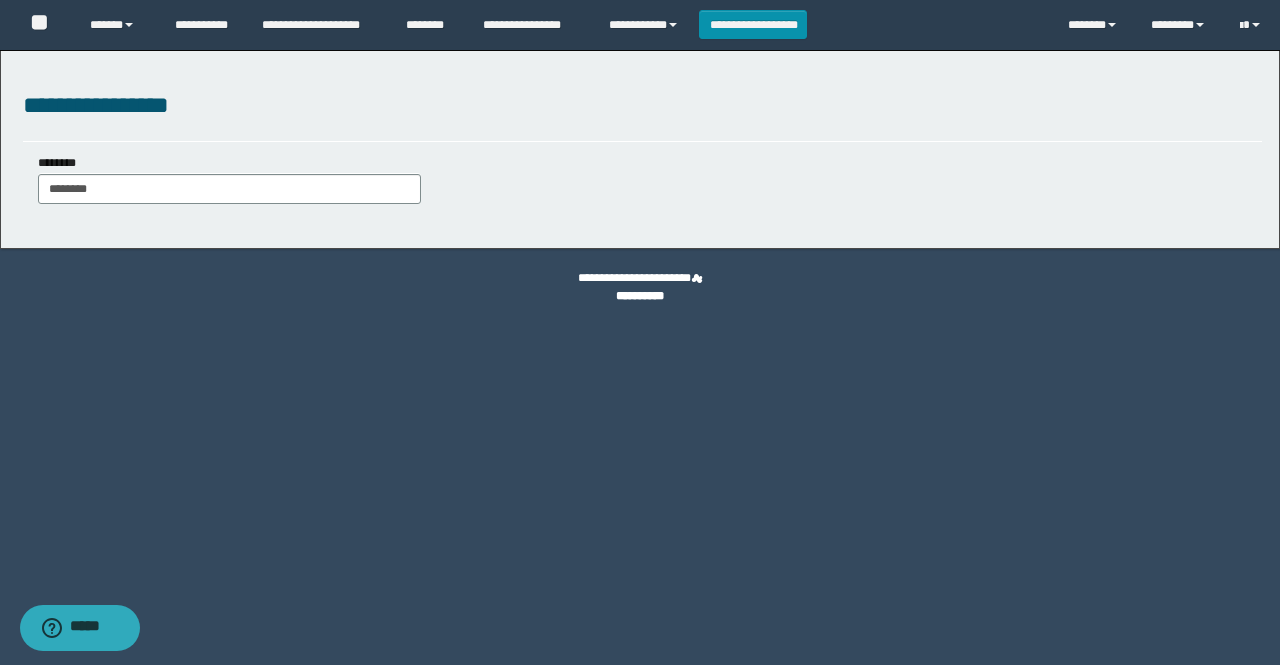 type on "********" 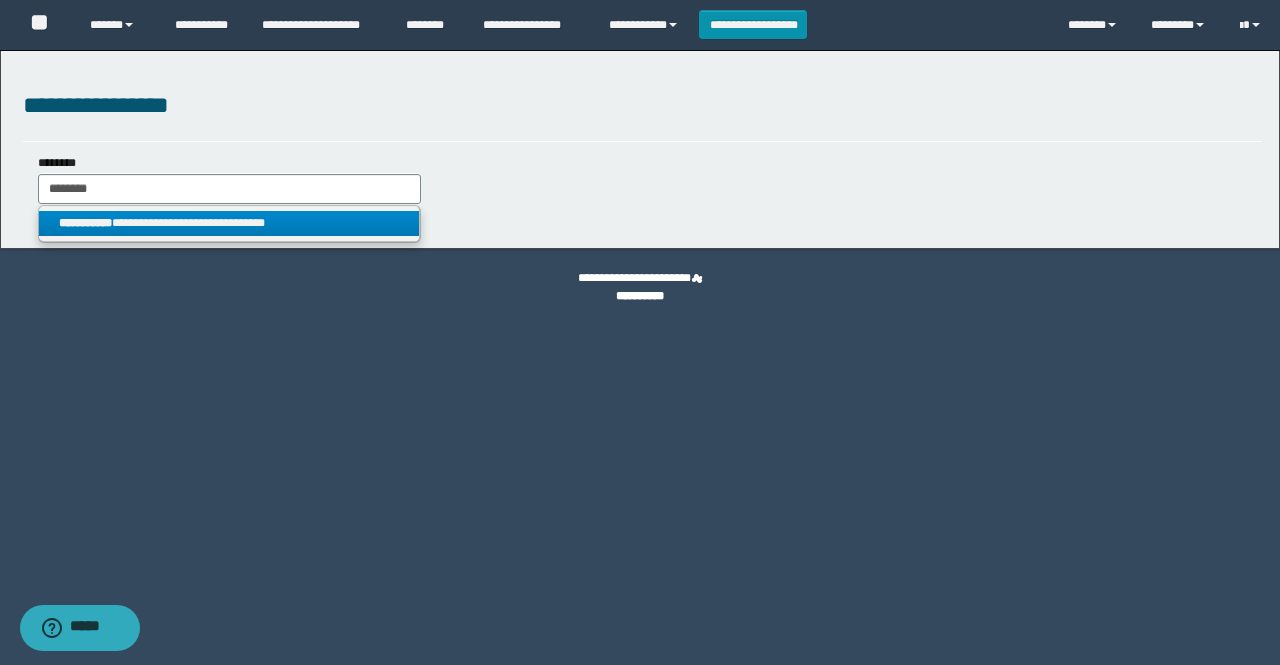 type on "********" 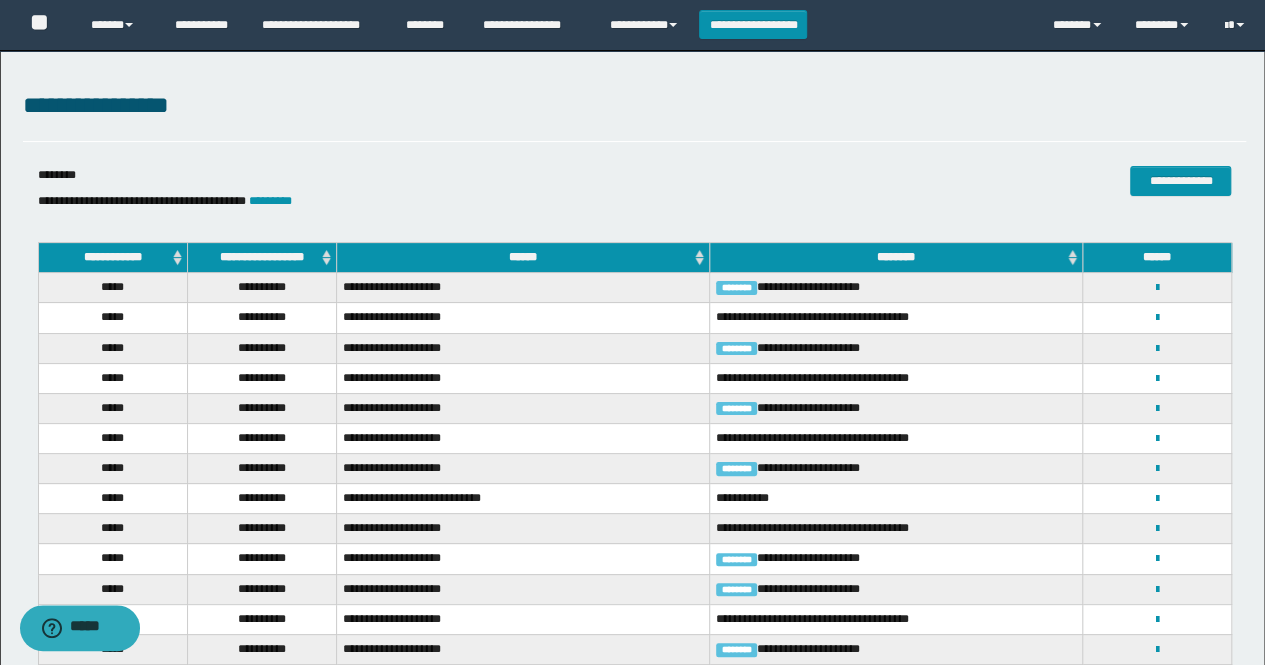 click on "**********" at bounding box center (261, 258) 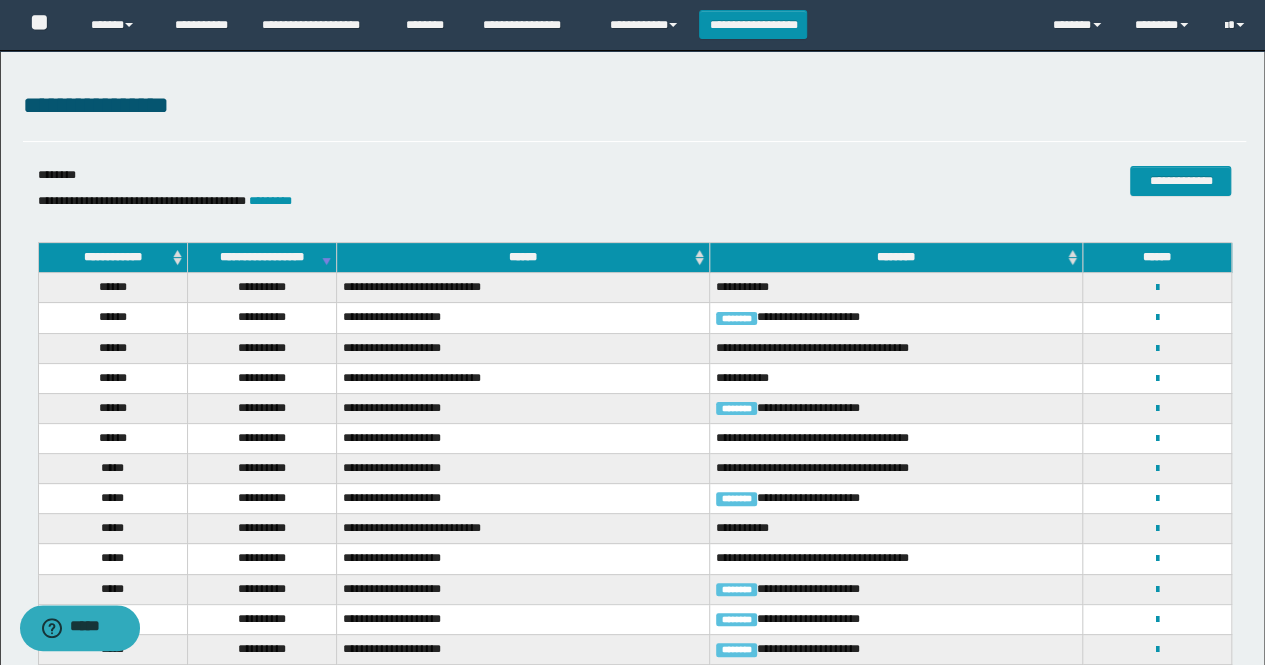 click on "**********" at bounding box center (1157, 348) 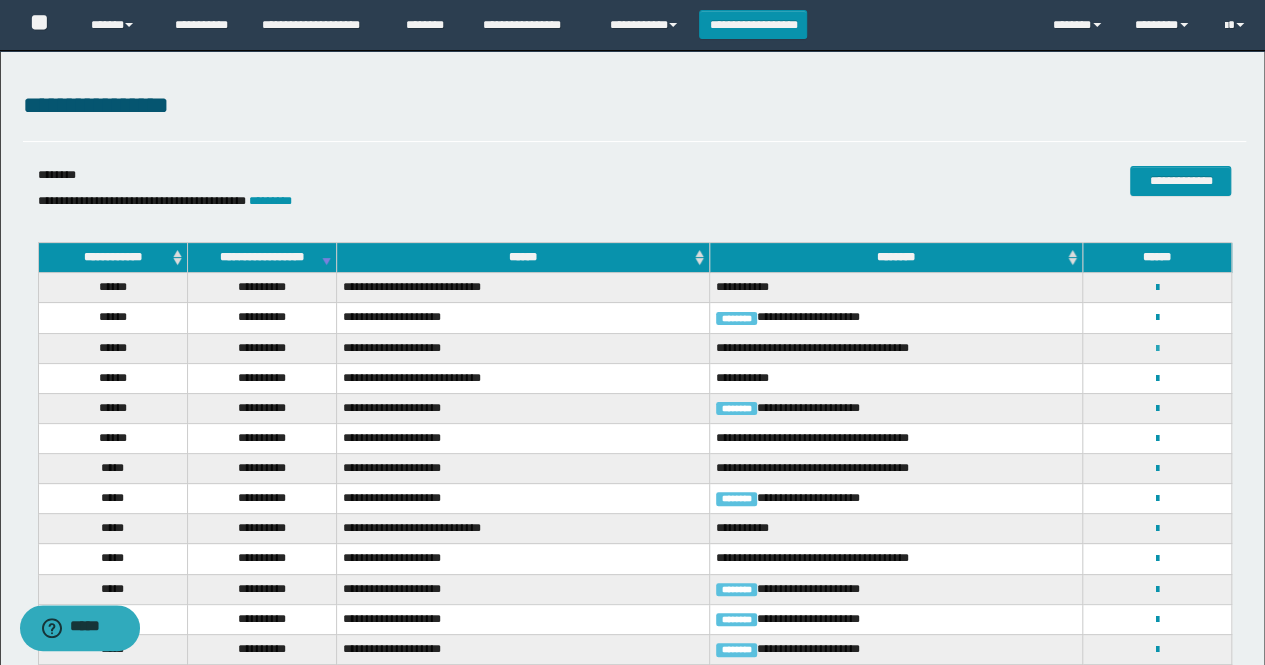 click at bounding box center [1157, 349] 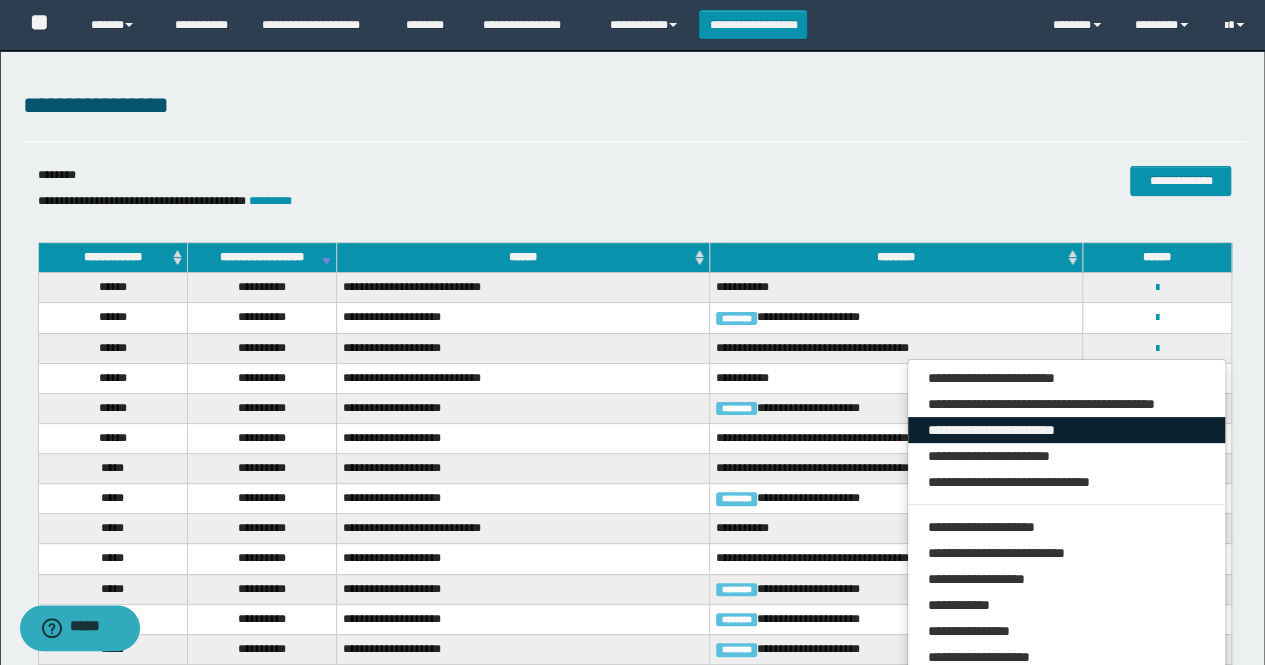 click on "**********" at bounding box center (1067, 430) 